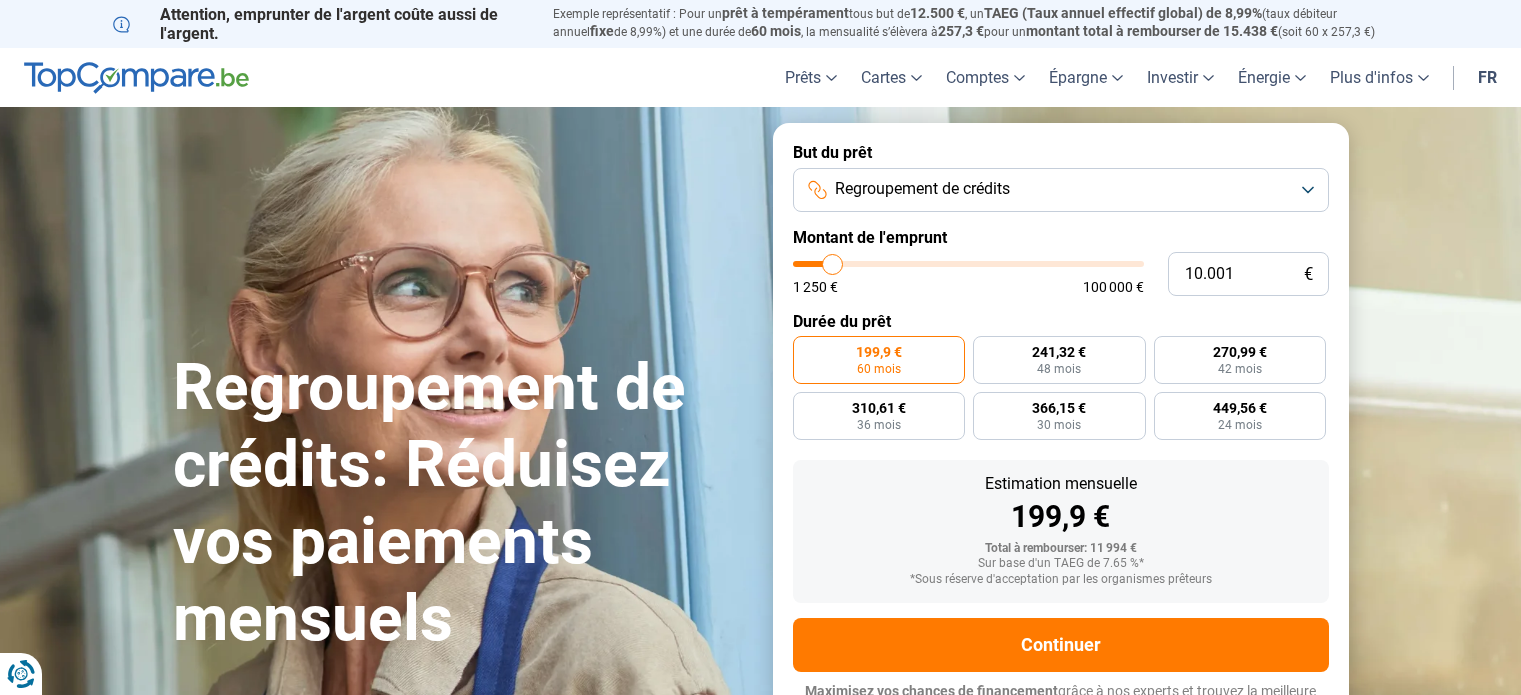 scroll, scrollTop: 0, scrollLeft: 0, axis: both 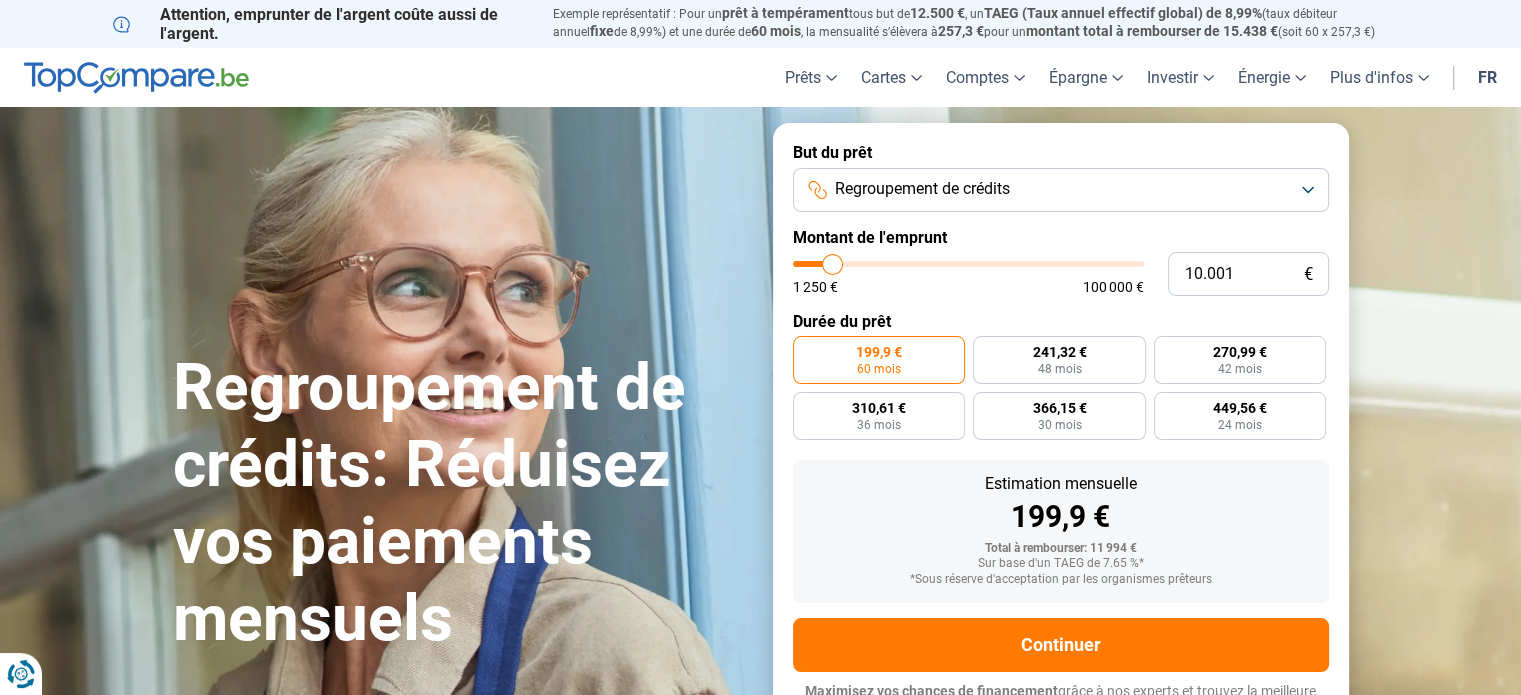 type on "8.750" 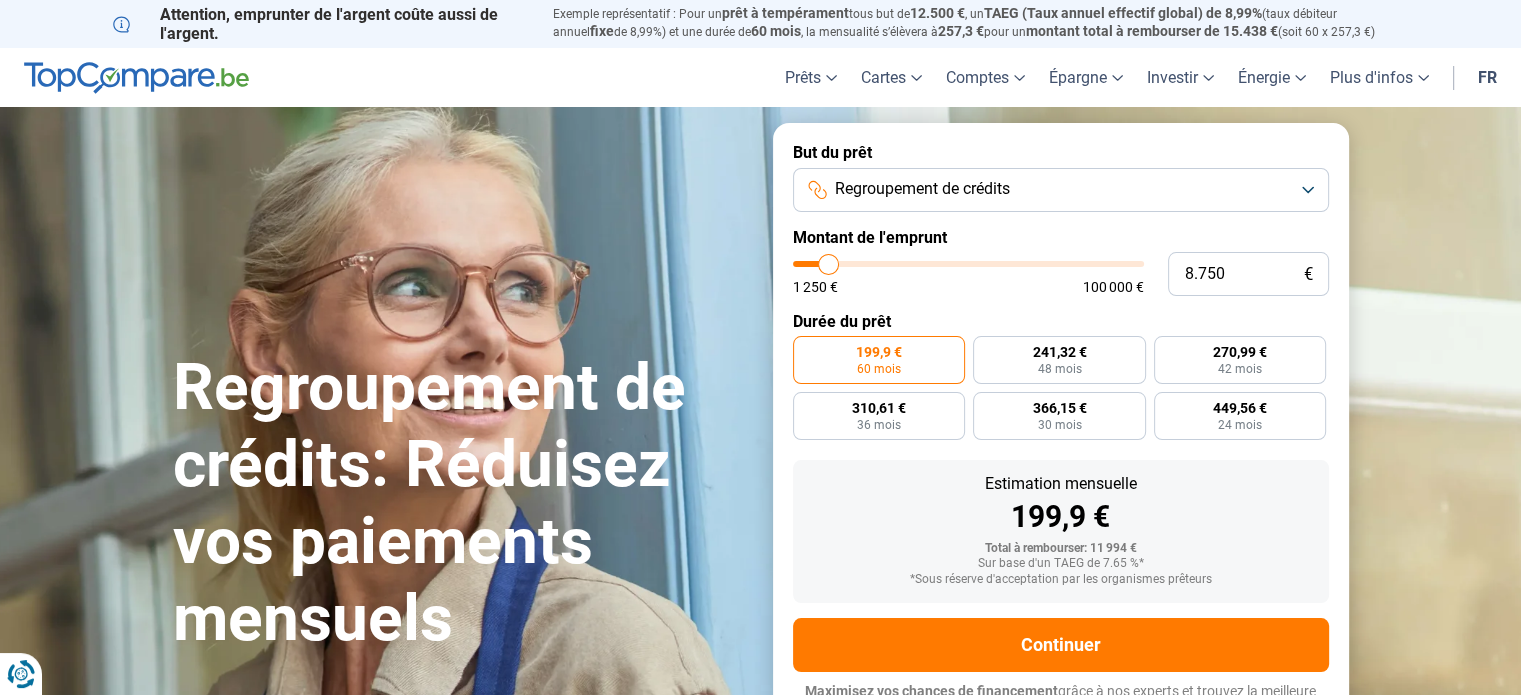 type on "9.000" 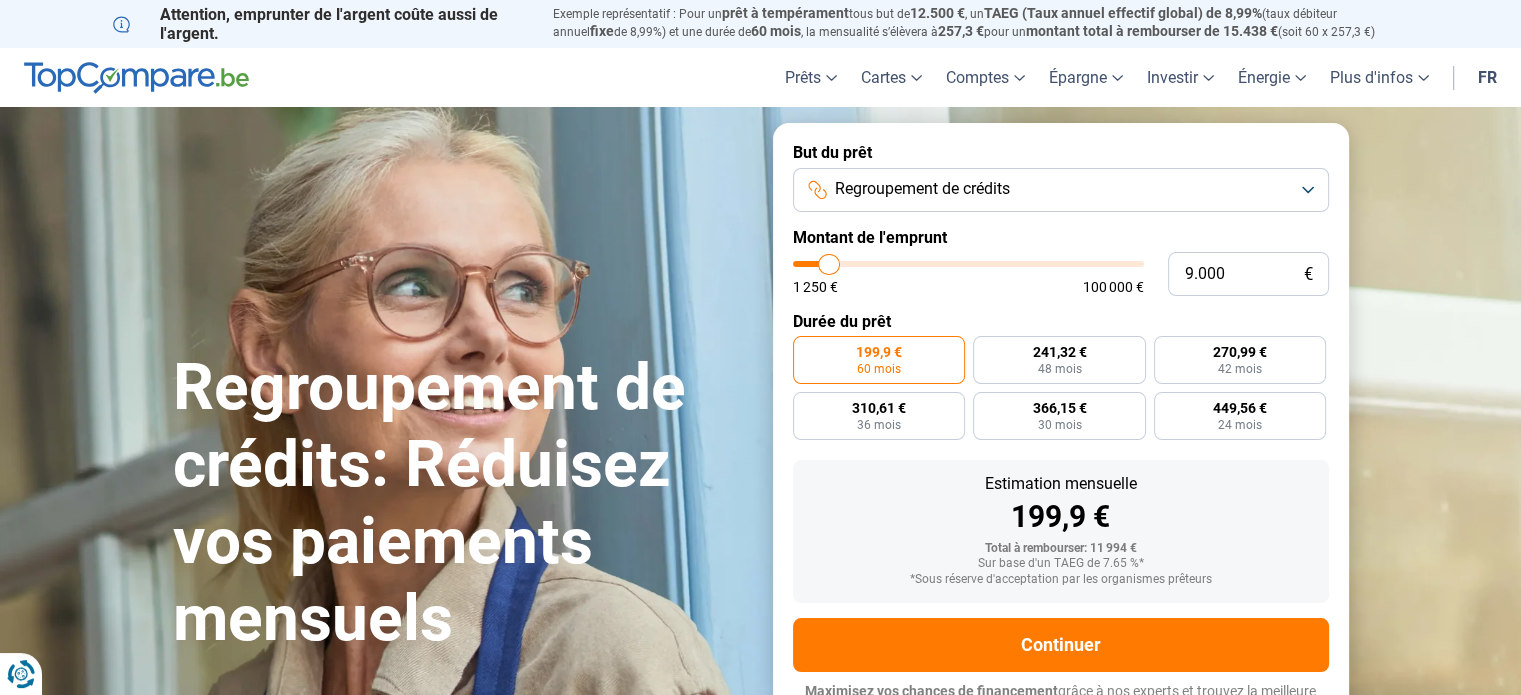 type on "9.500" 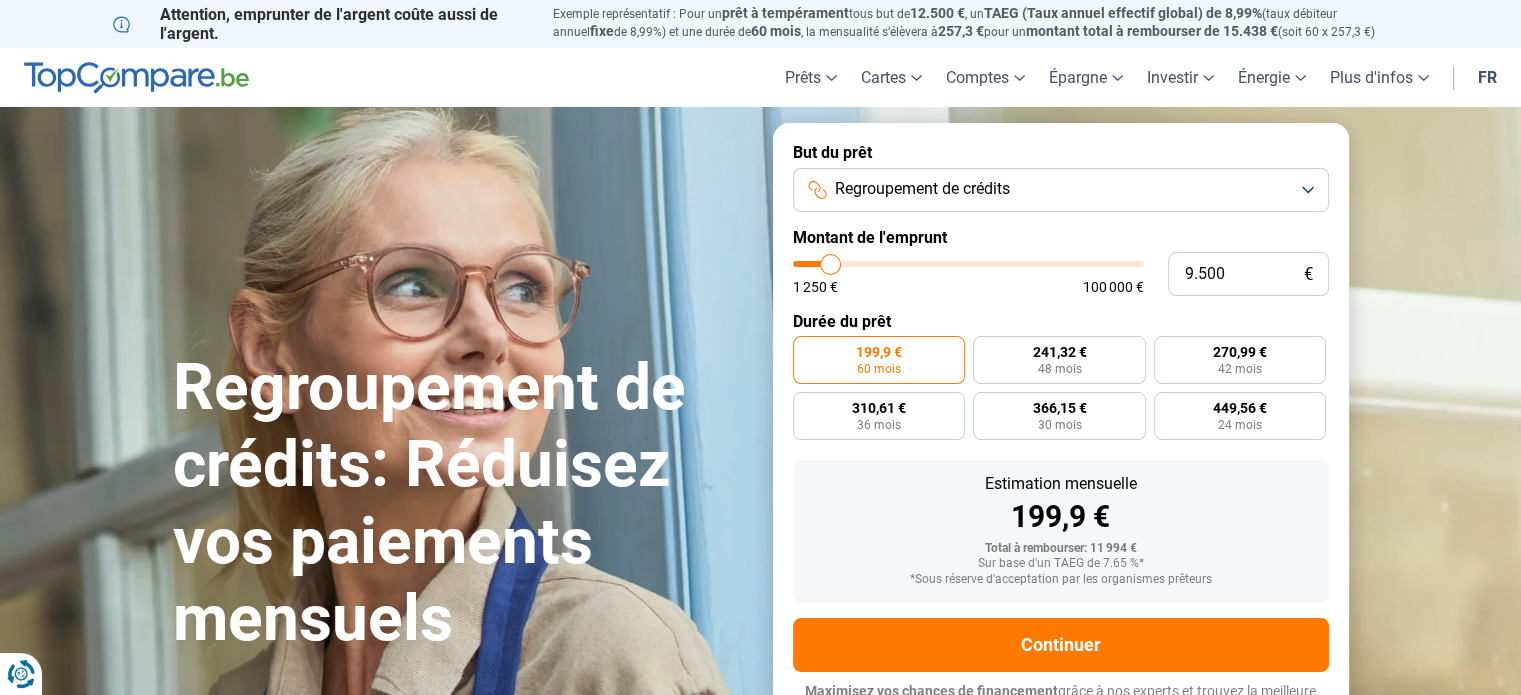 type on "10.250" 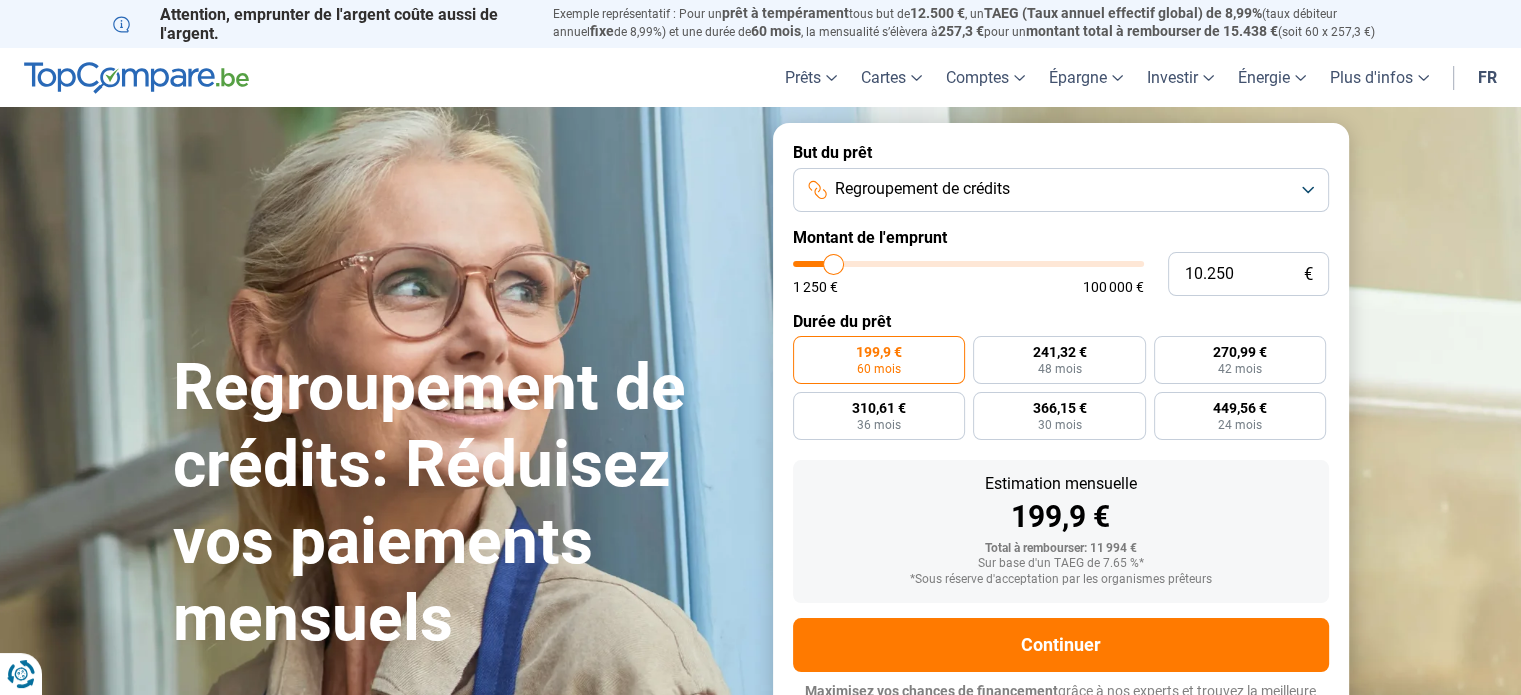 type on "11.000" 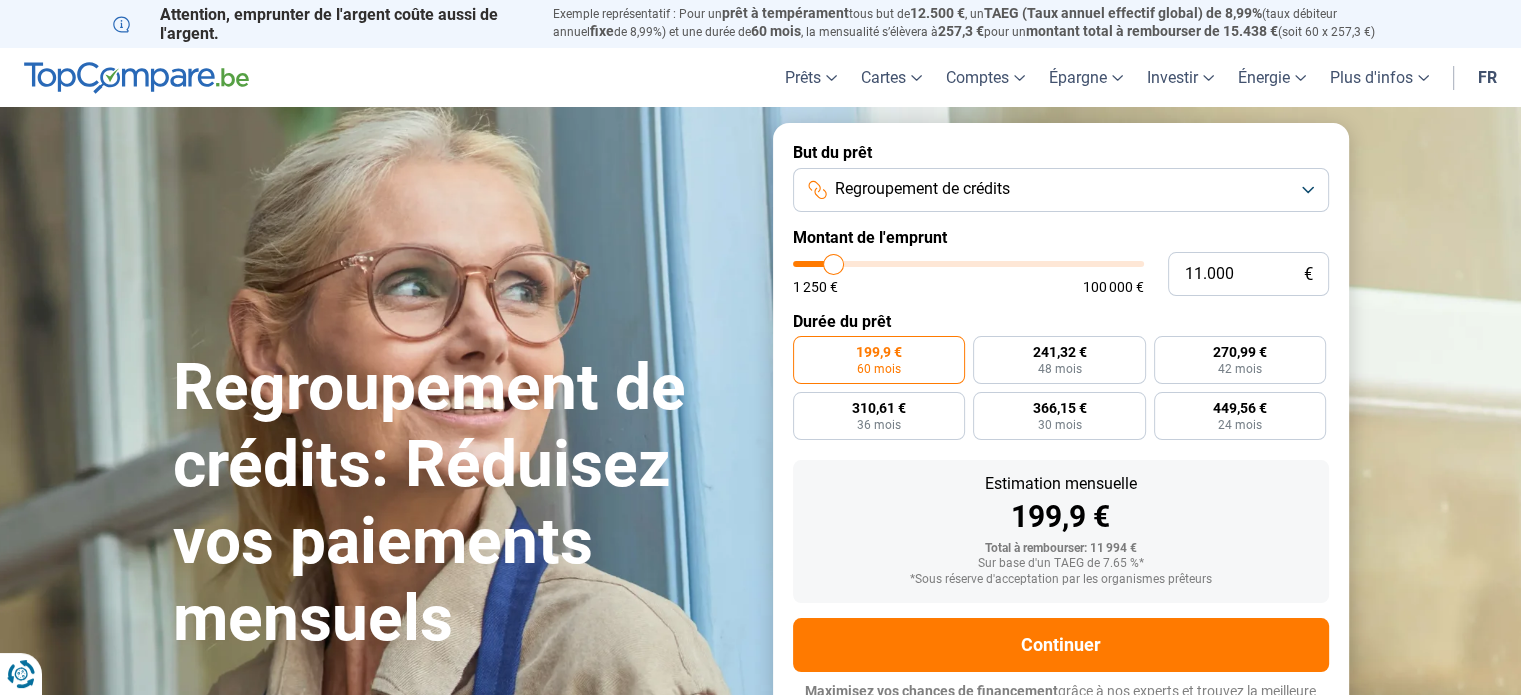 type on "11000" 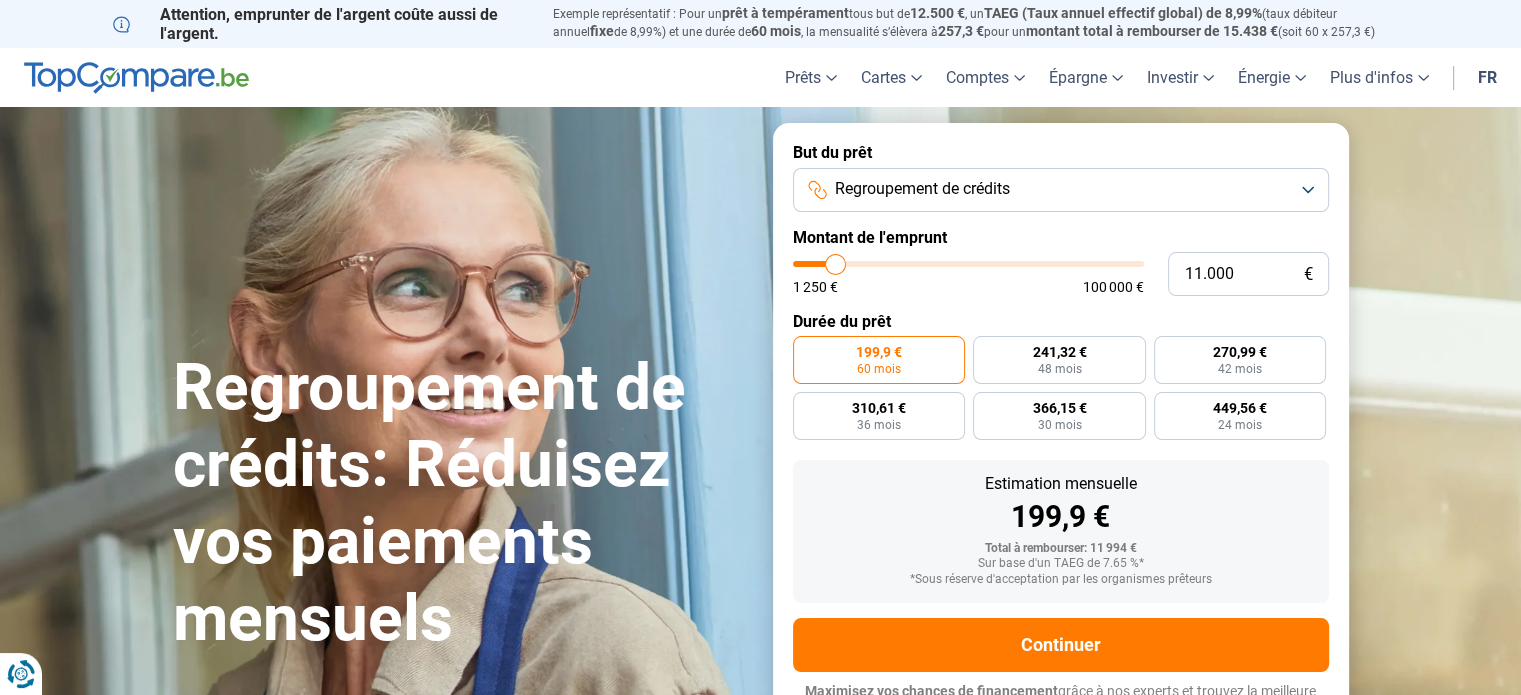 type on "12.250" 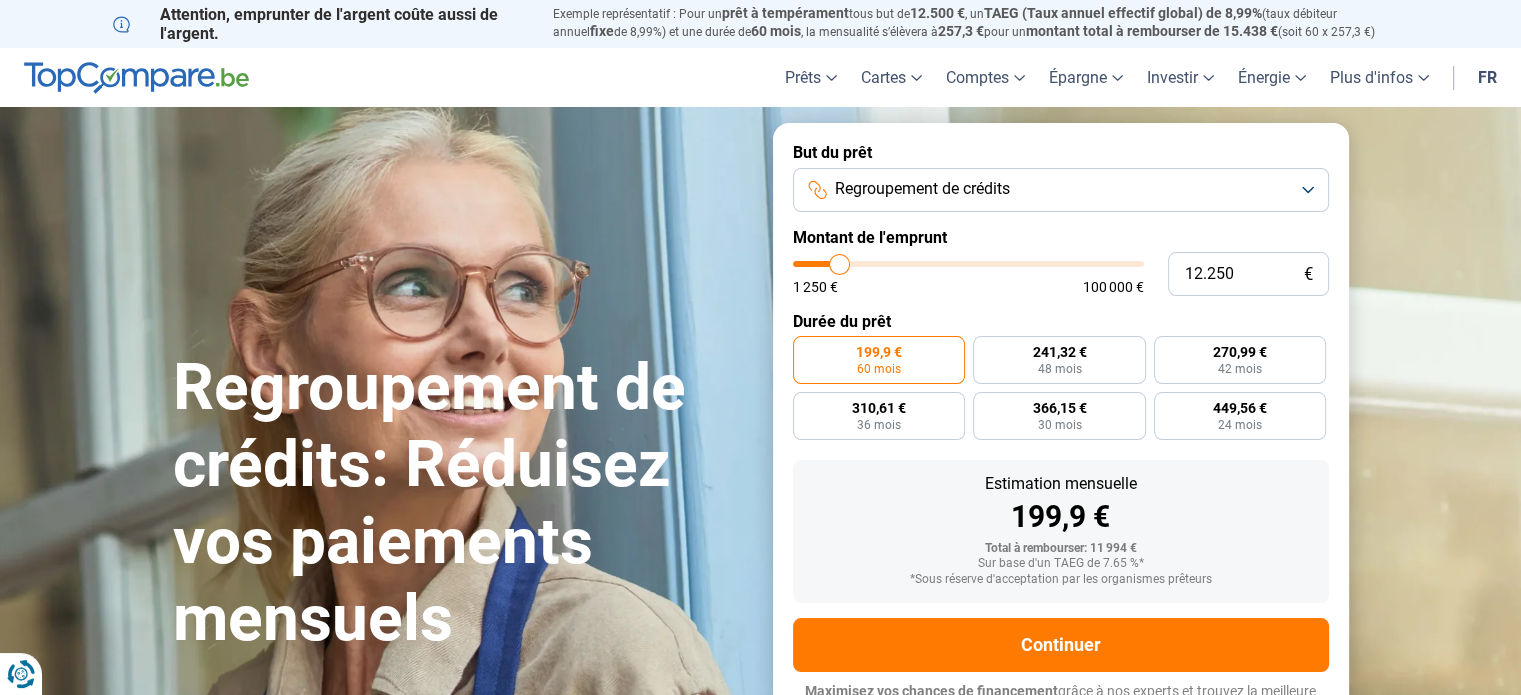type on "12.500" 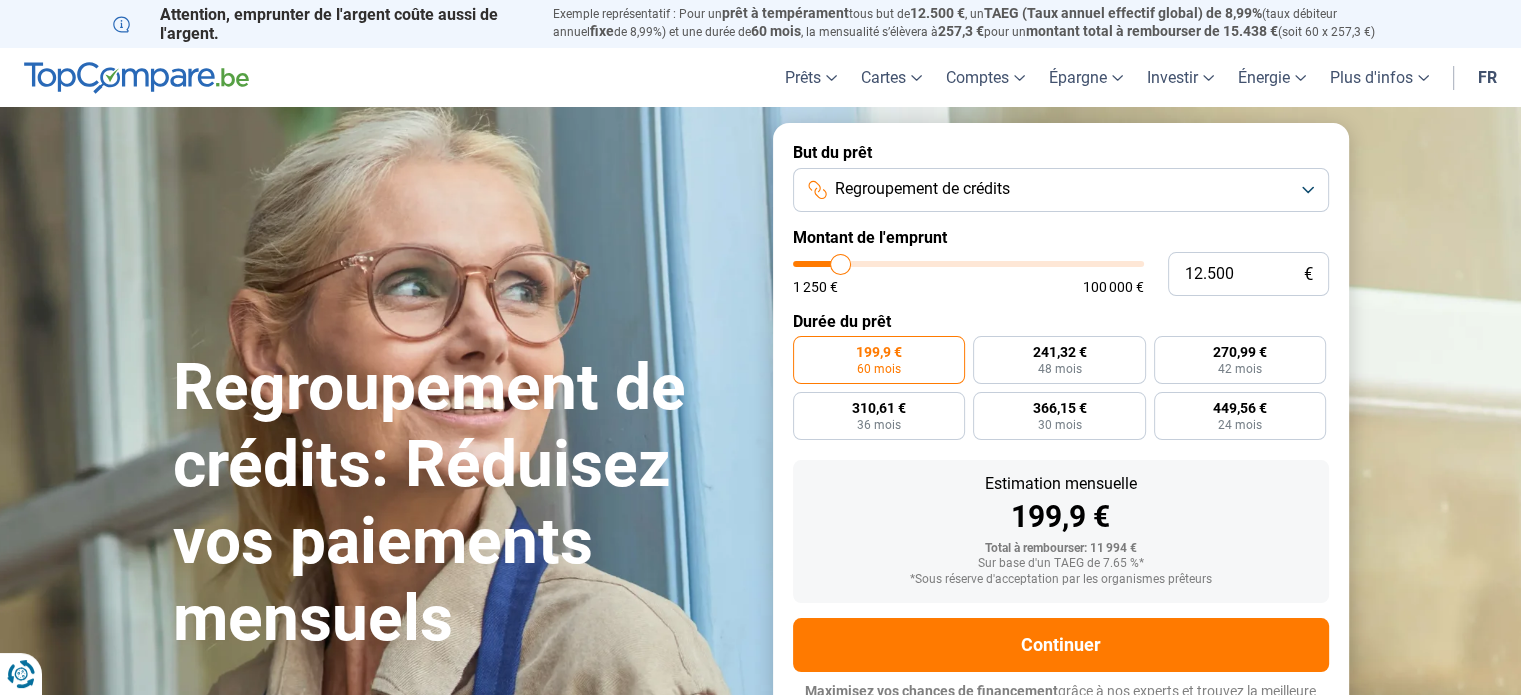 type on "13.500" 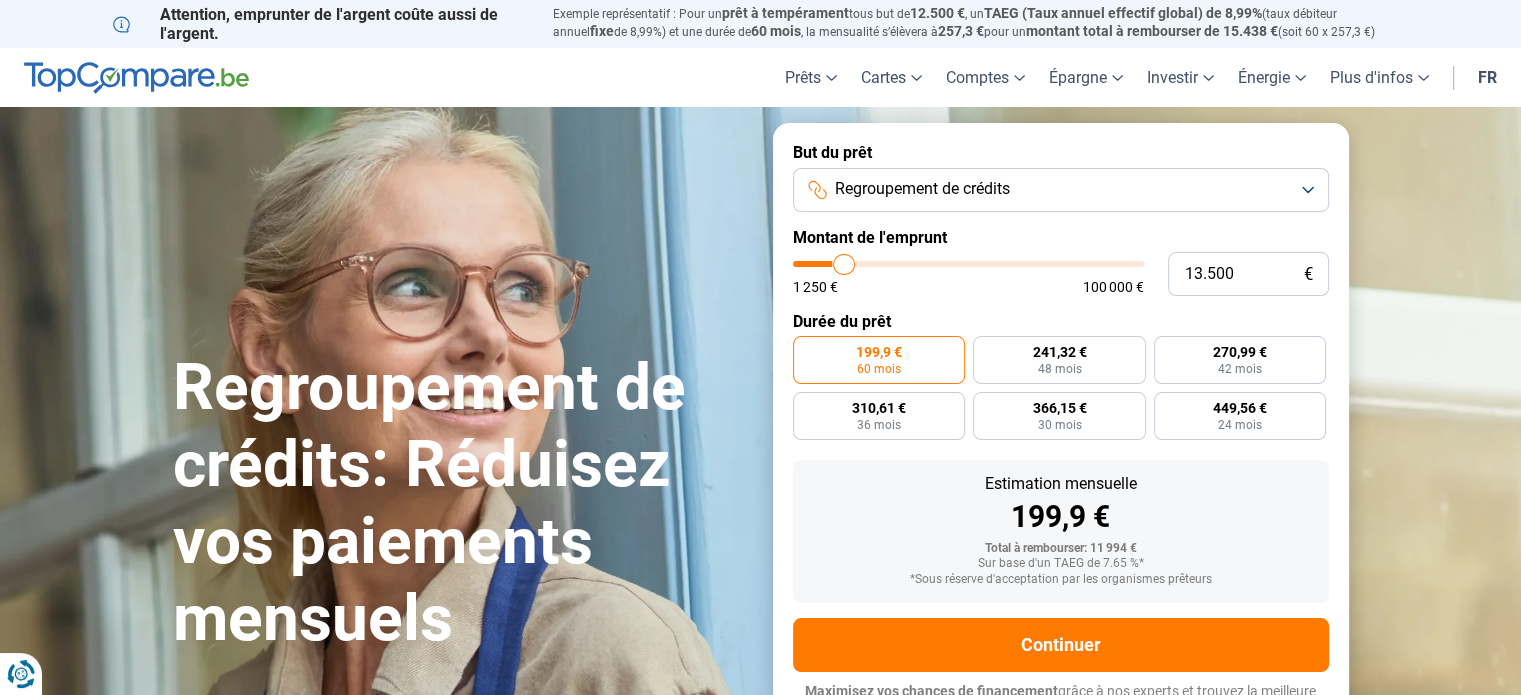 type on "14.250" 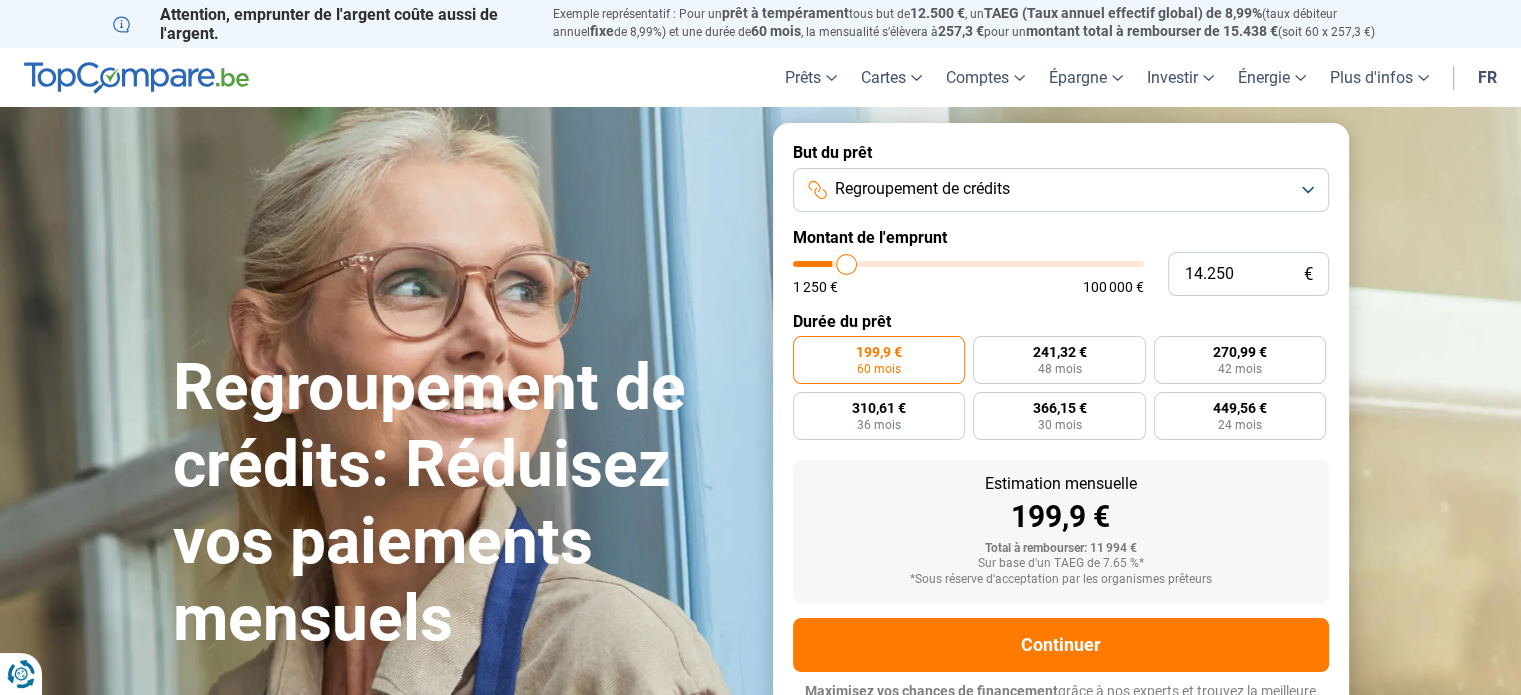 type on "15.000" 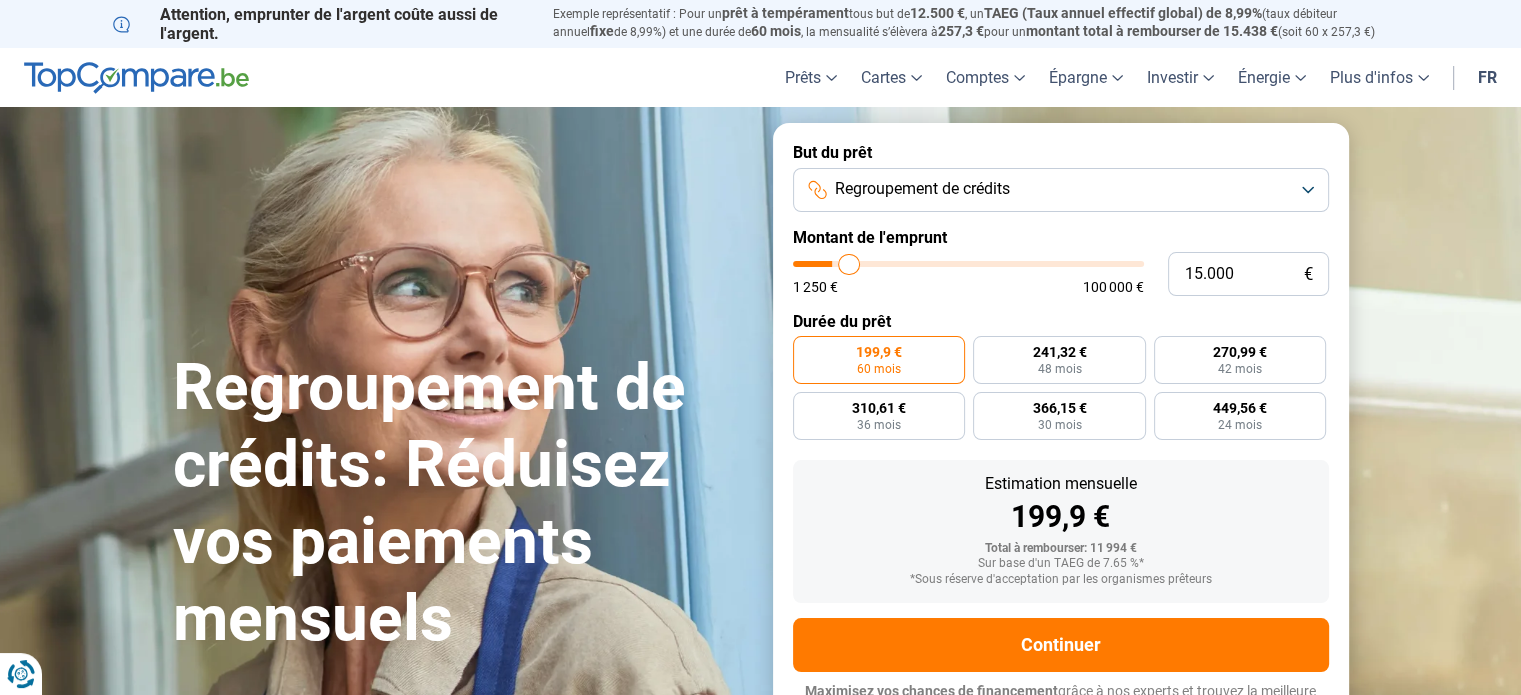 type on "15.750" 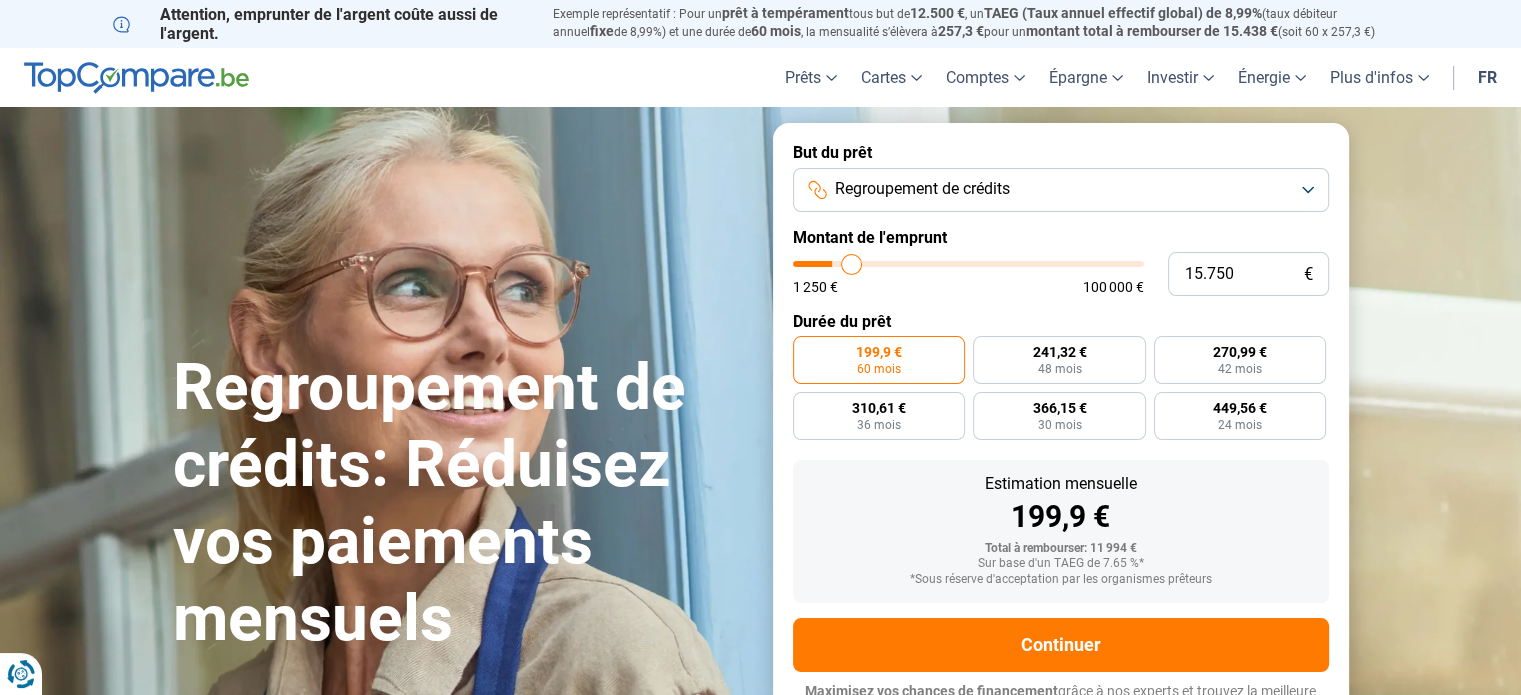 type on "17.250" 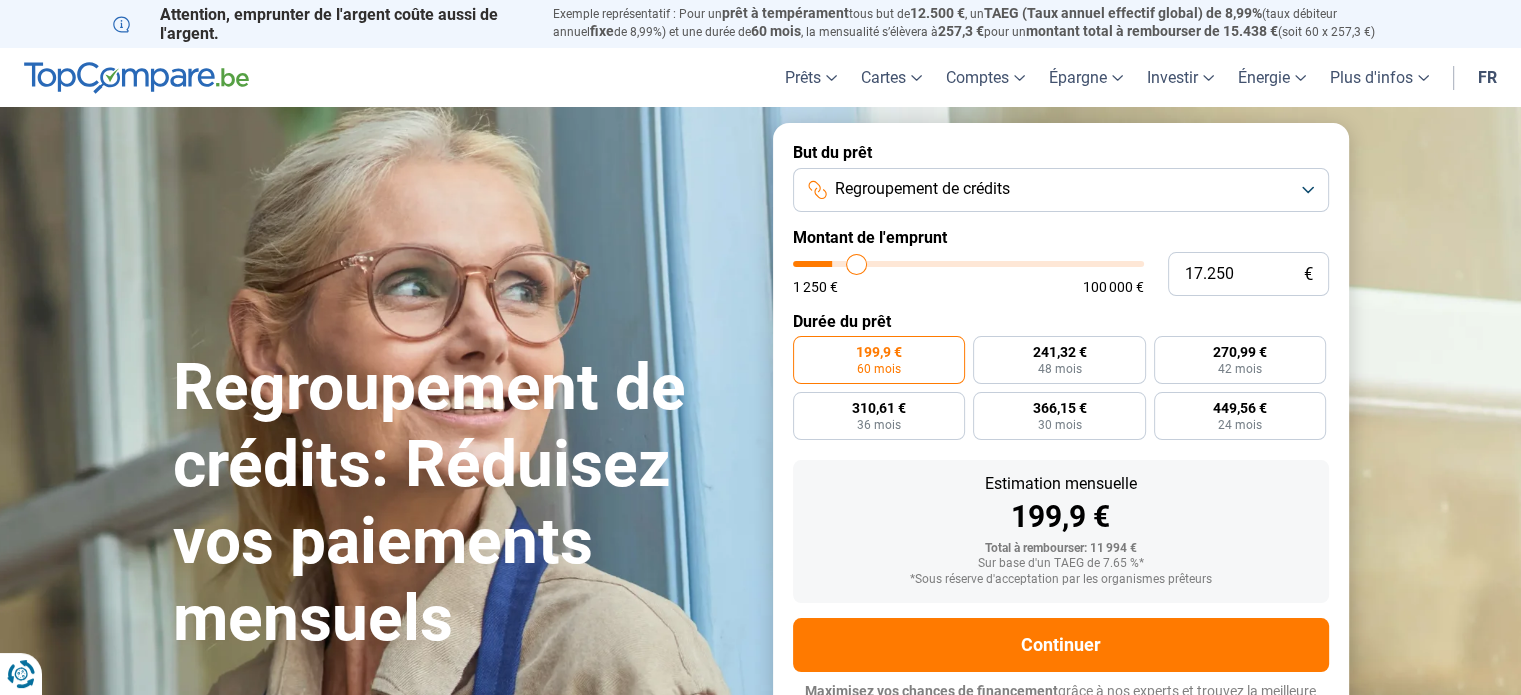 type on "18.000" 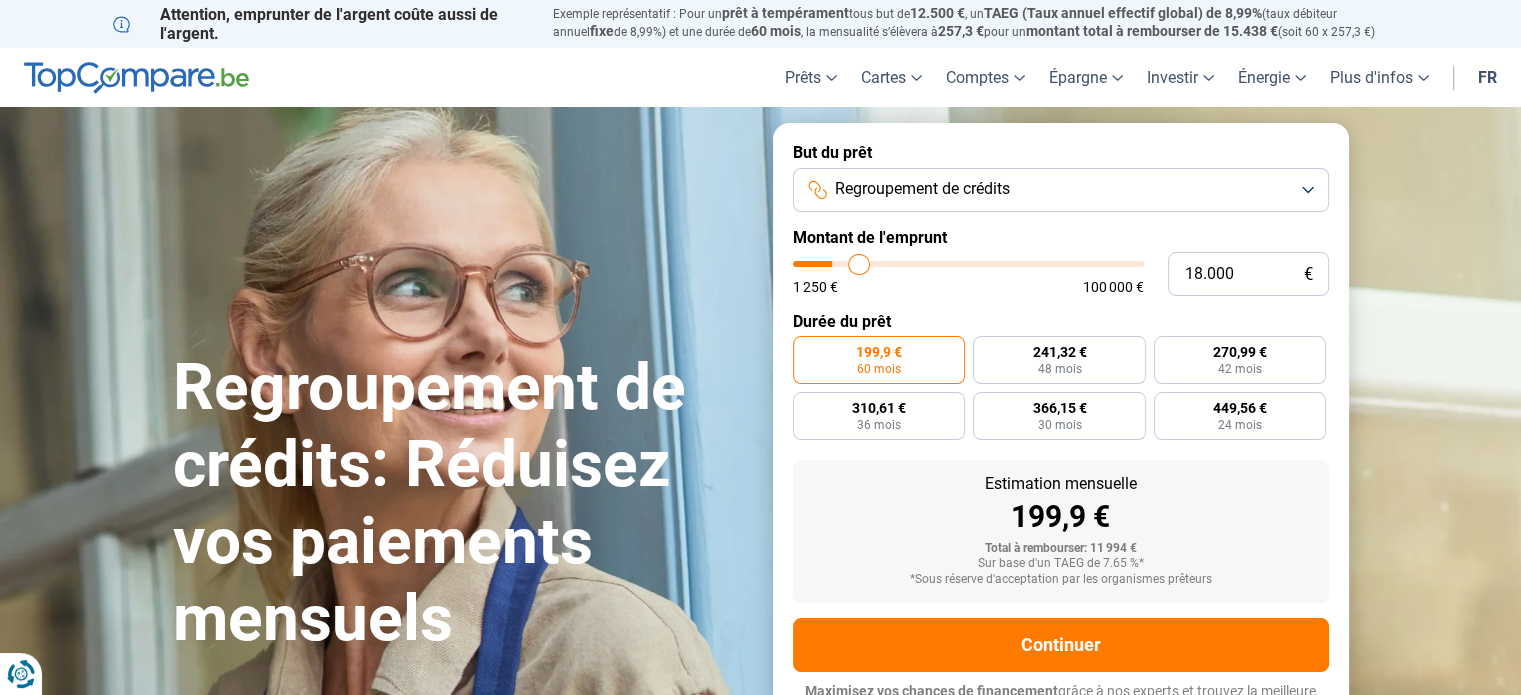 type on "18.750" 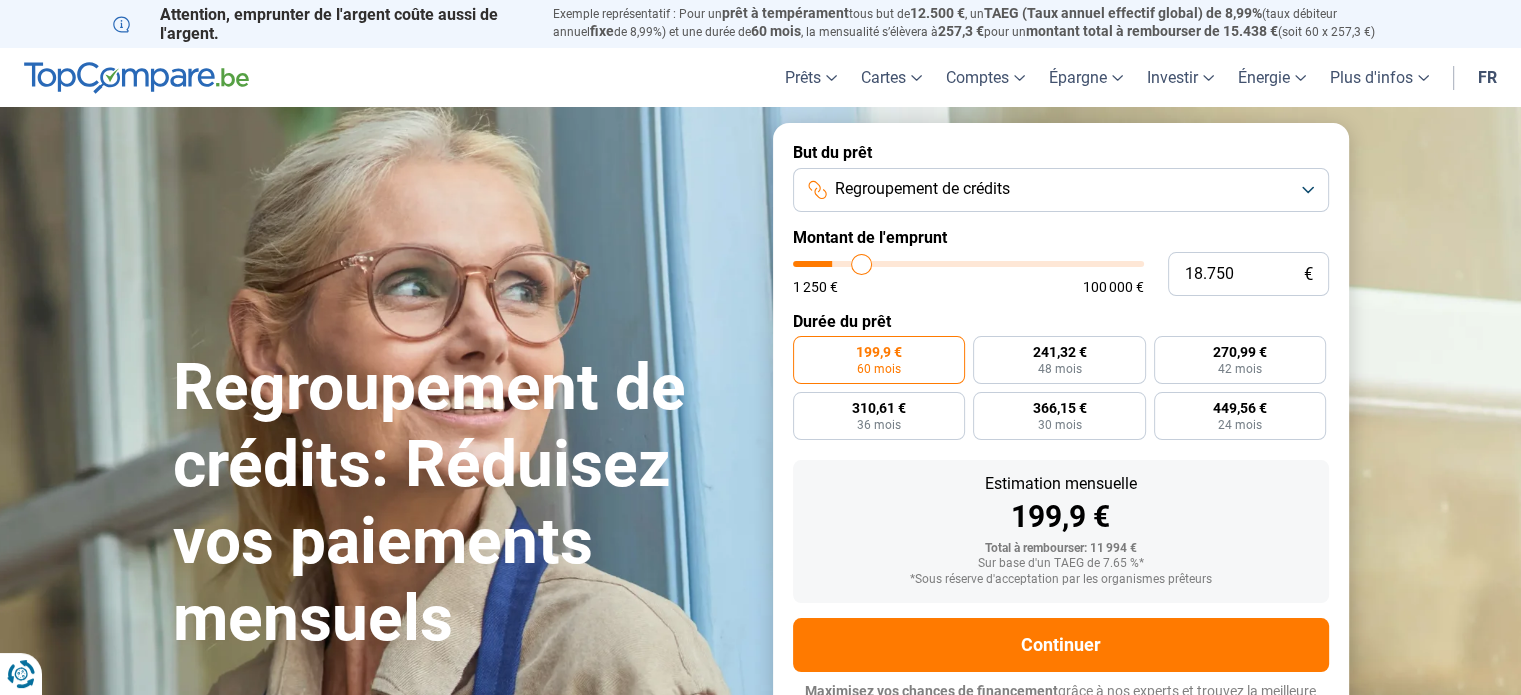 type on "19.500" 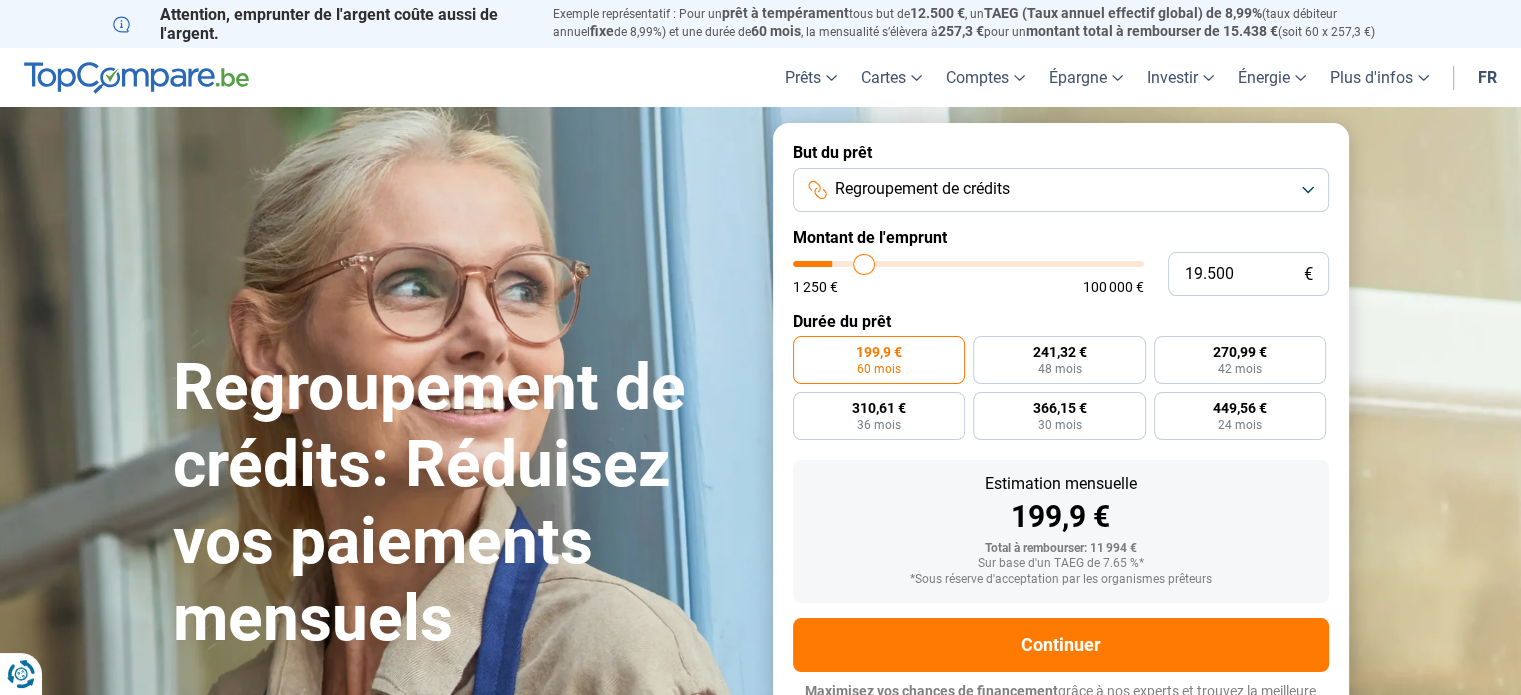 type on "20.250" 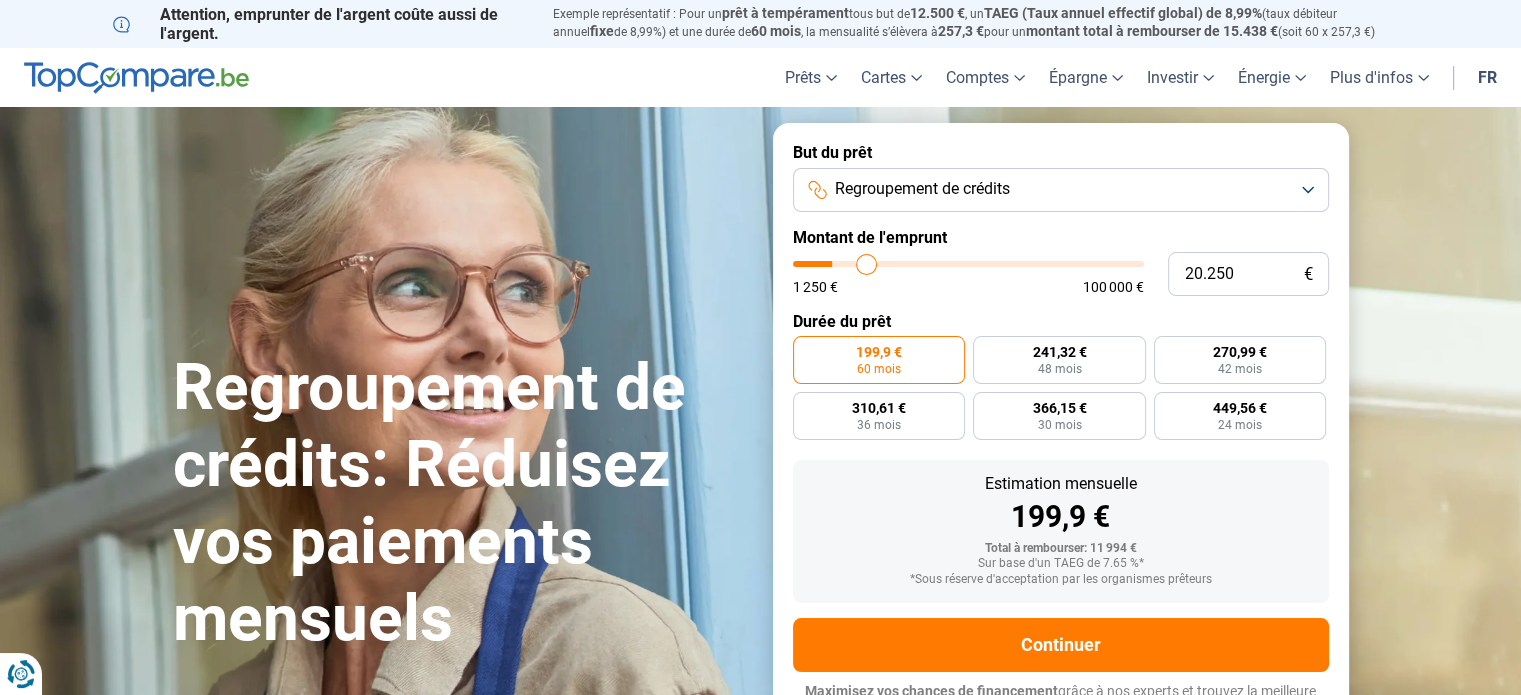 type on "21.000" 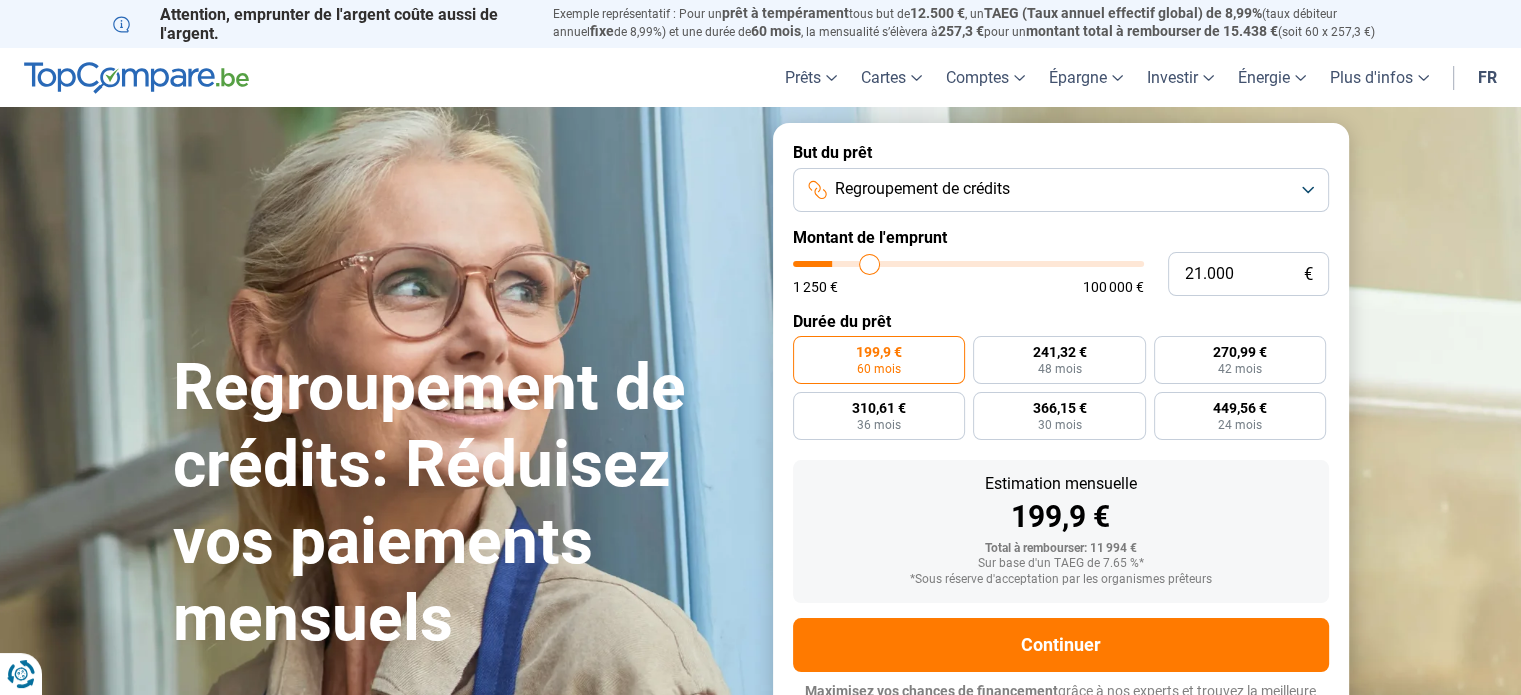 type on "22.250" 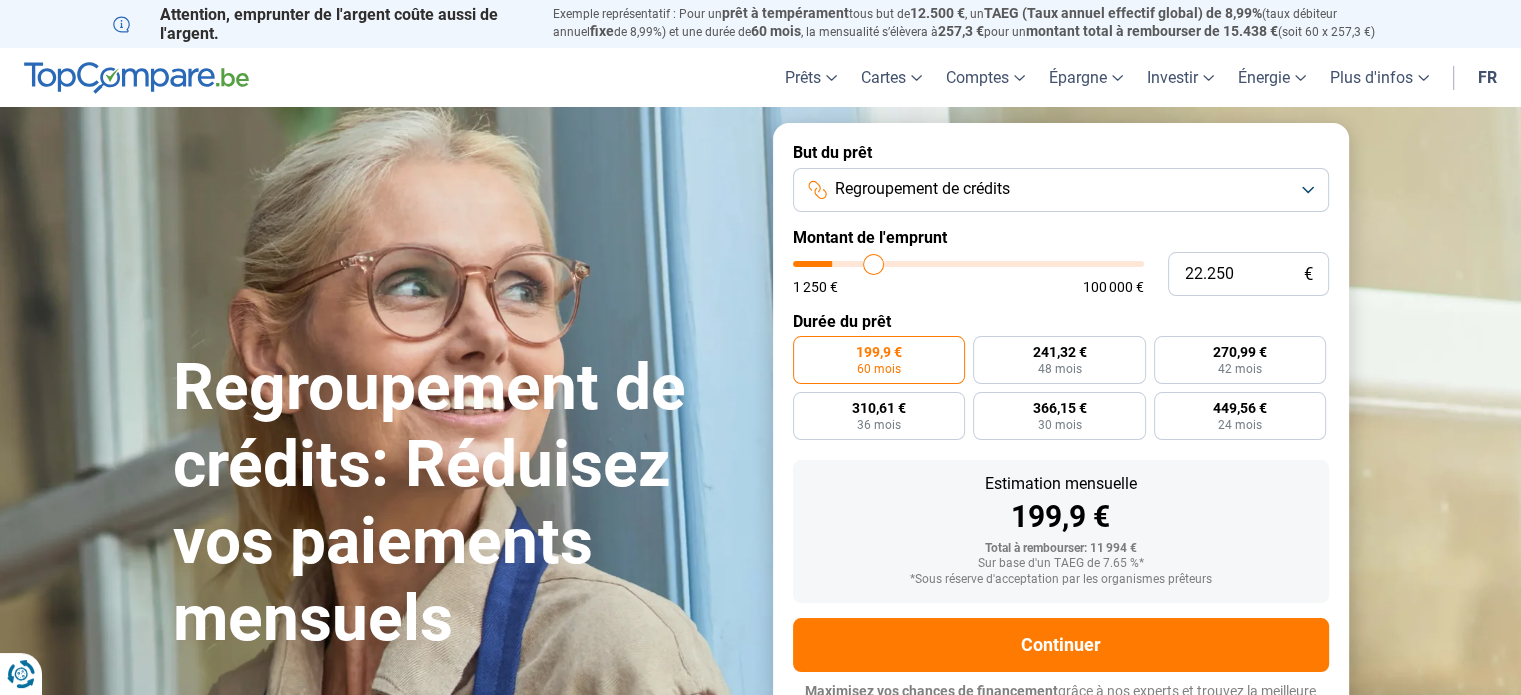 type on "22.750" 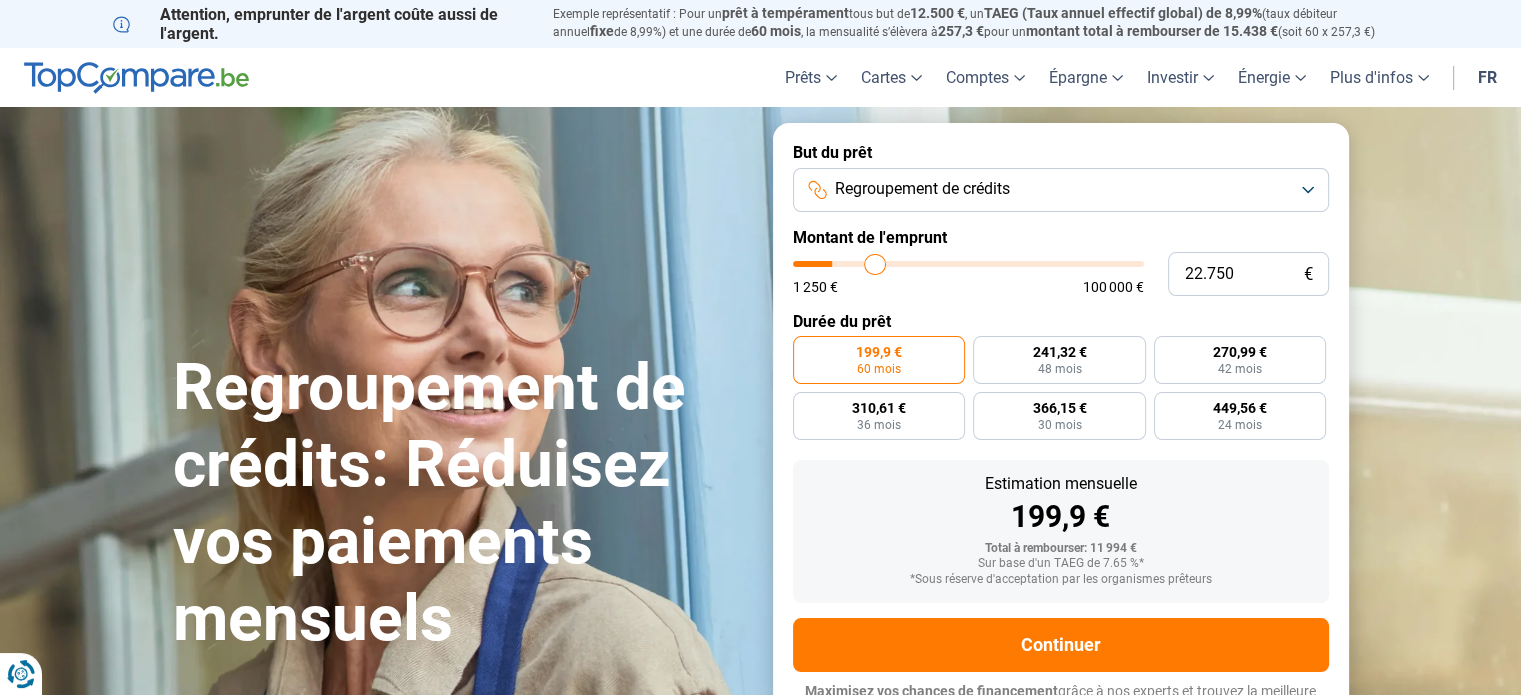 type on "23.500" 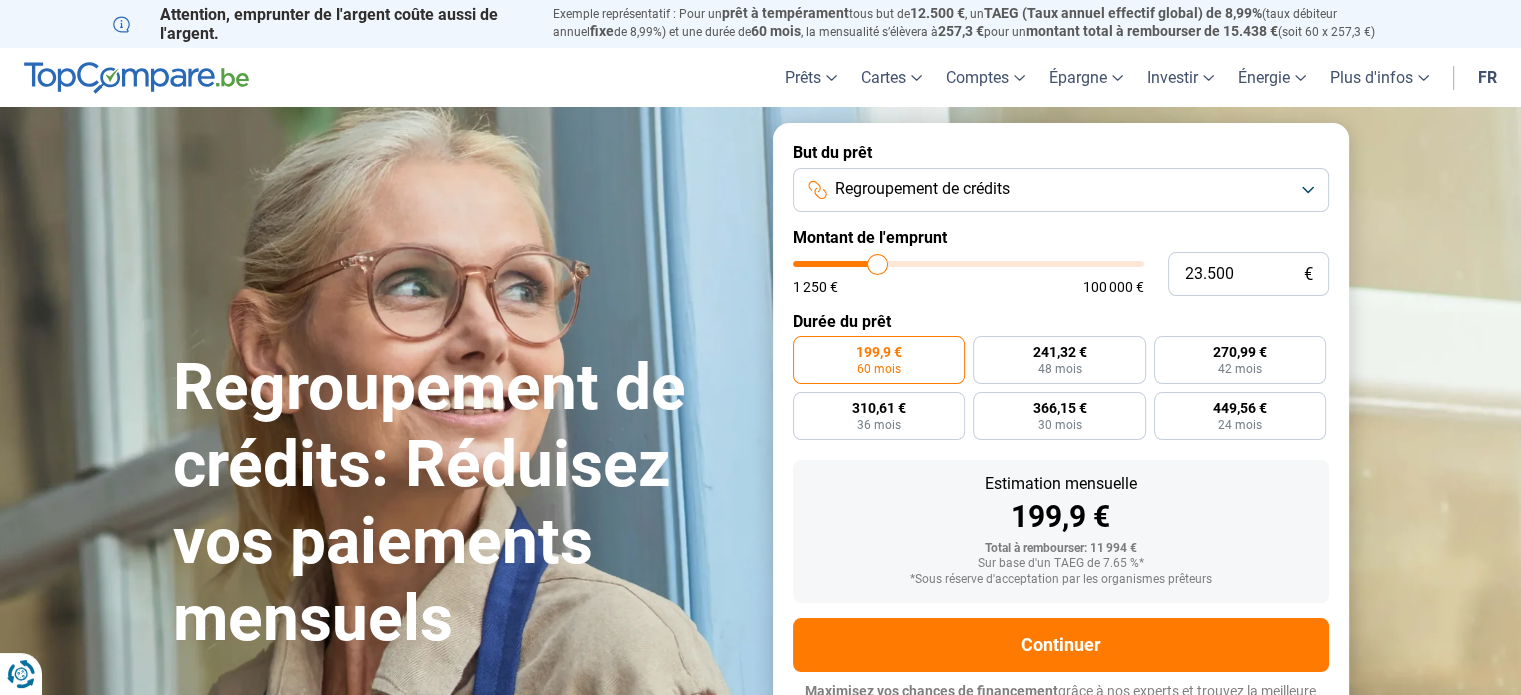 type on "24.500" 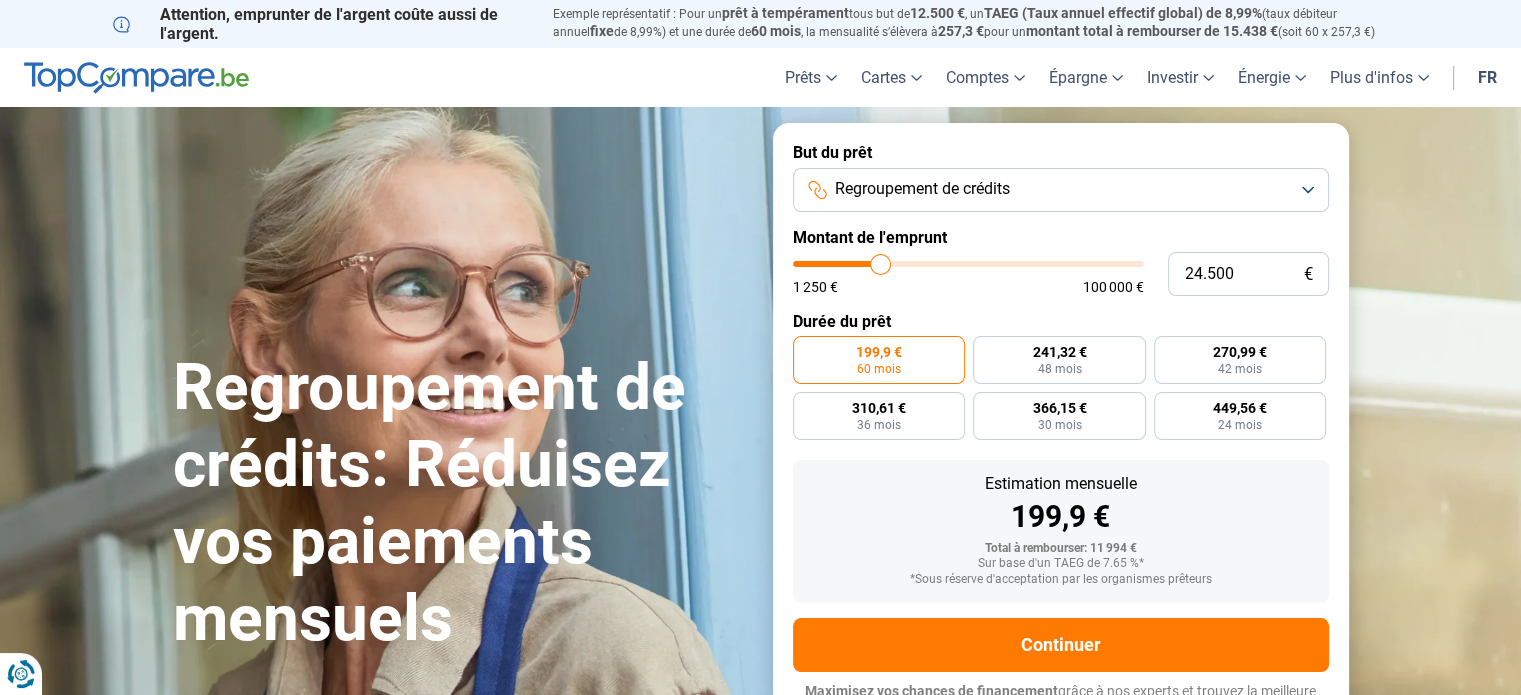 type on "25.500" 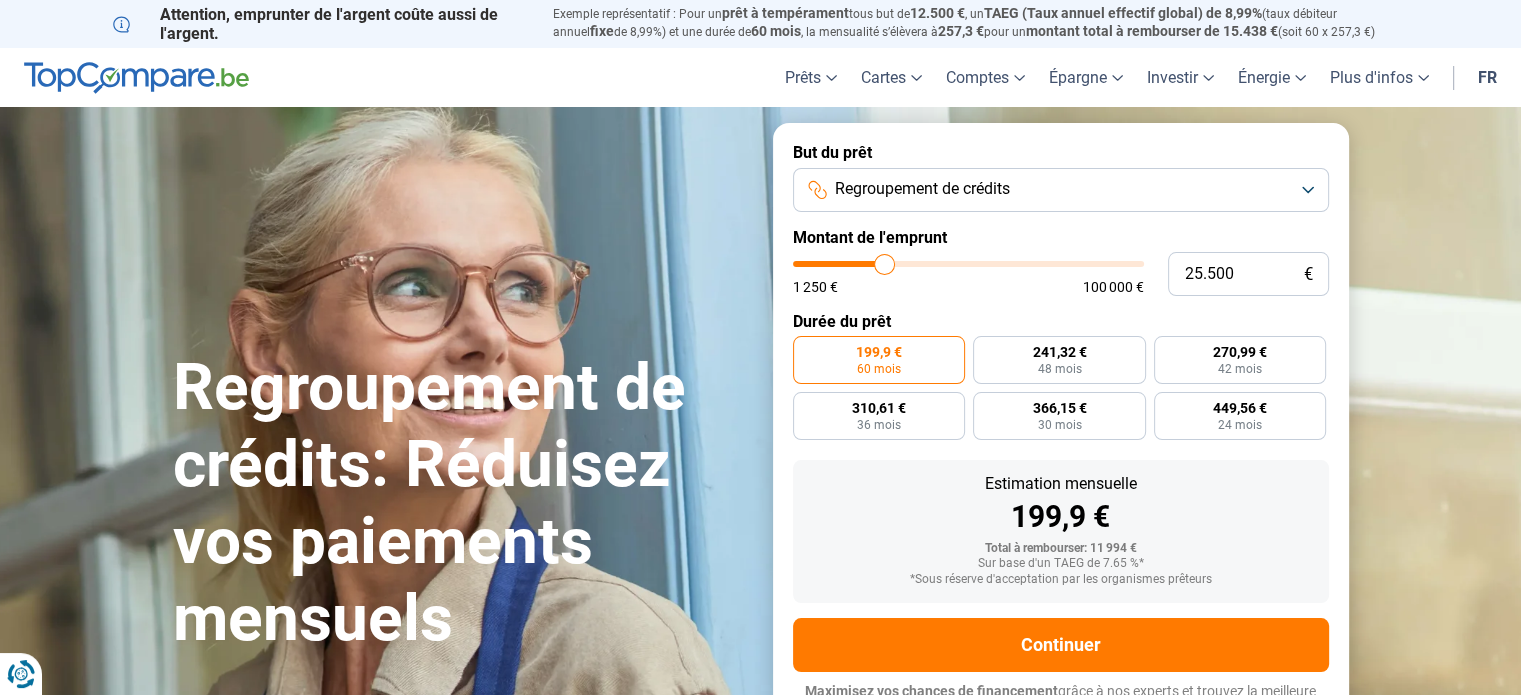 type on "27.250" 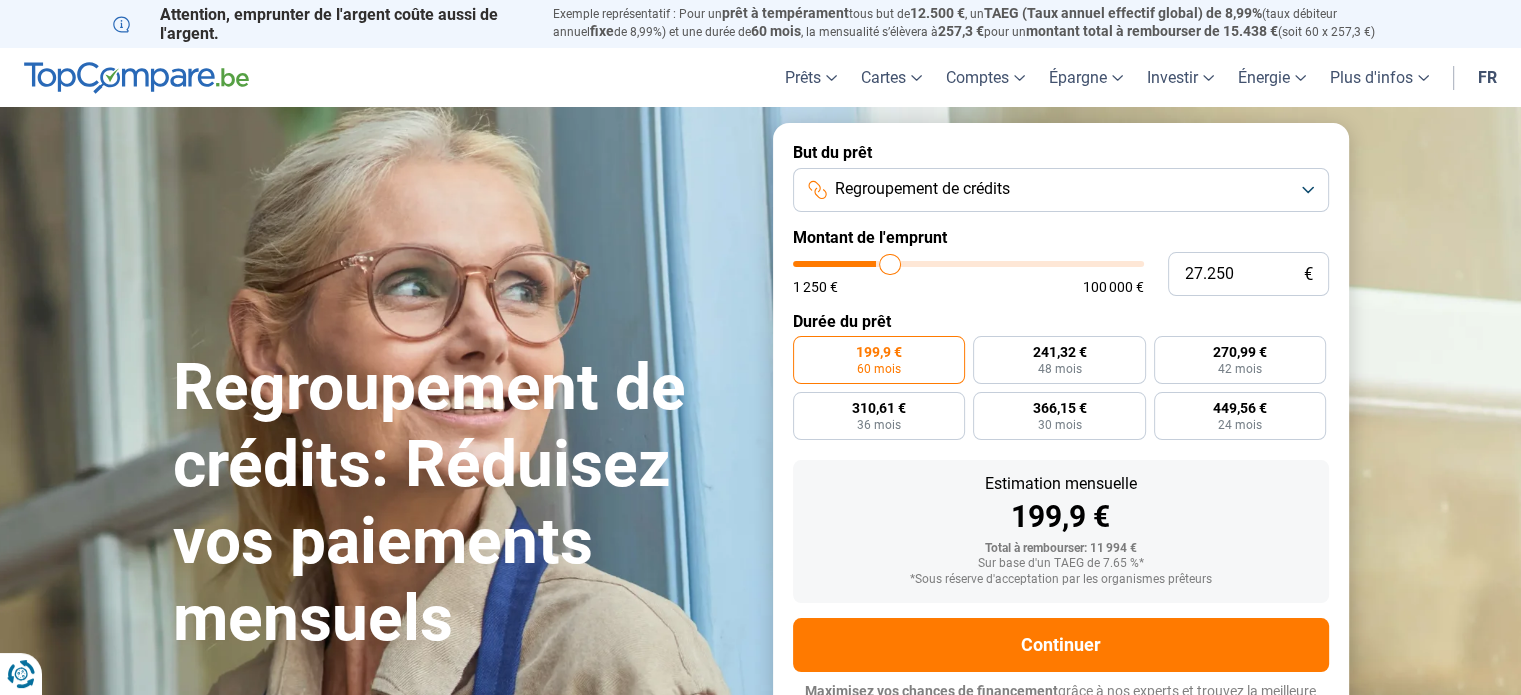 type on "28.000" 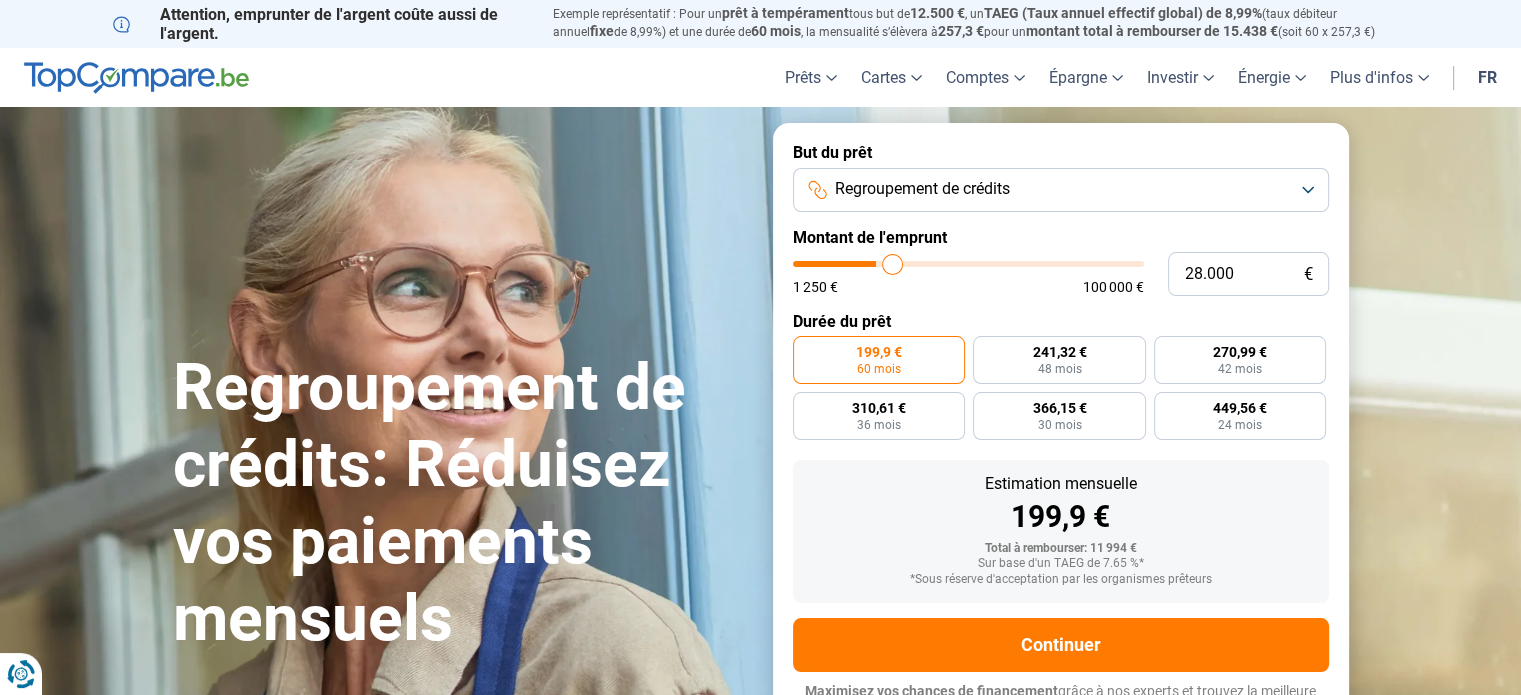 type on "28.750" 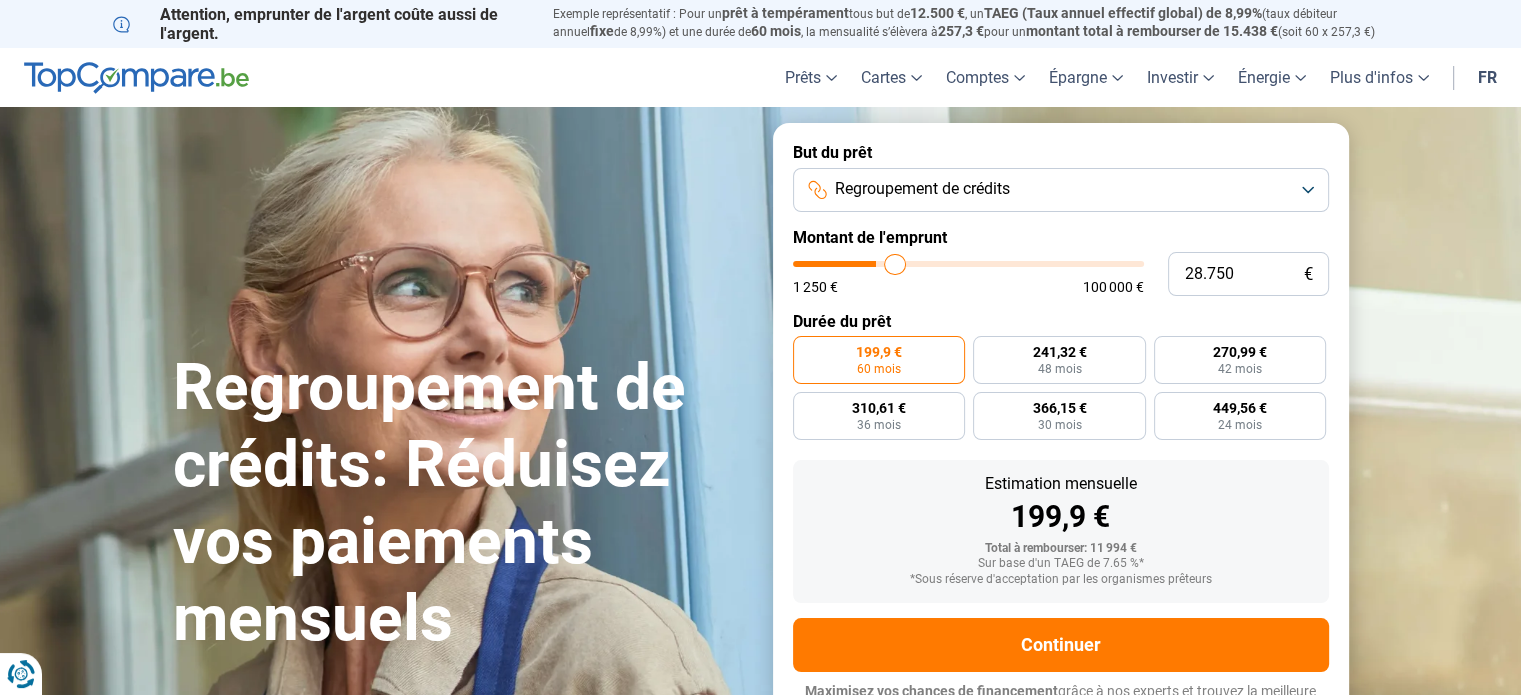 type on "29.000" 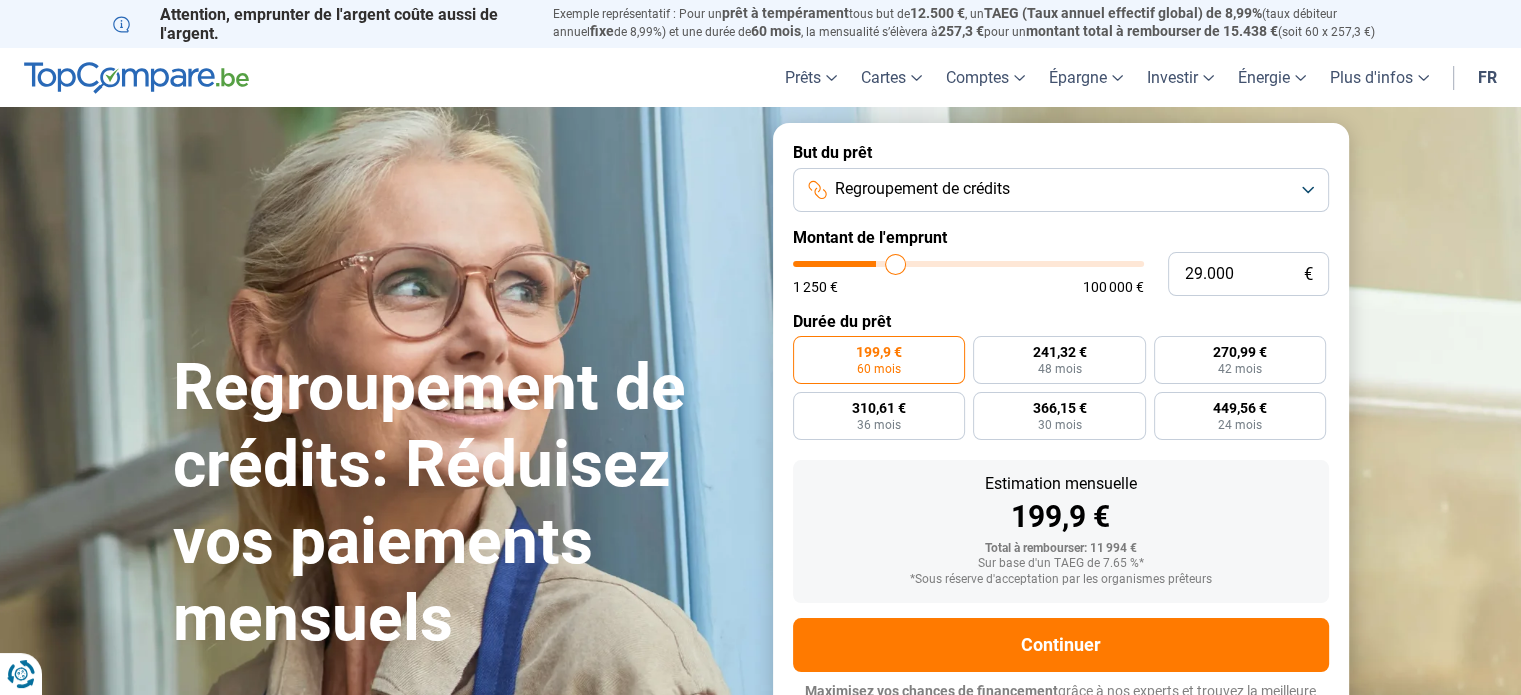 type on "29.250" 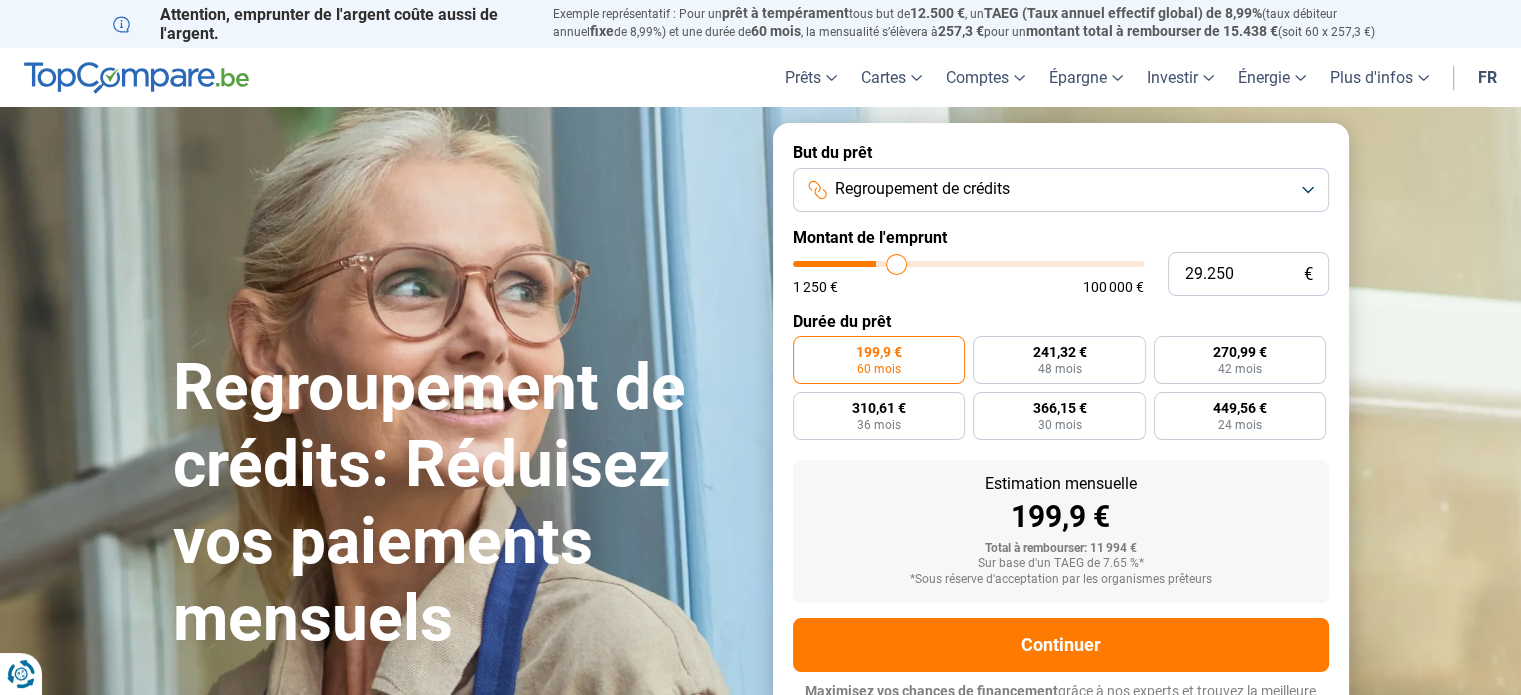 type on "29.500" 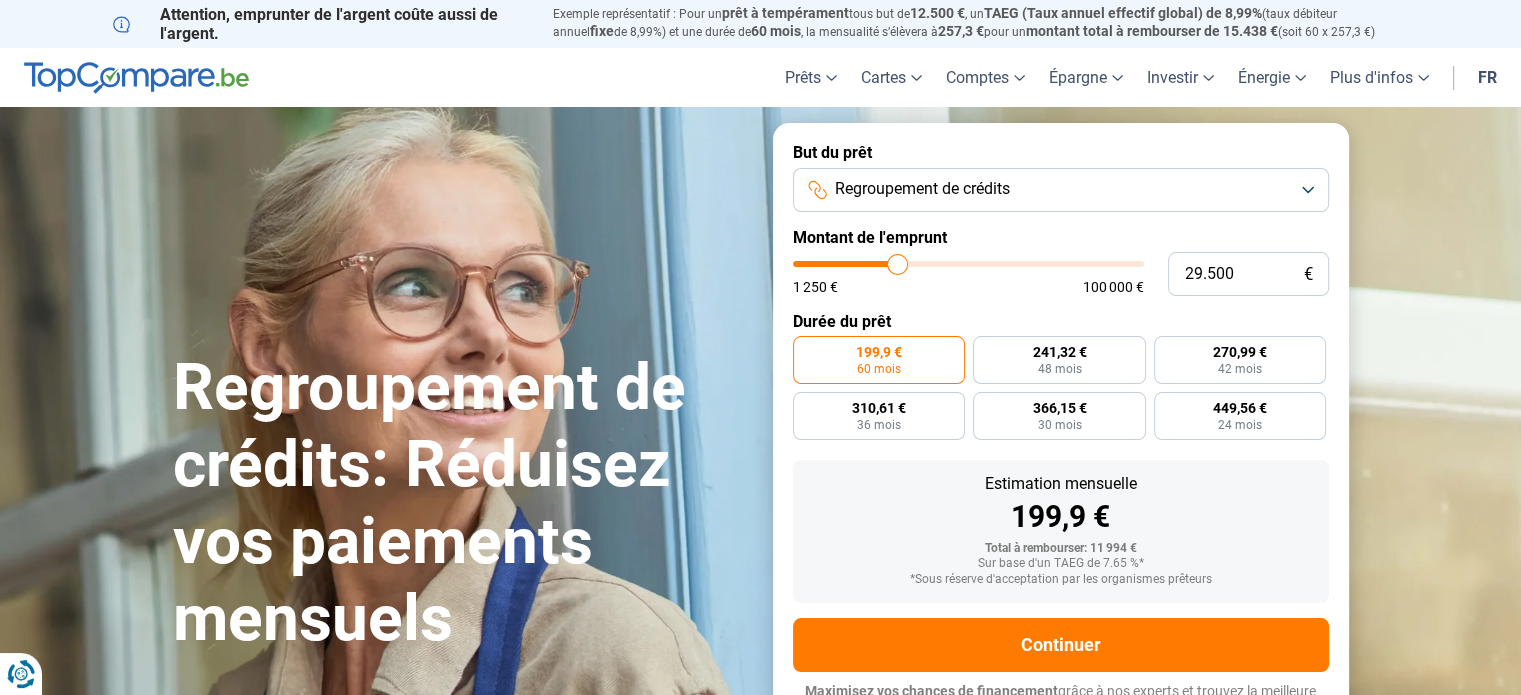type on "29.750" 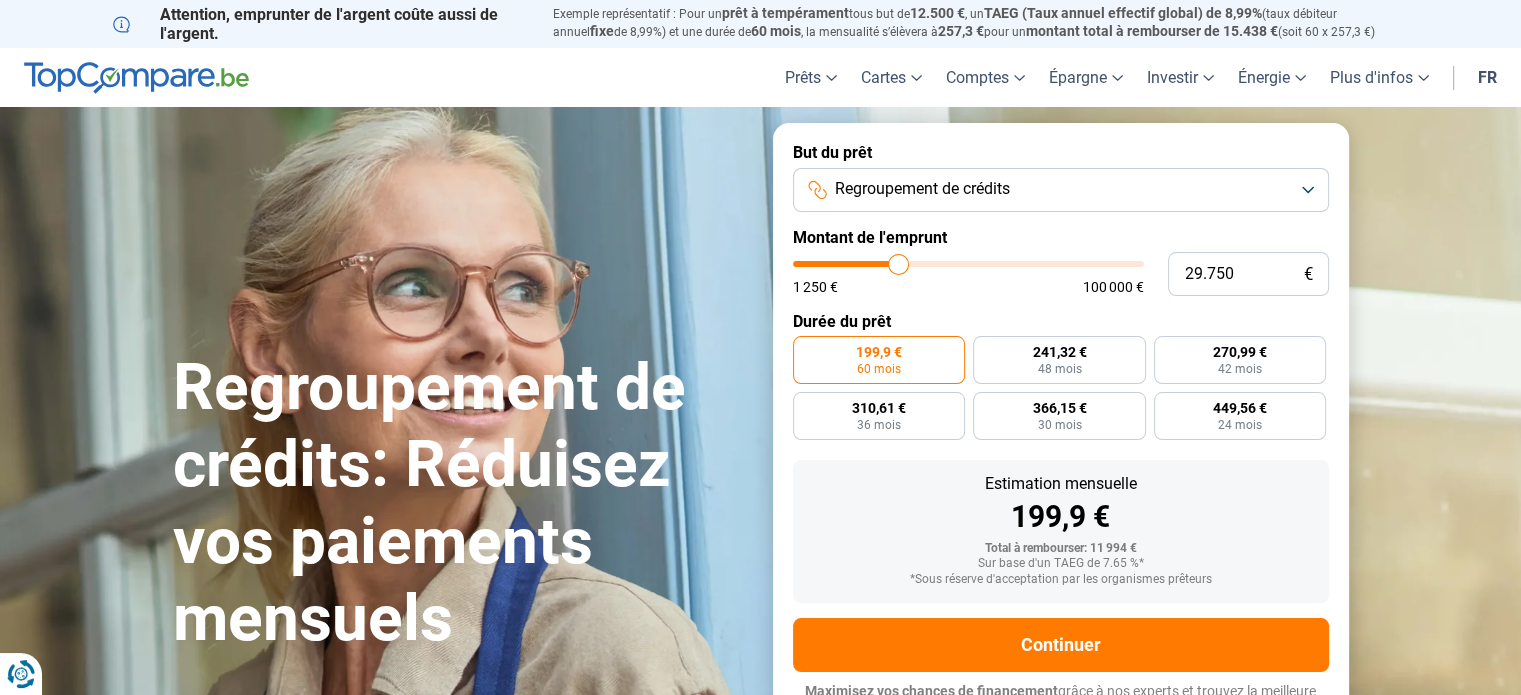 type on "30.000" 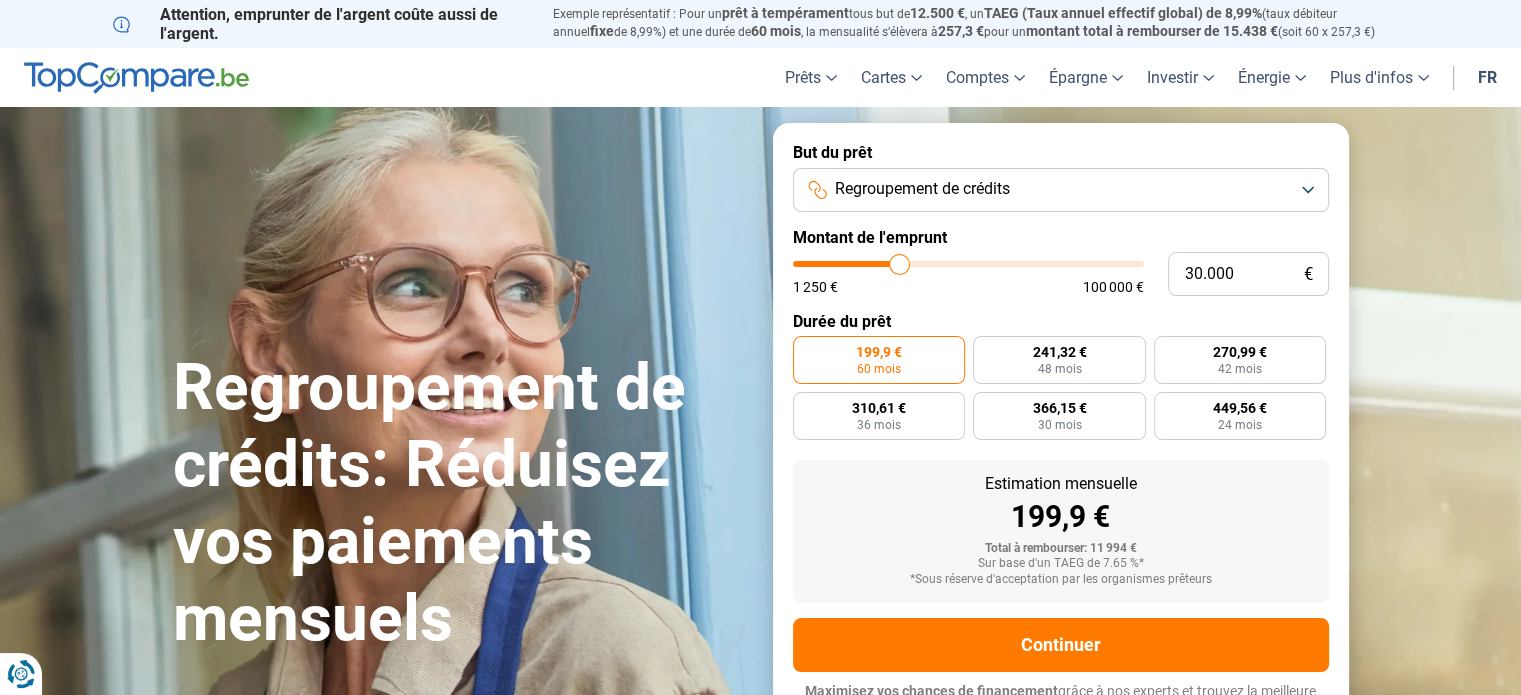 type on "30.250" 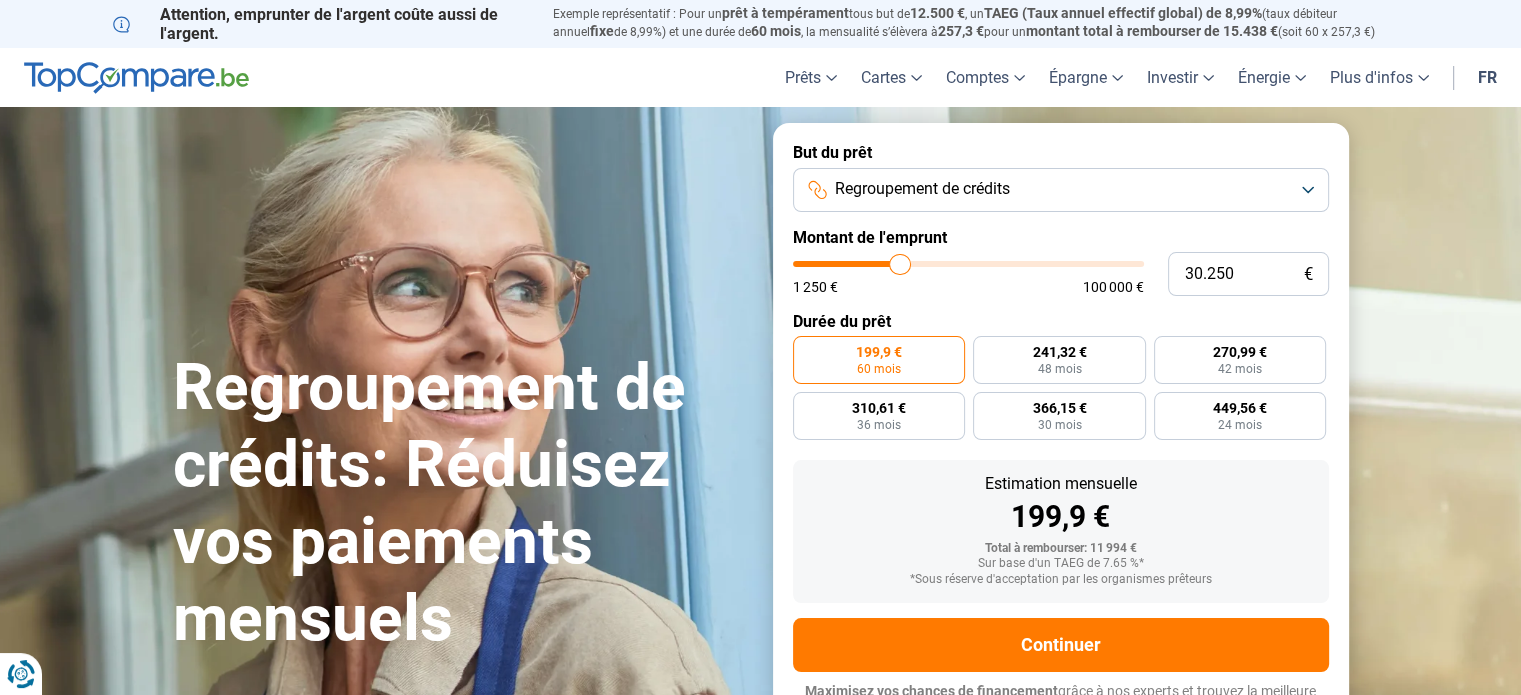 type on "30.500" 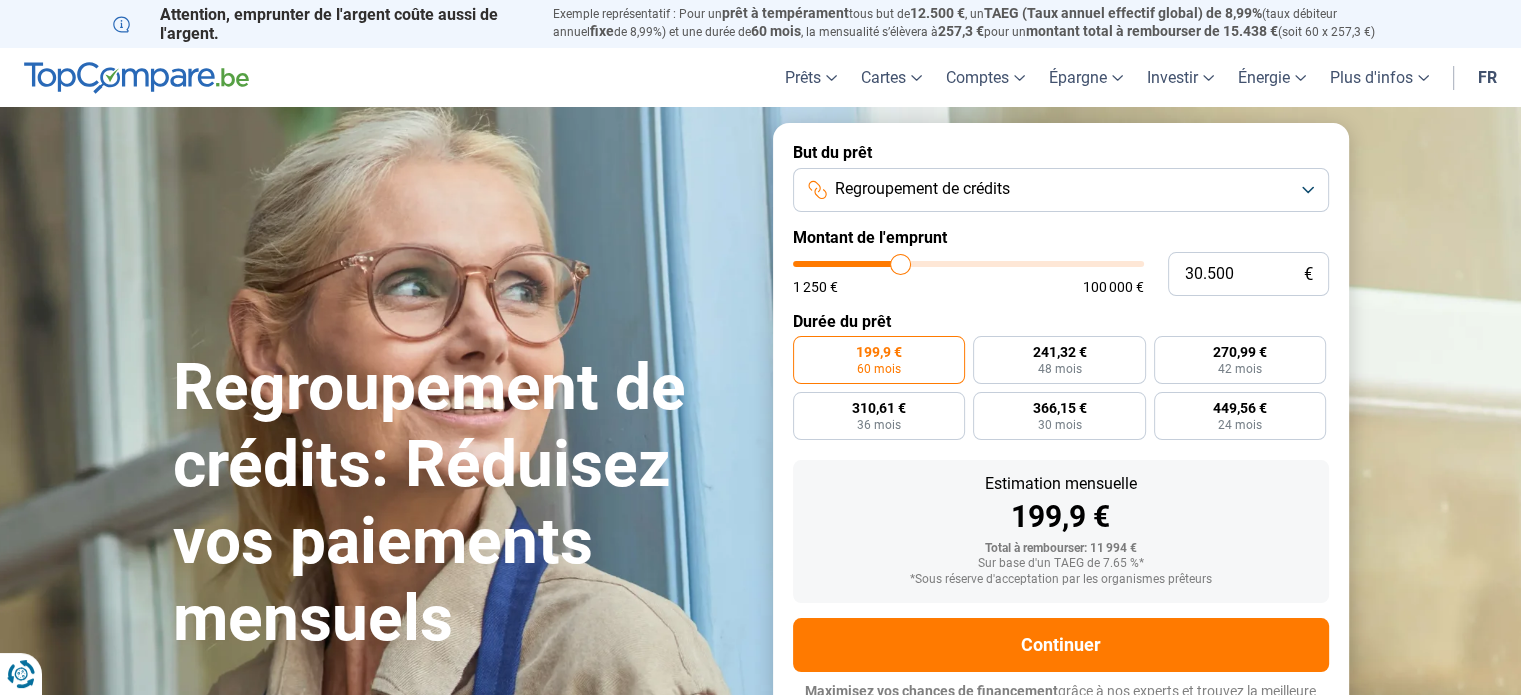 type on "30.750" 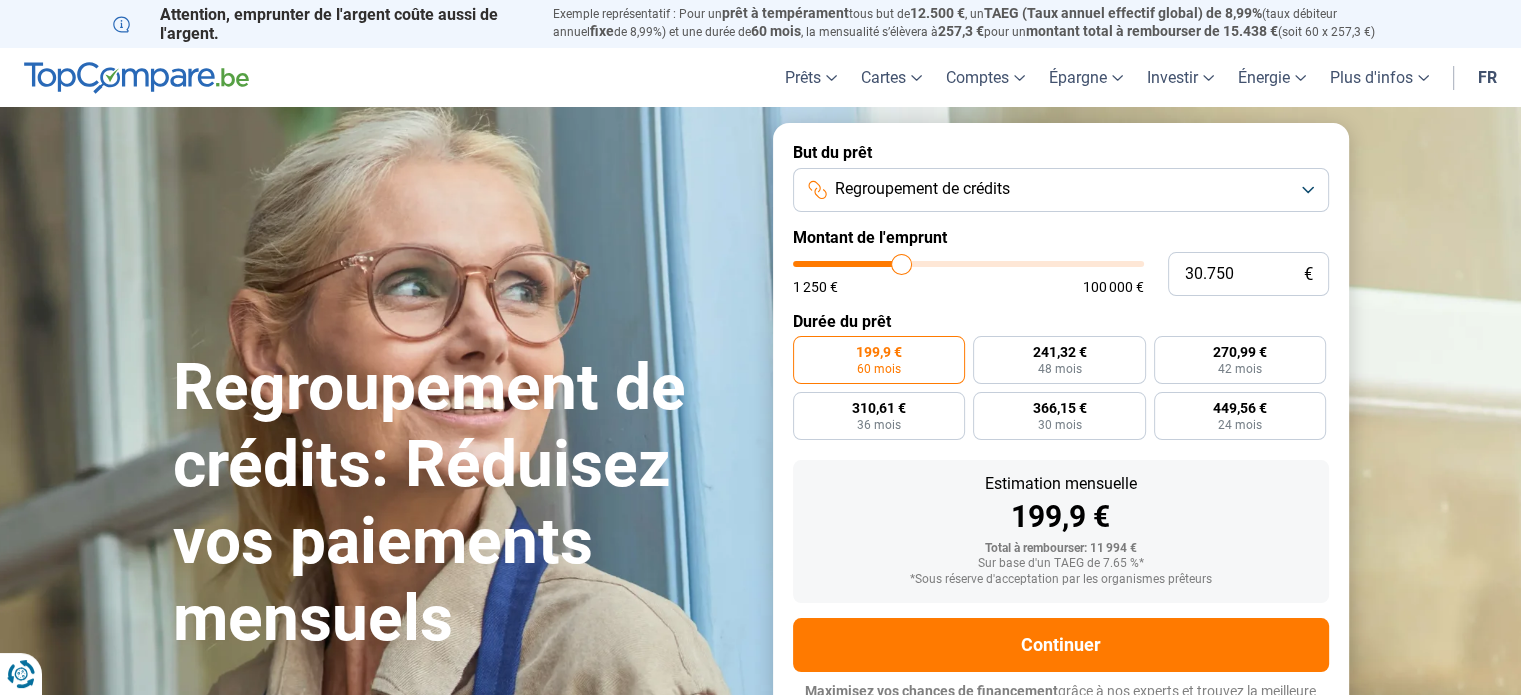 type on "30.500" 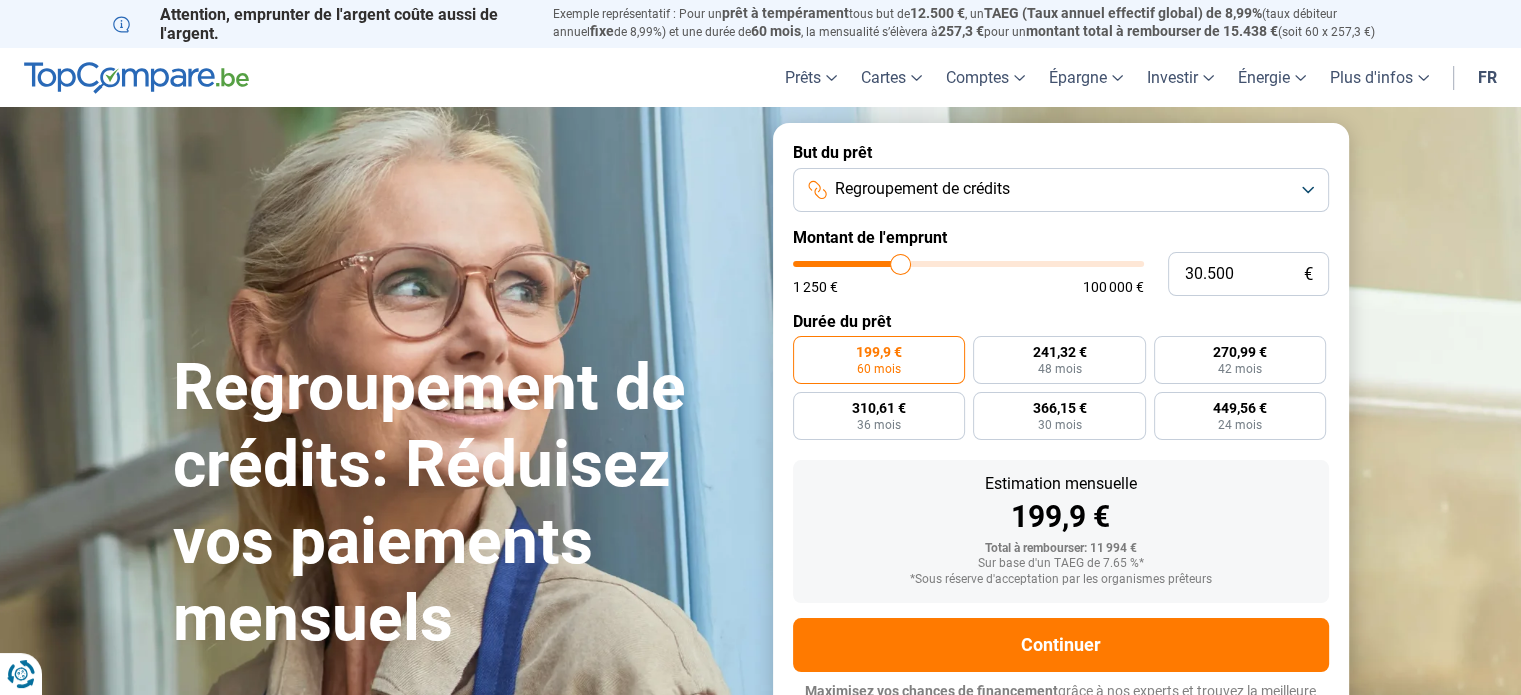 type on "30.250" 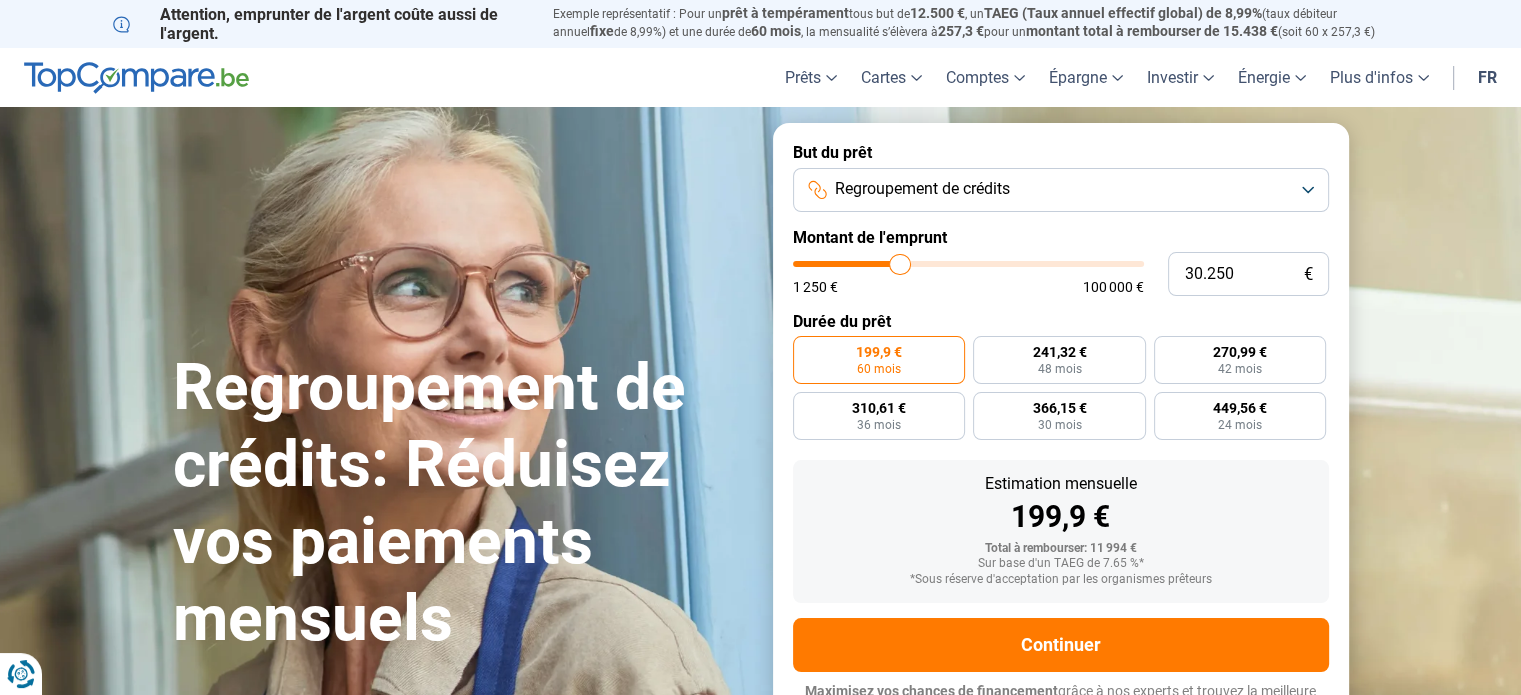 type on "29.250" 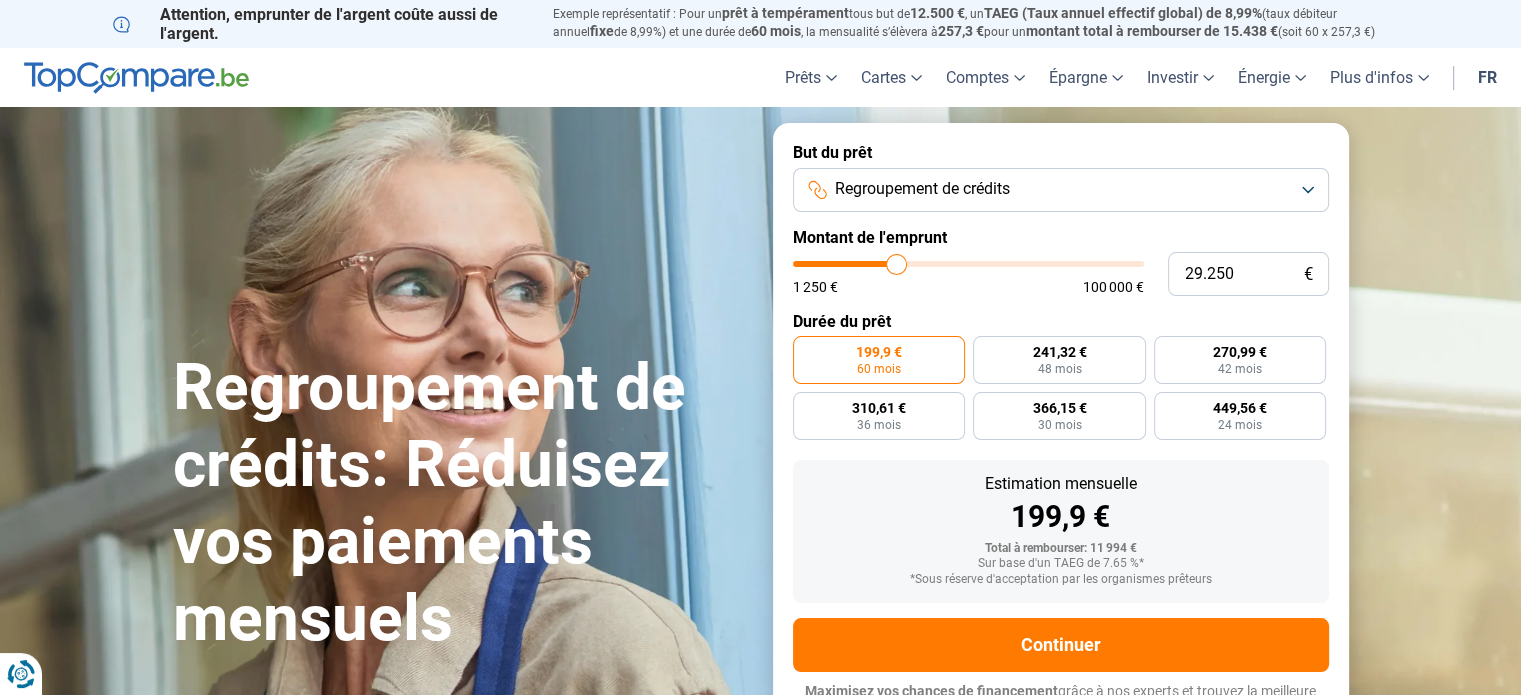 type on "27.750" 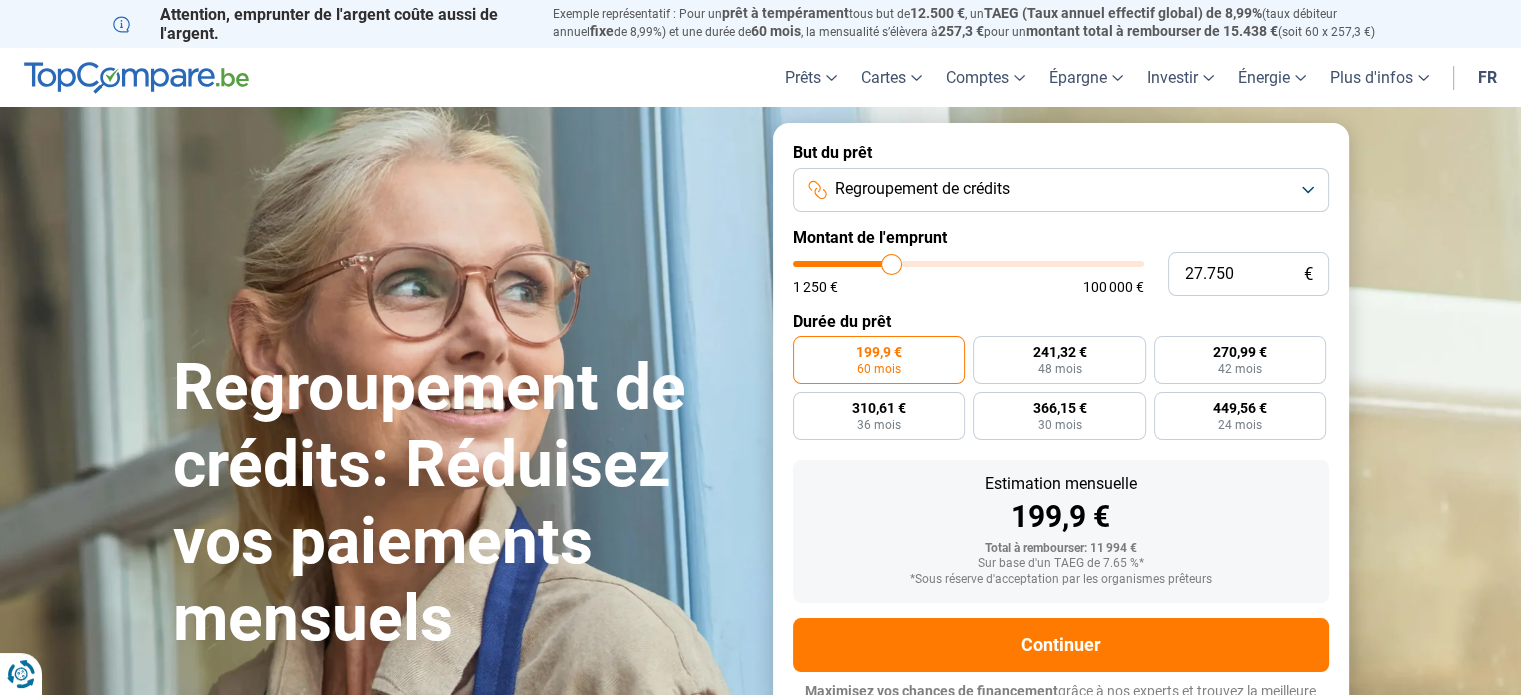 type on "27.000" 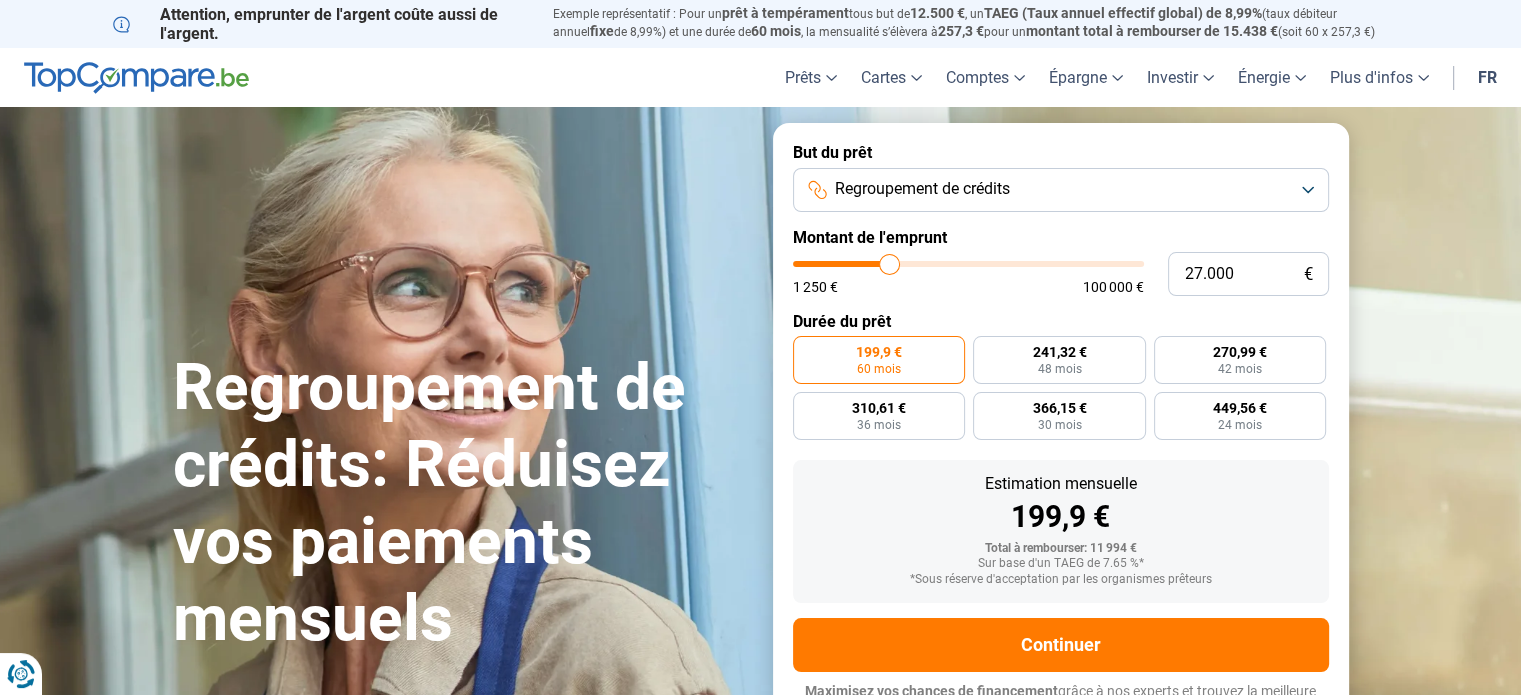 type on "26.250" 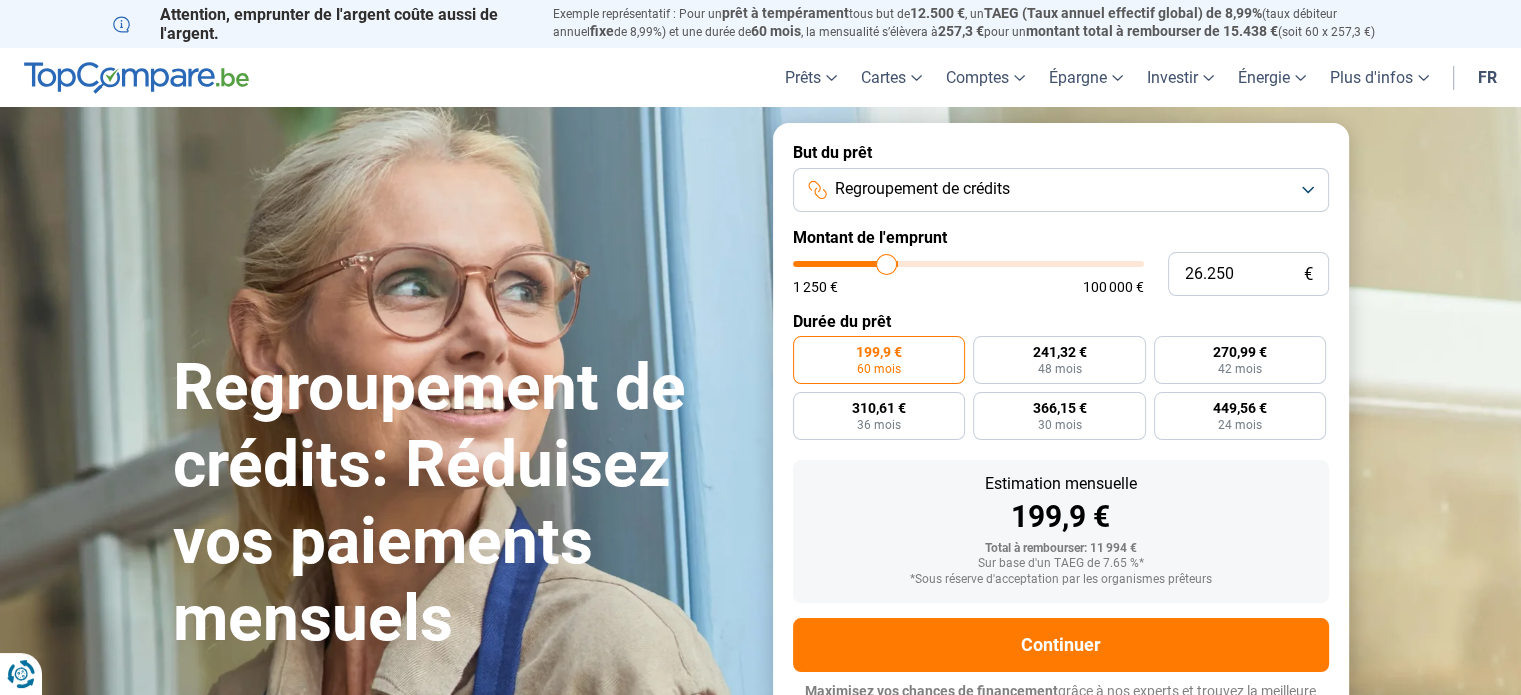 type on "26.000" 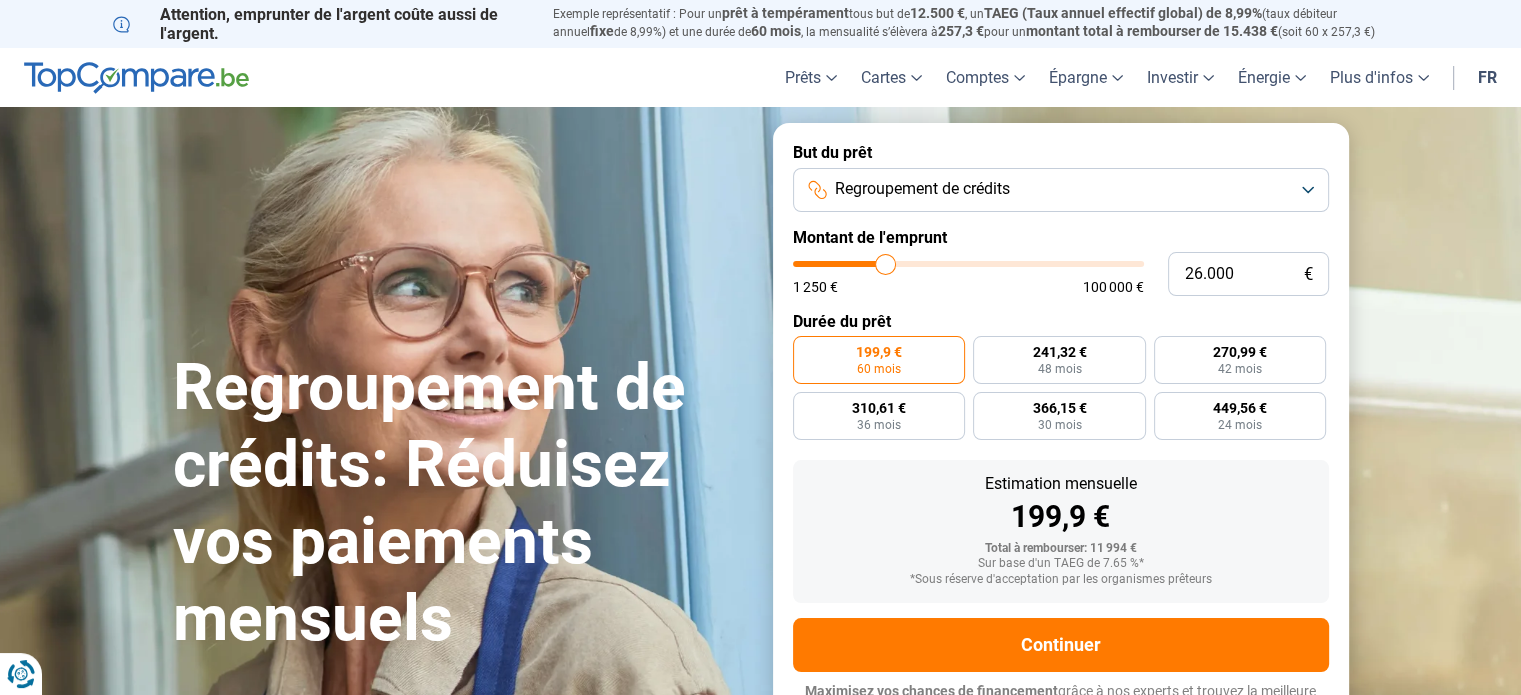 type on "25.750" 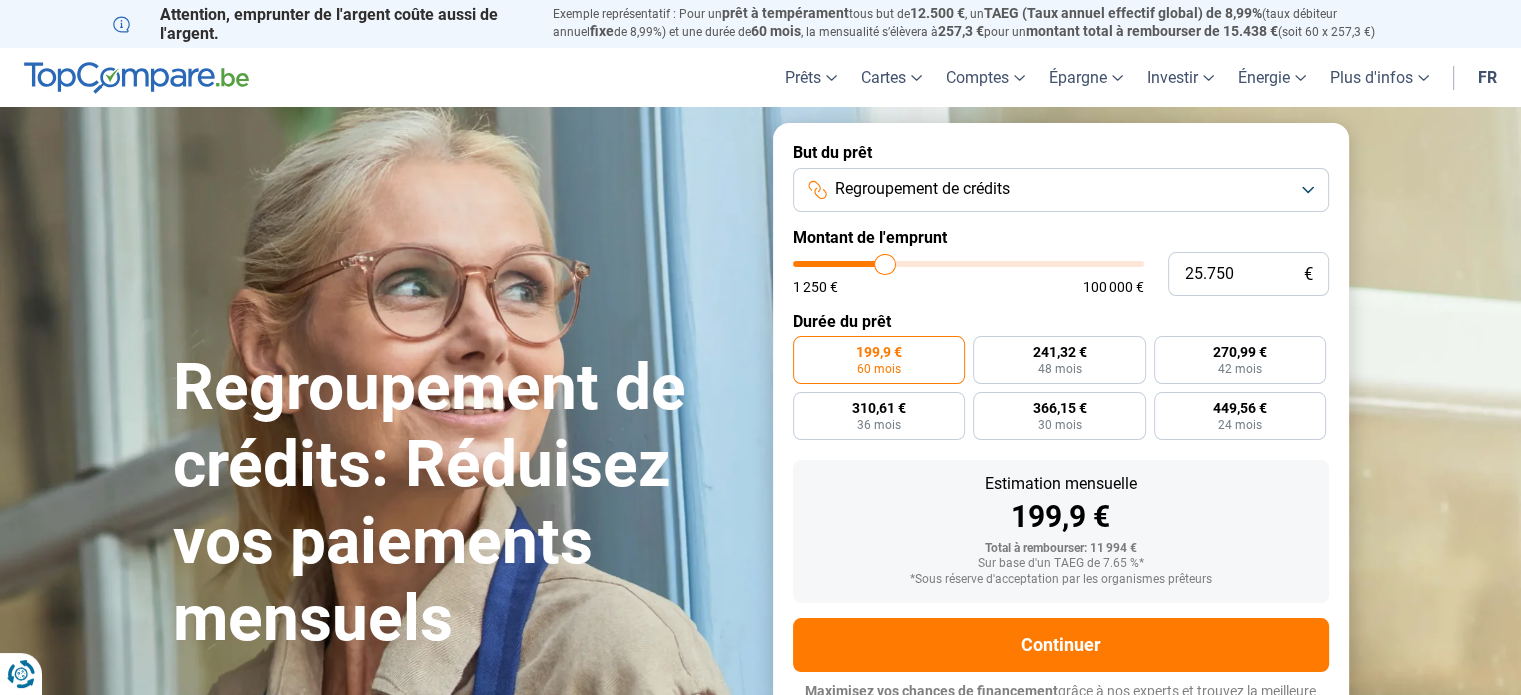type on "25.250" 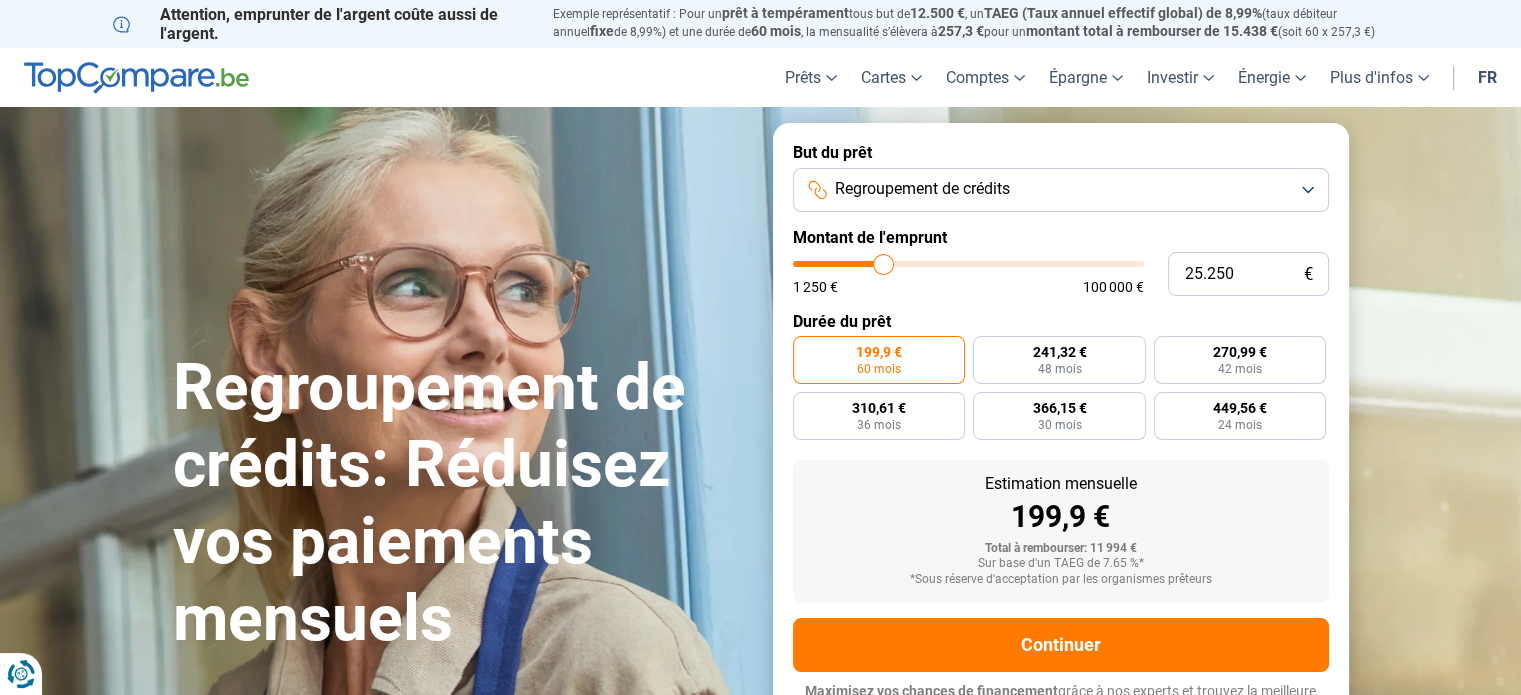 type on "25.000" 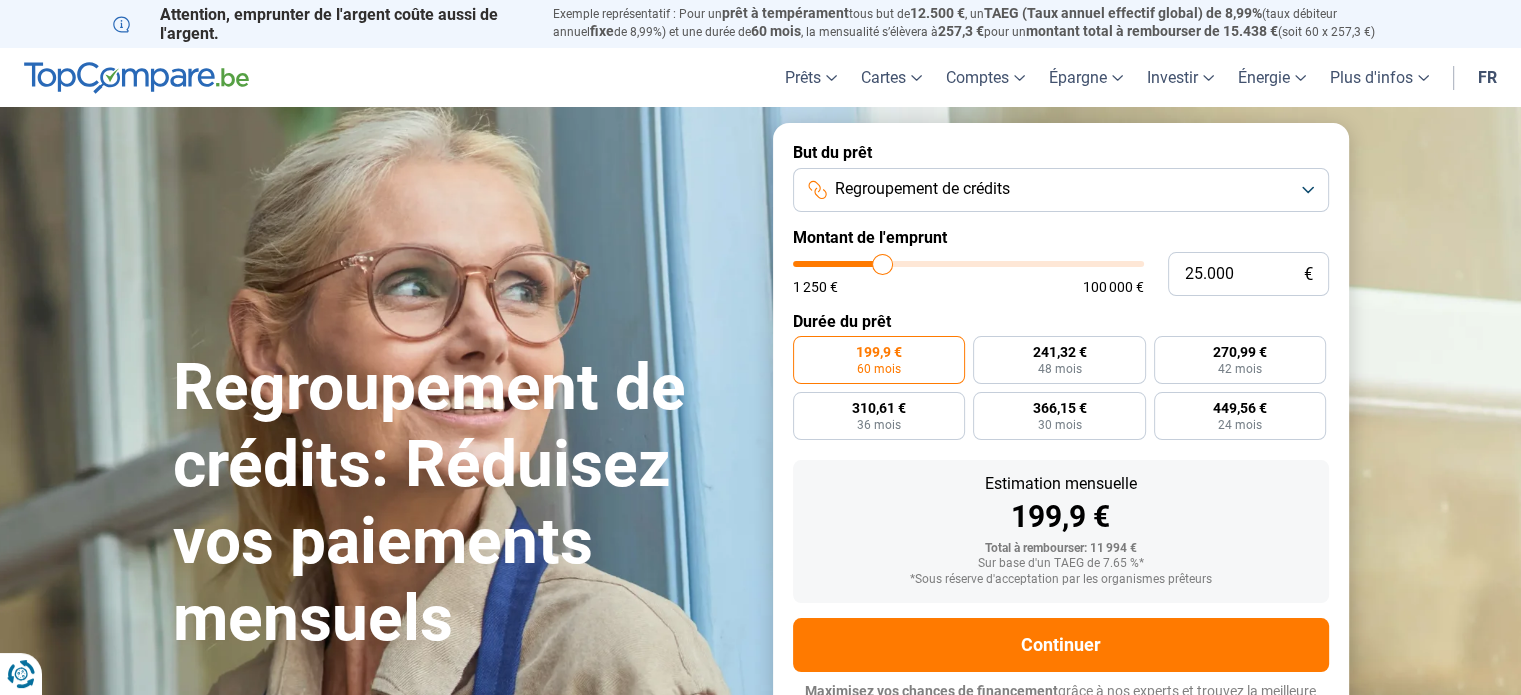 type on "24.750" 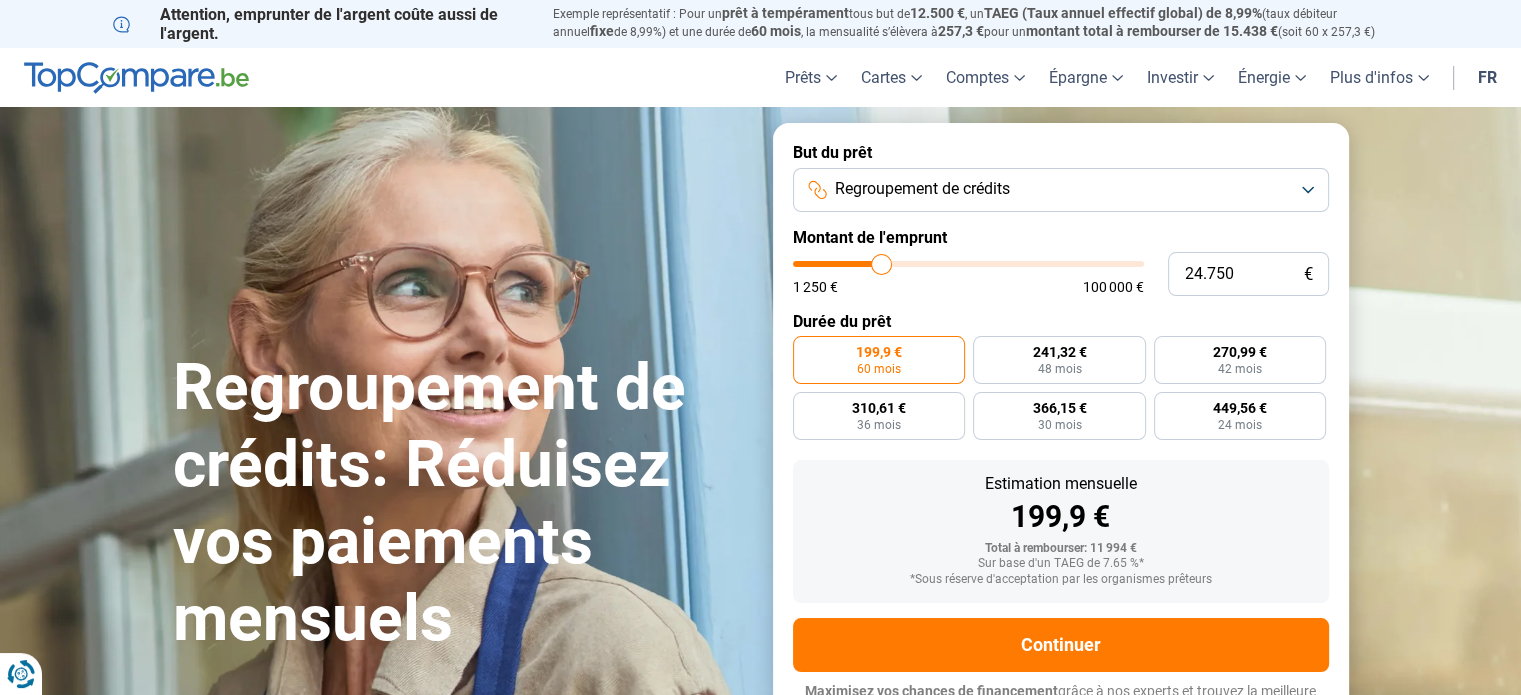 type on "24.500" 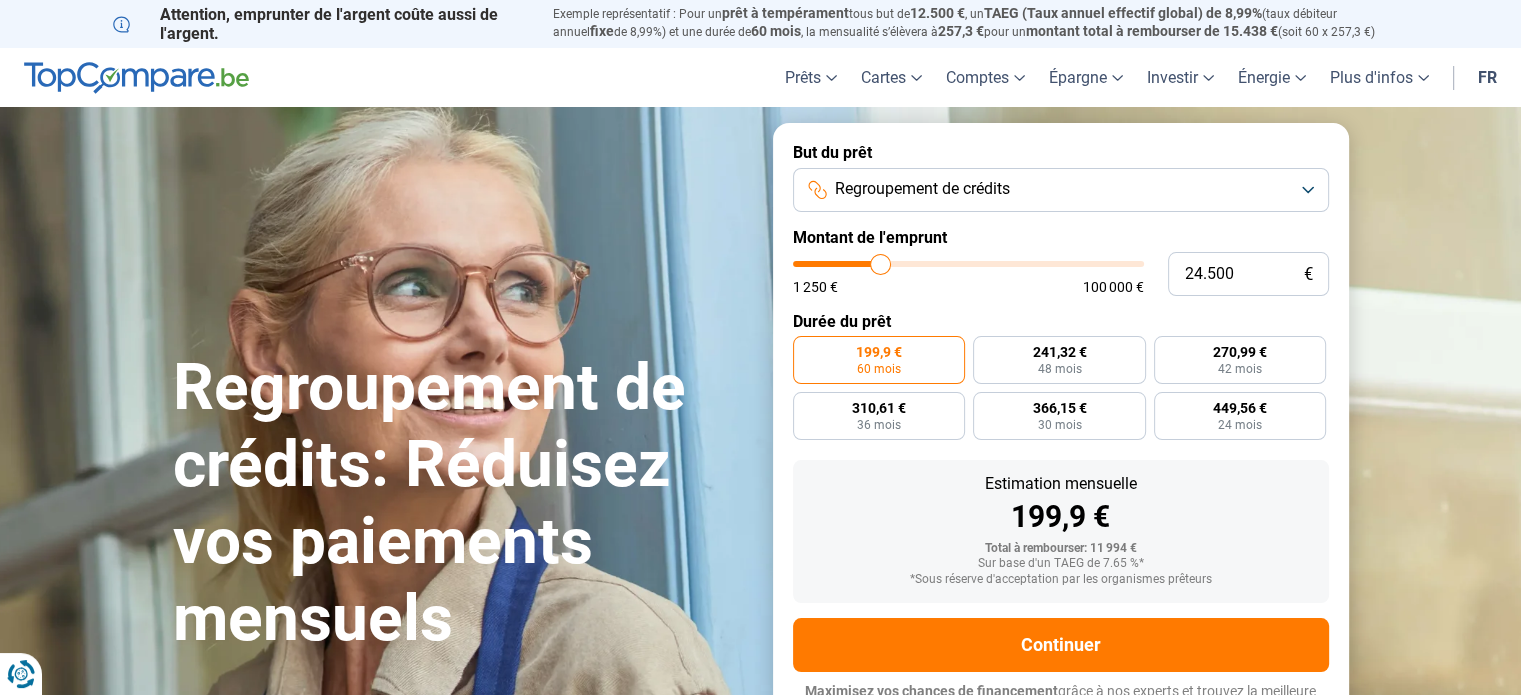 type on "24.250" 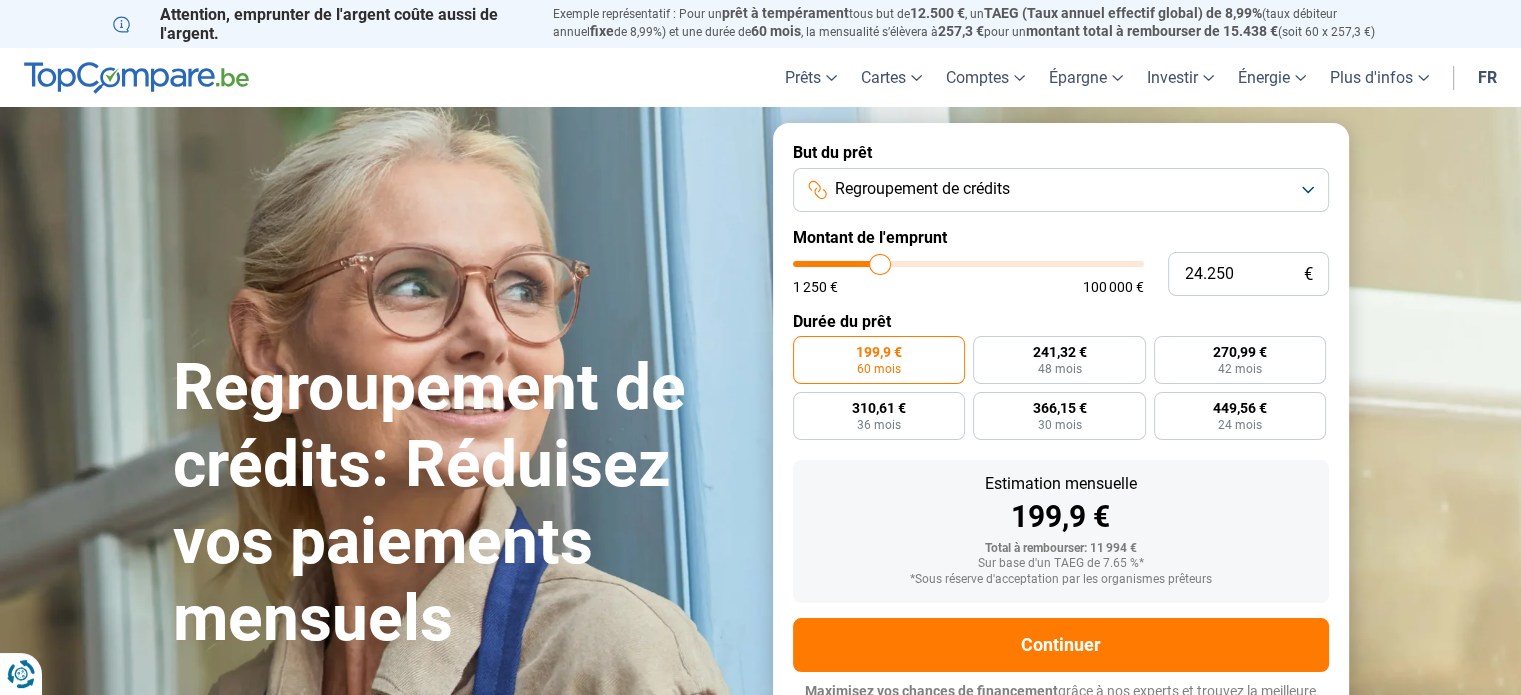 type on "24.000" 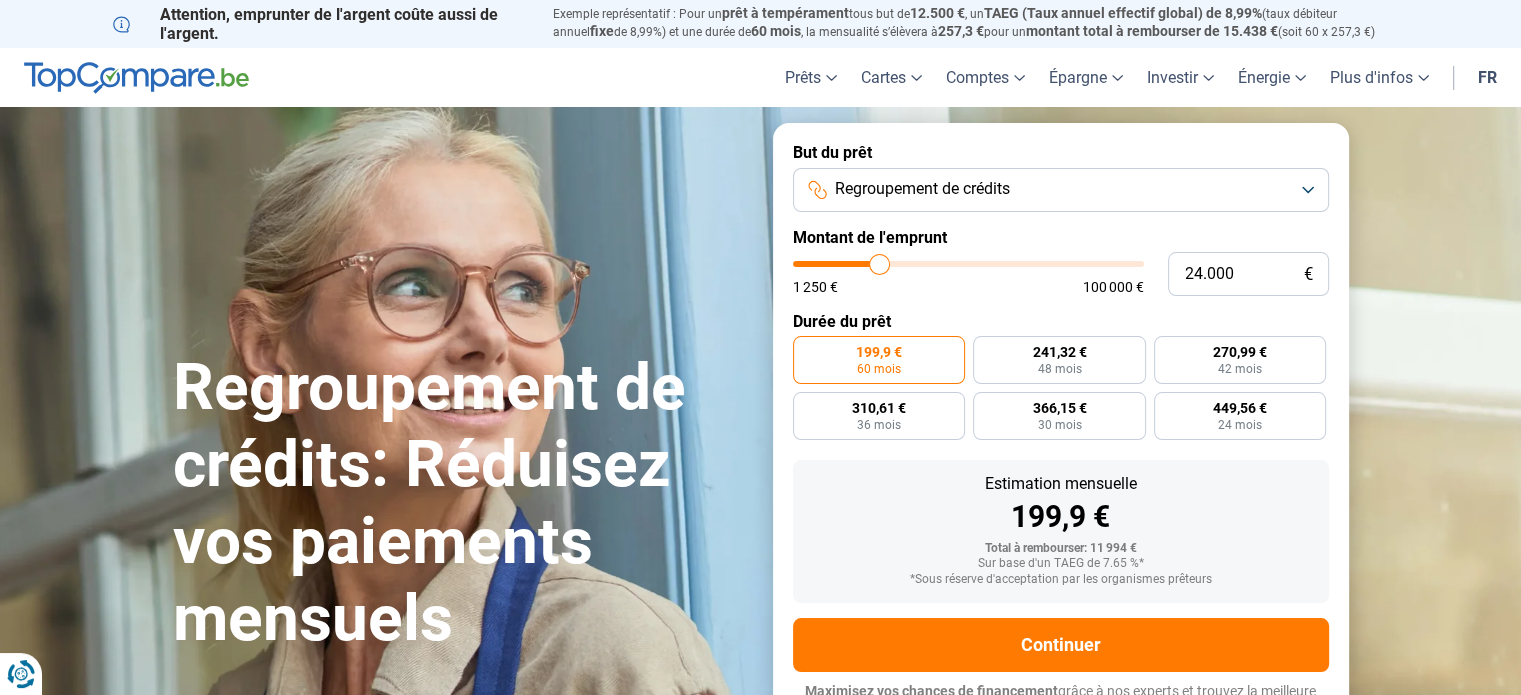 type on "23.750" 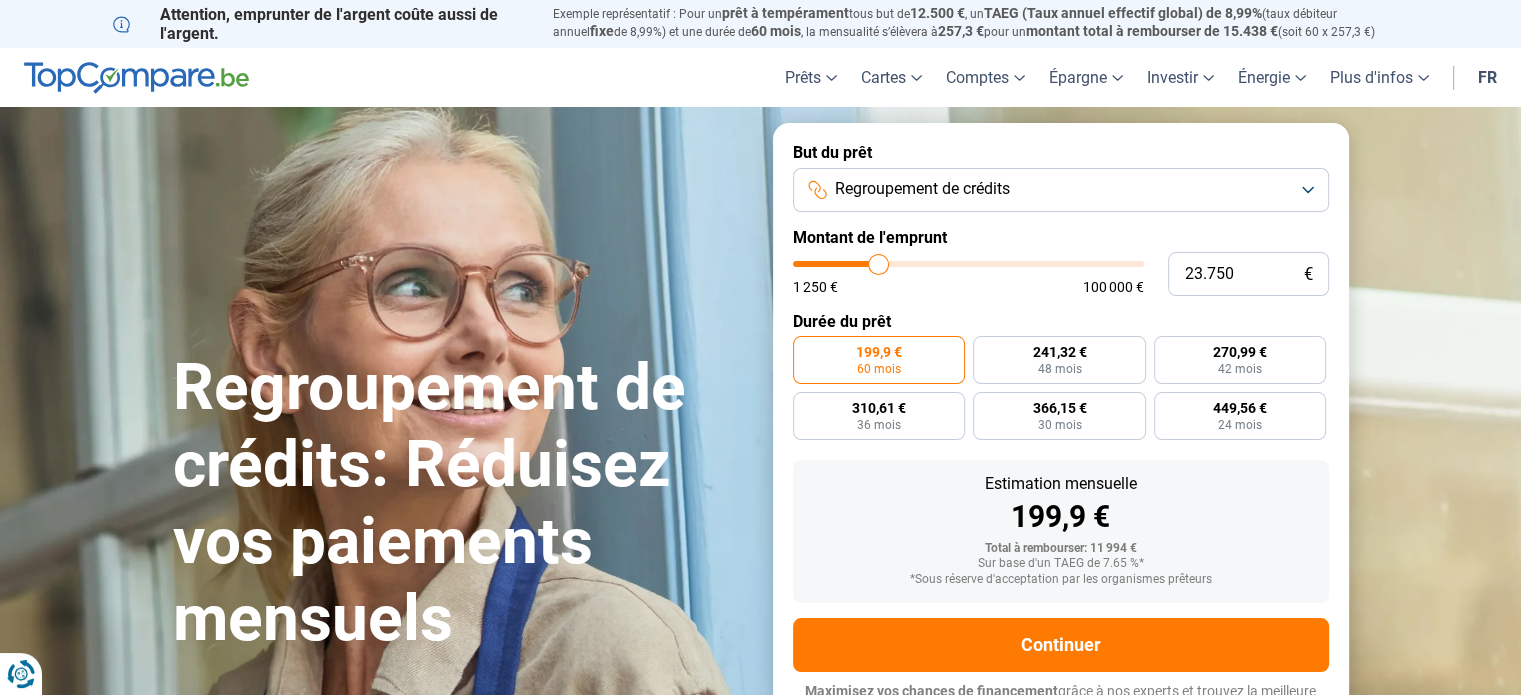 type on "23.500" 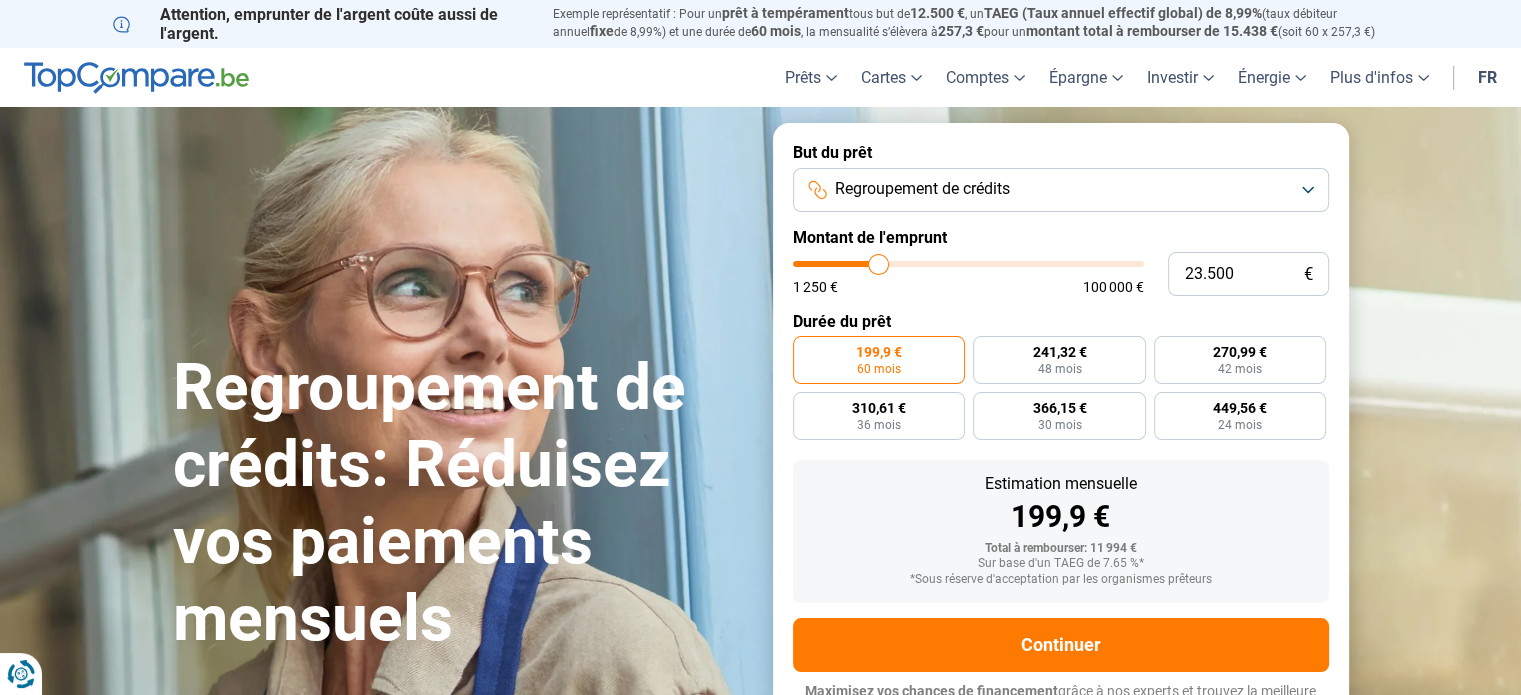 type on "23500" 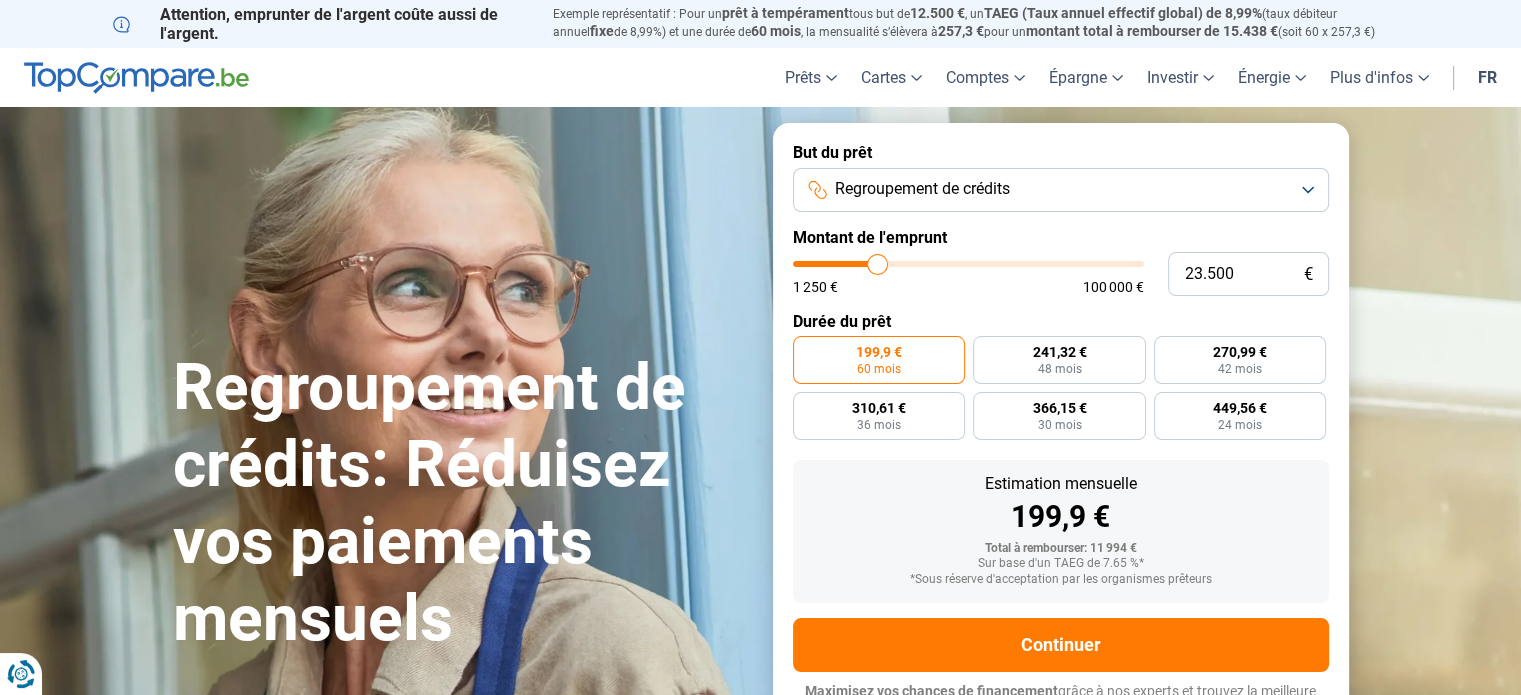 type on "23.000" 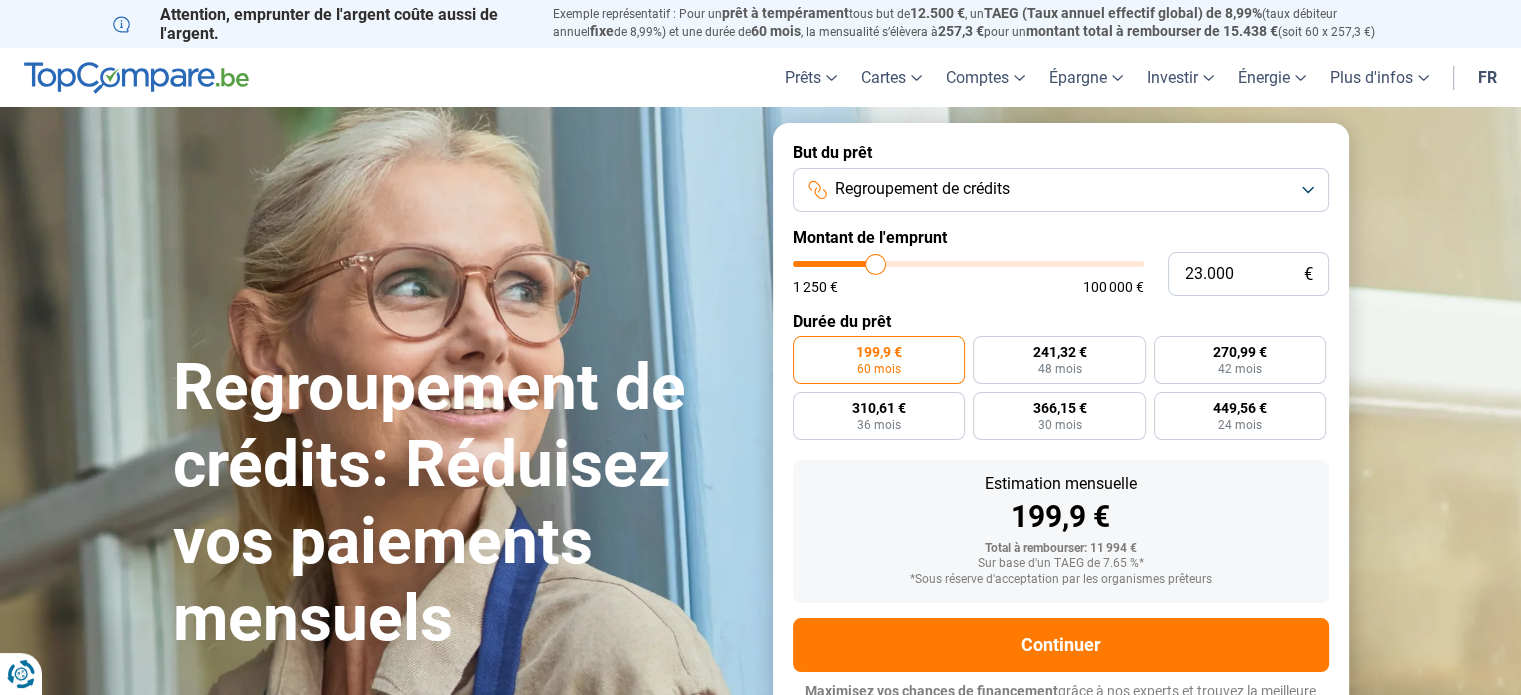 type on "22.750" 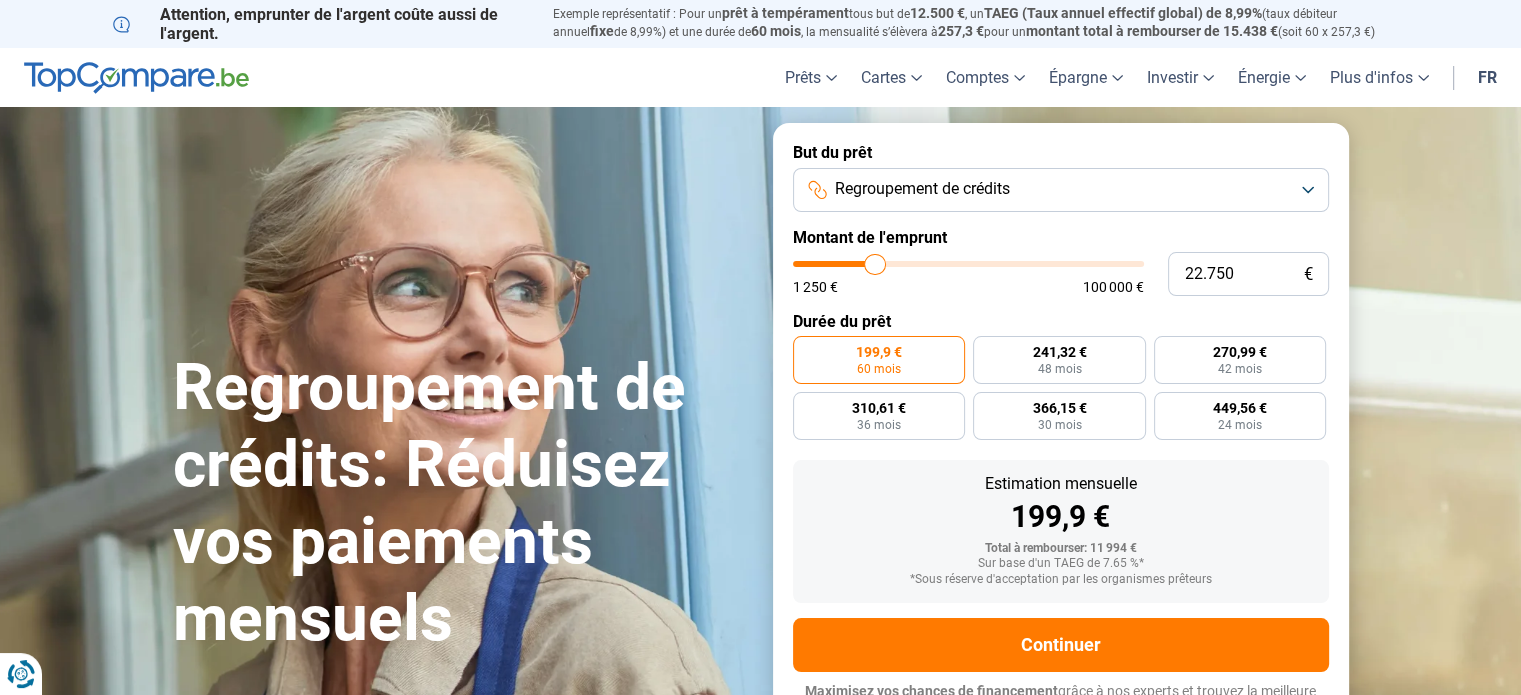 type on "22.500" 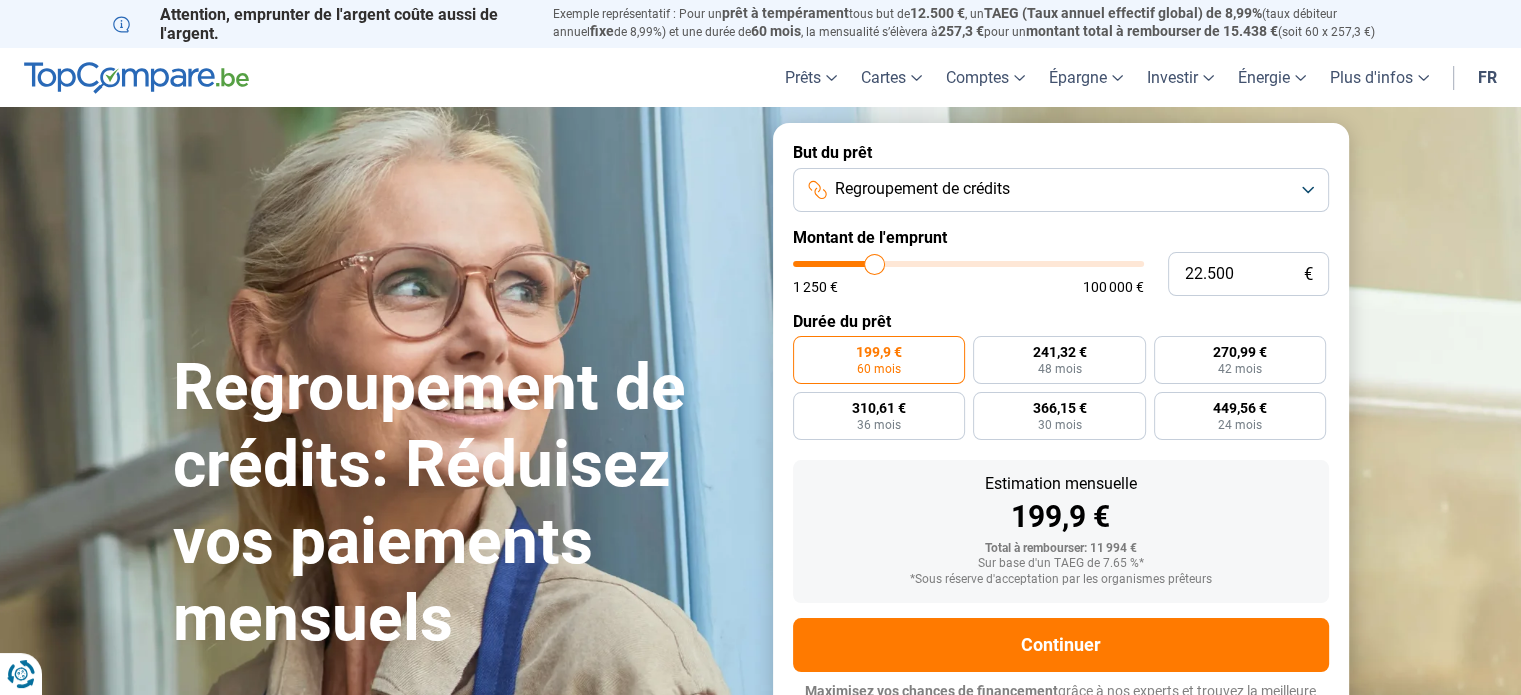 type on "22.250" 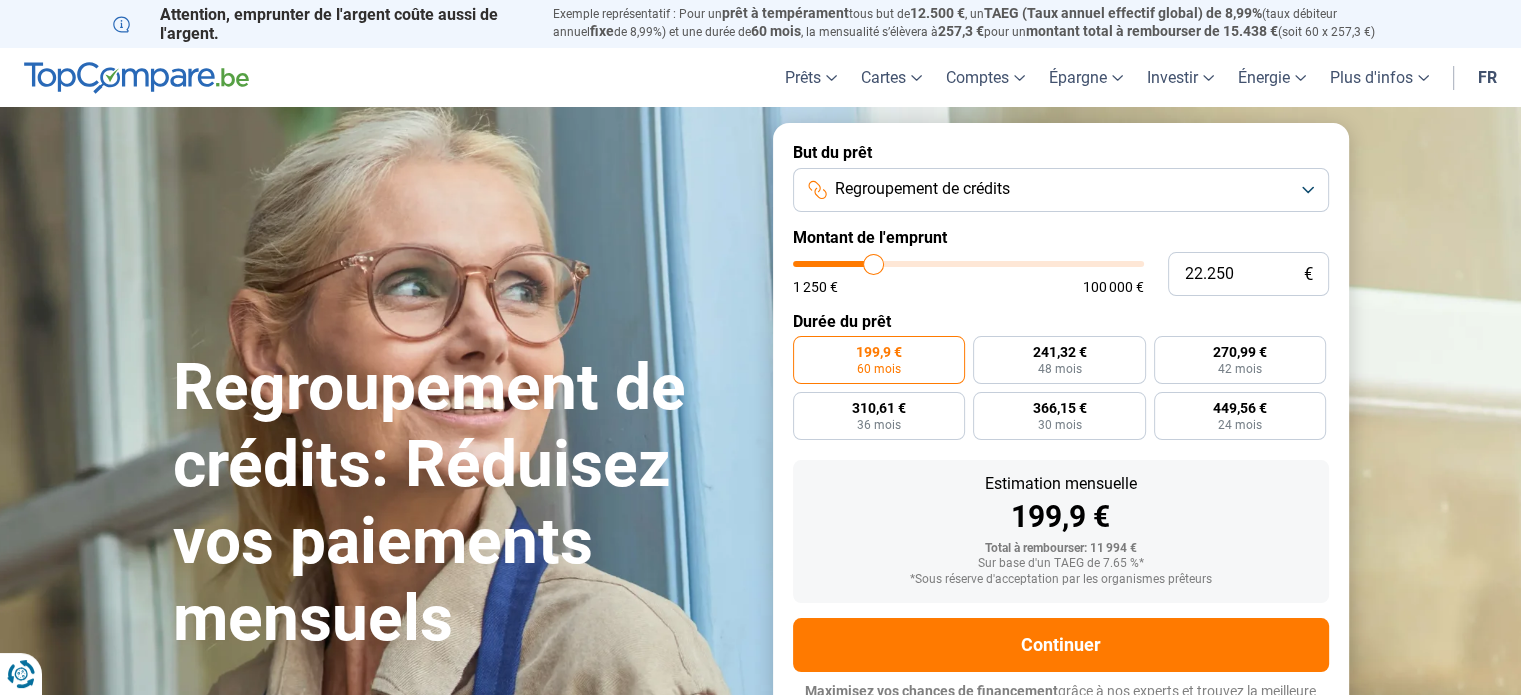 type on "22.000" 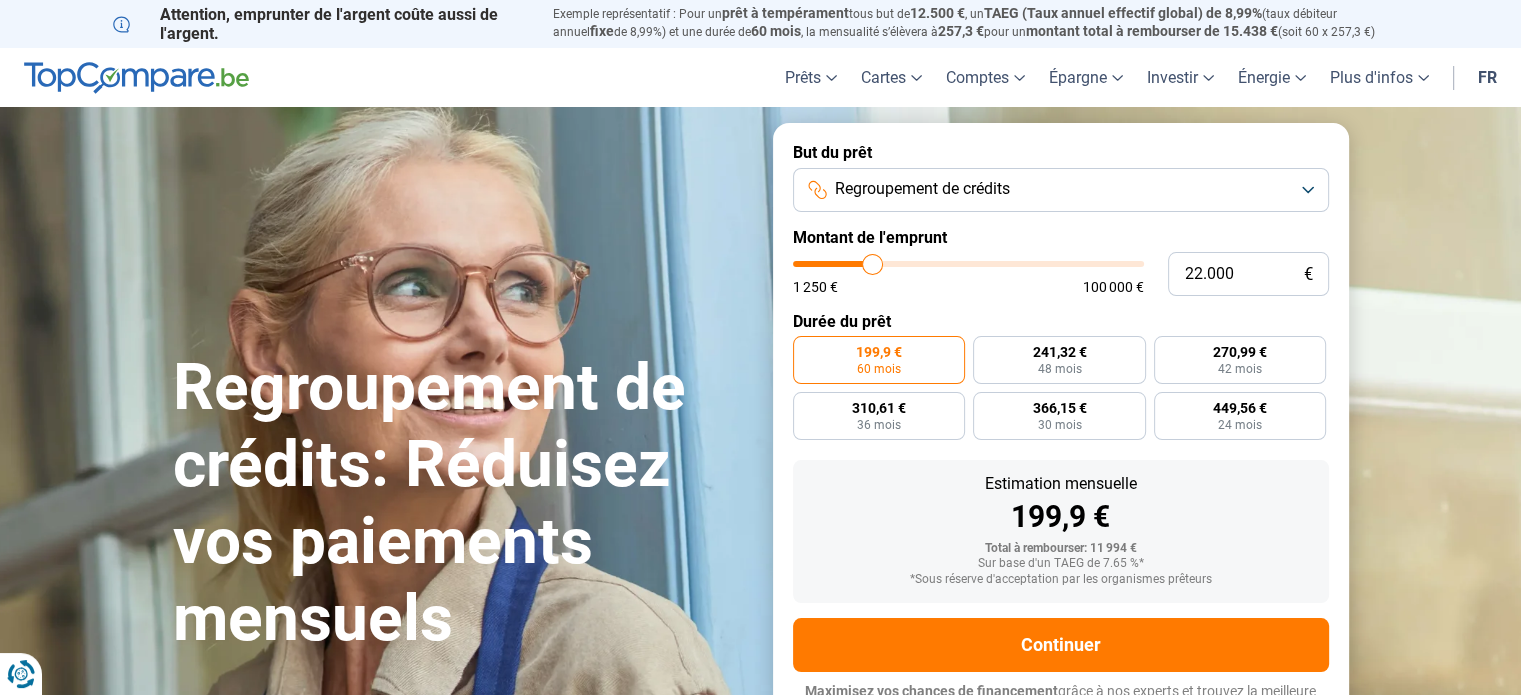 type on "21.750" 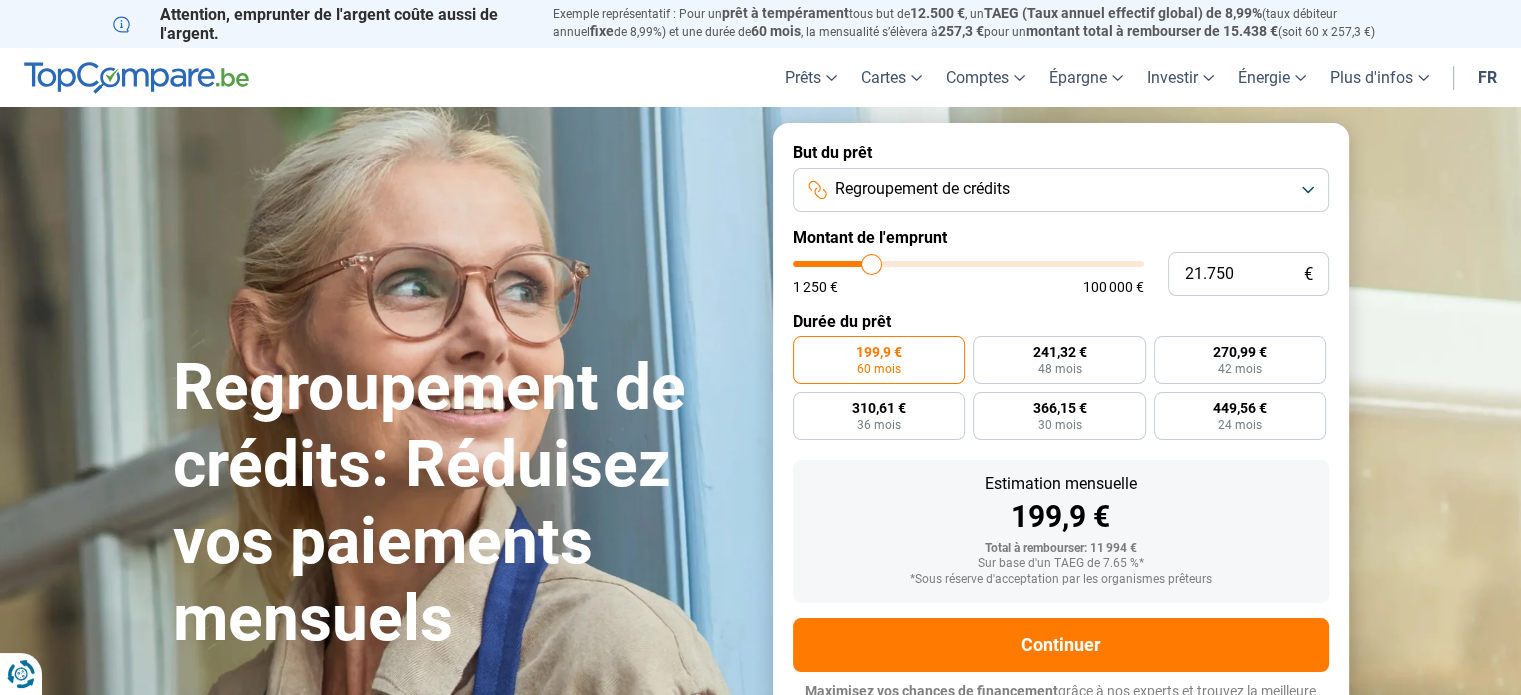 type on "21.500" 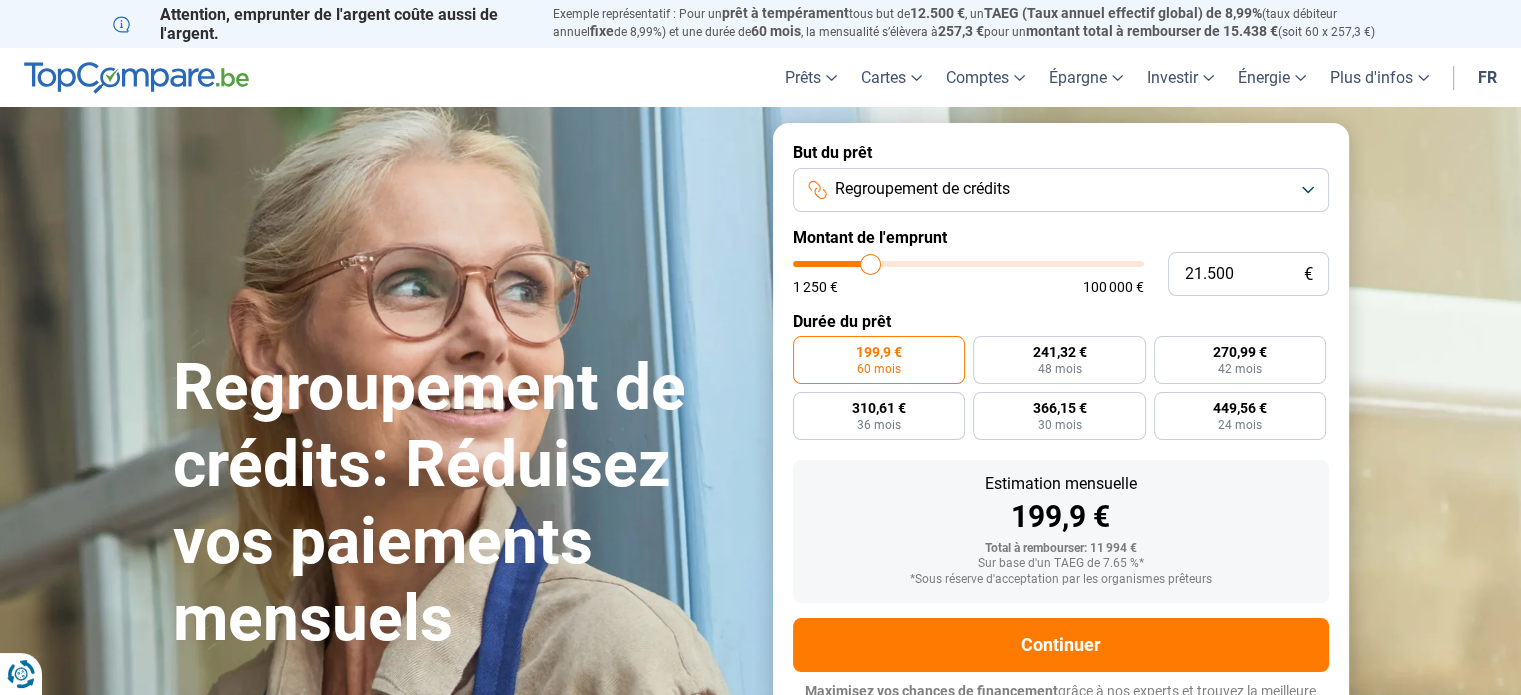 type on "21.250" 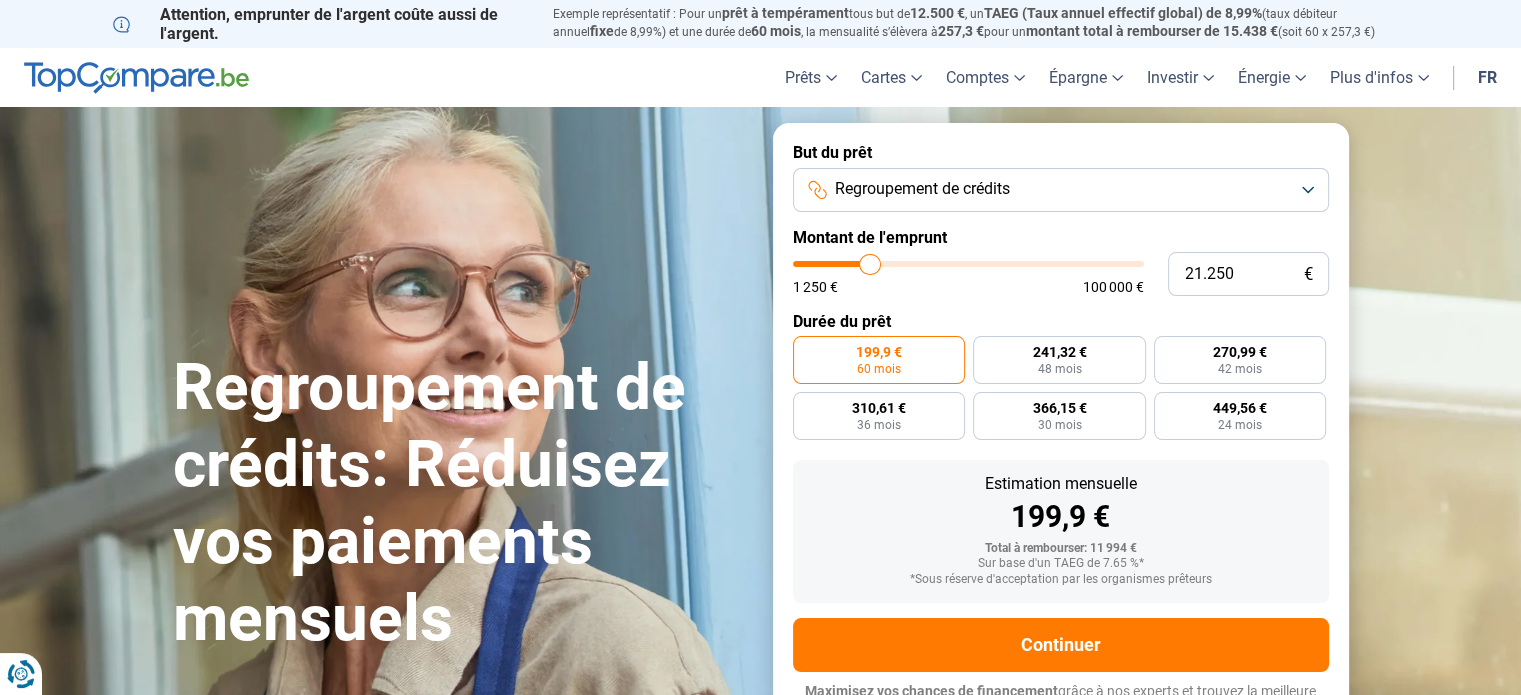 type on "21.000" 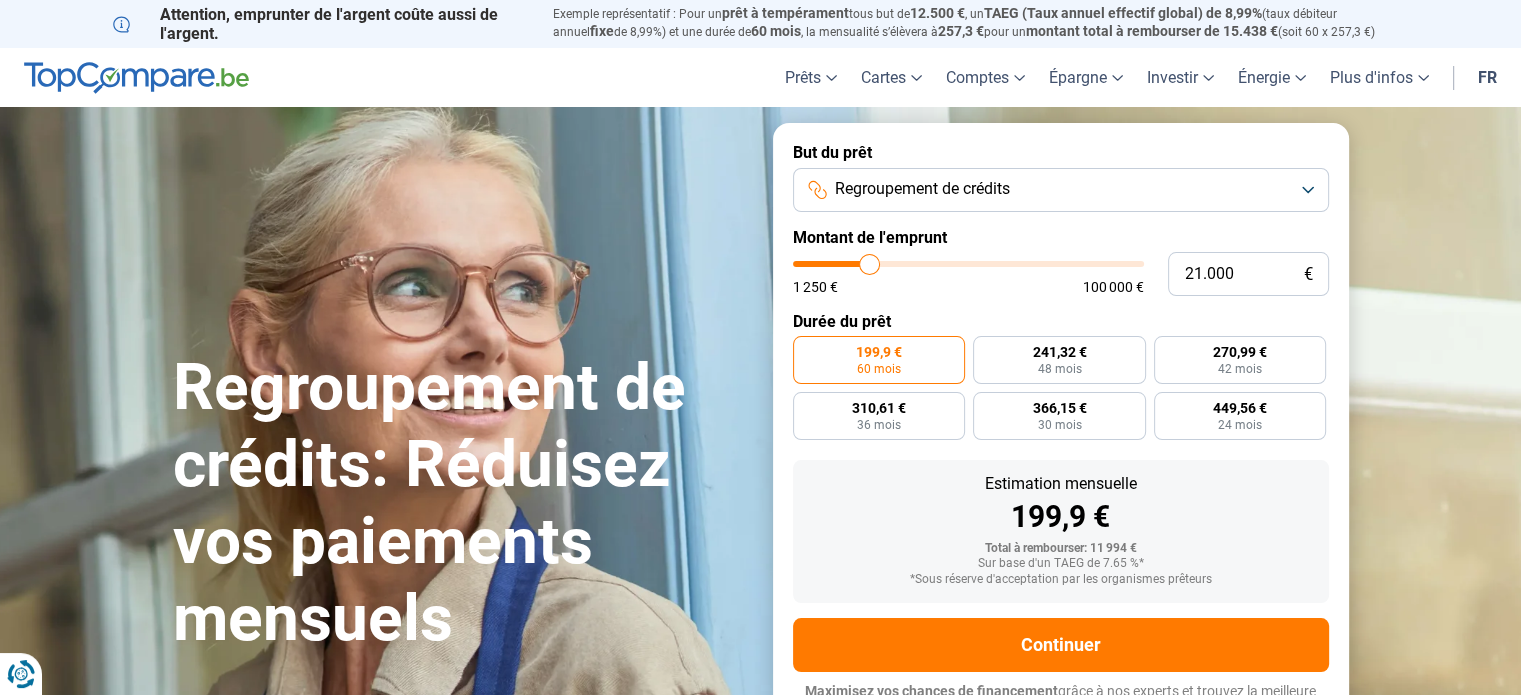 type on "20.750" 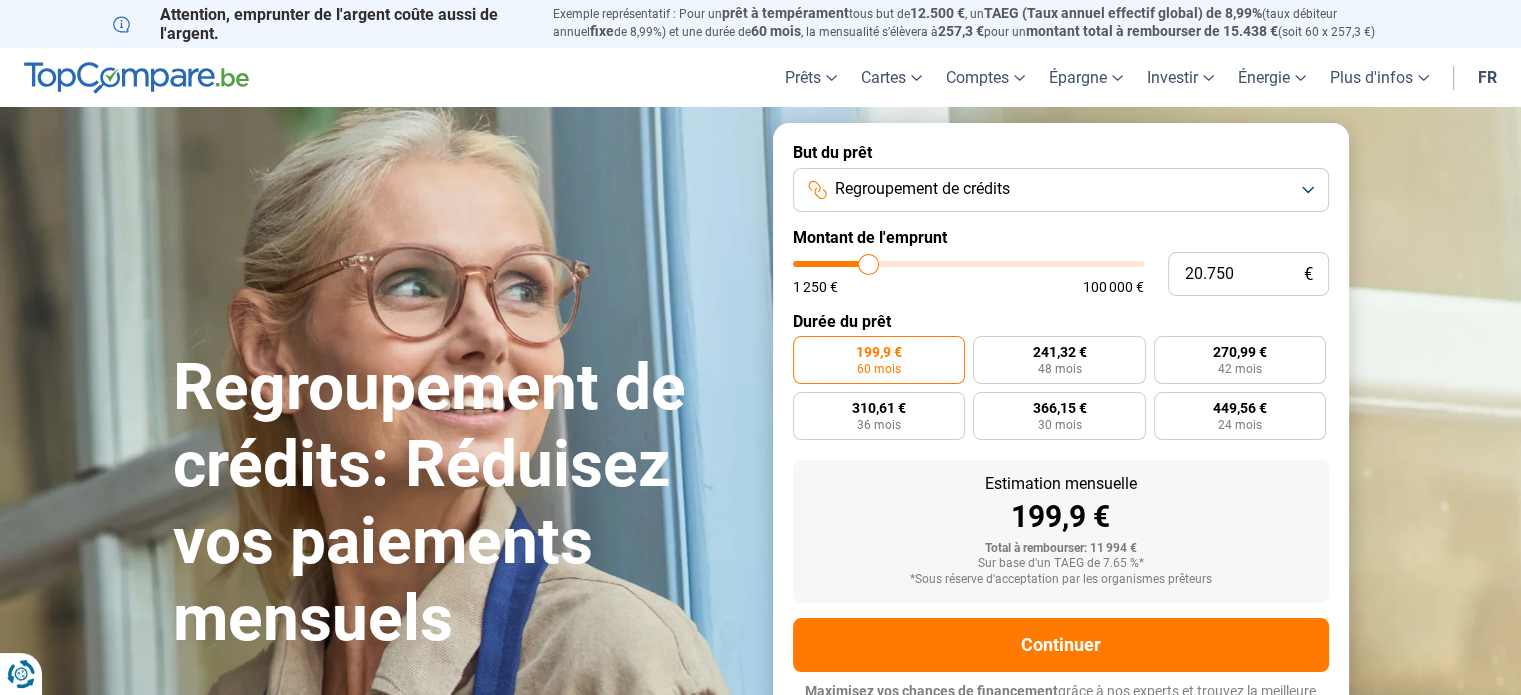 type on "20.500" 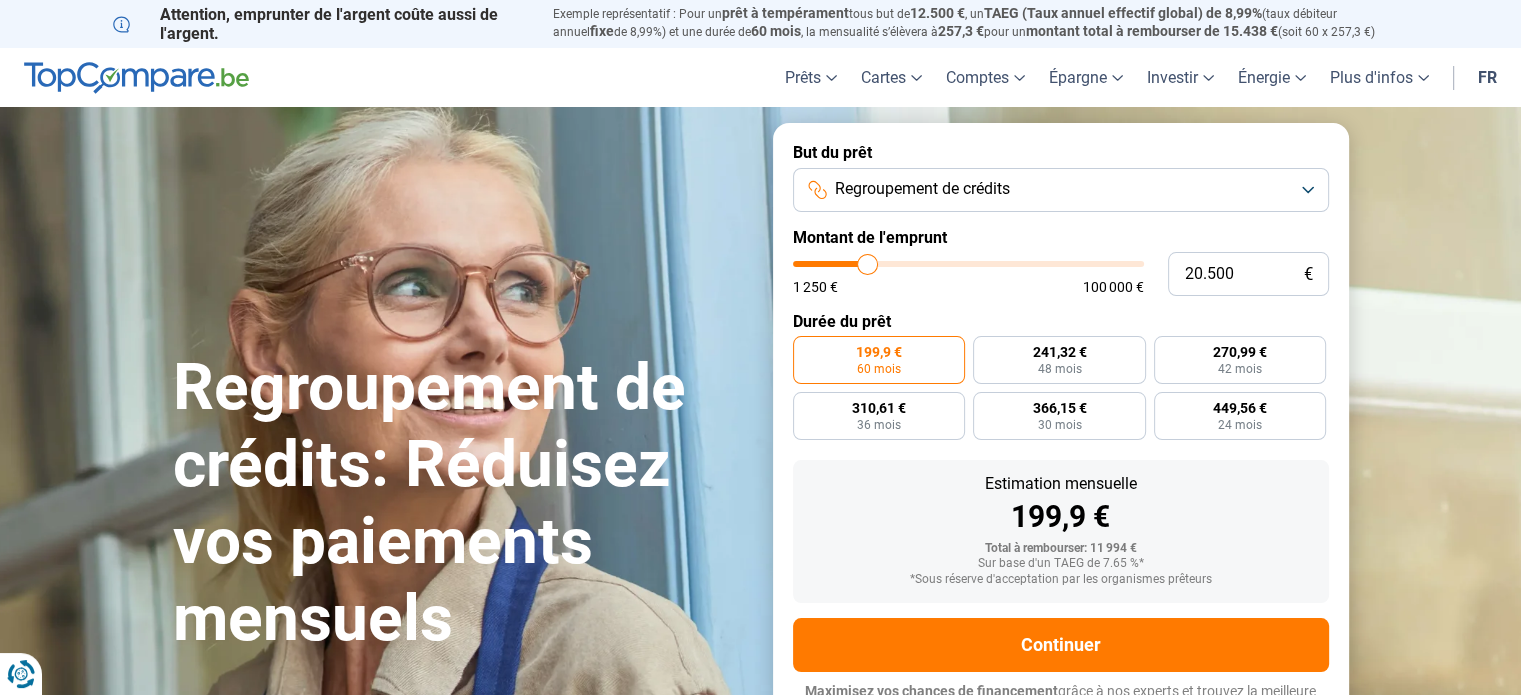 type on "20.000" 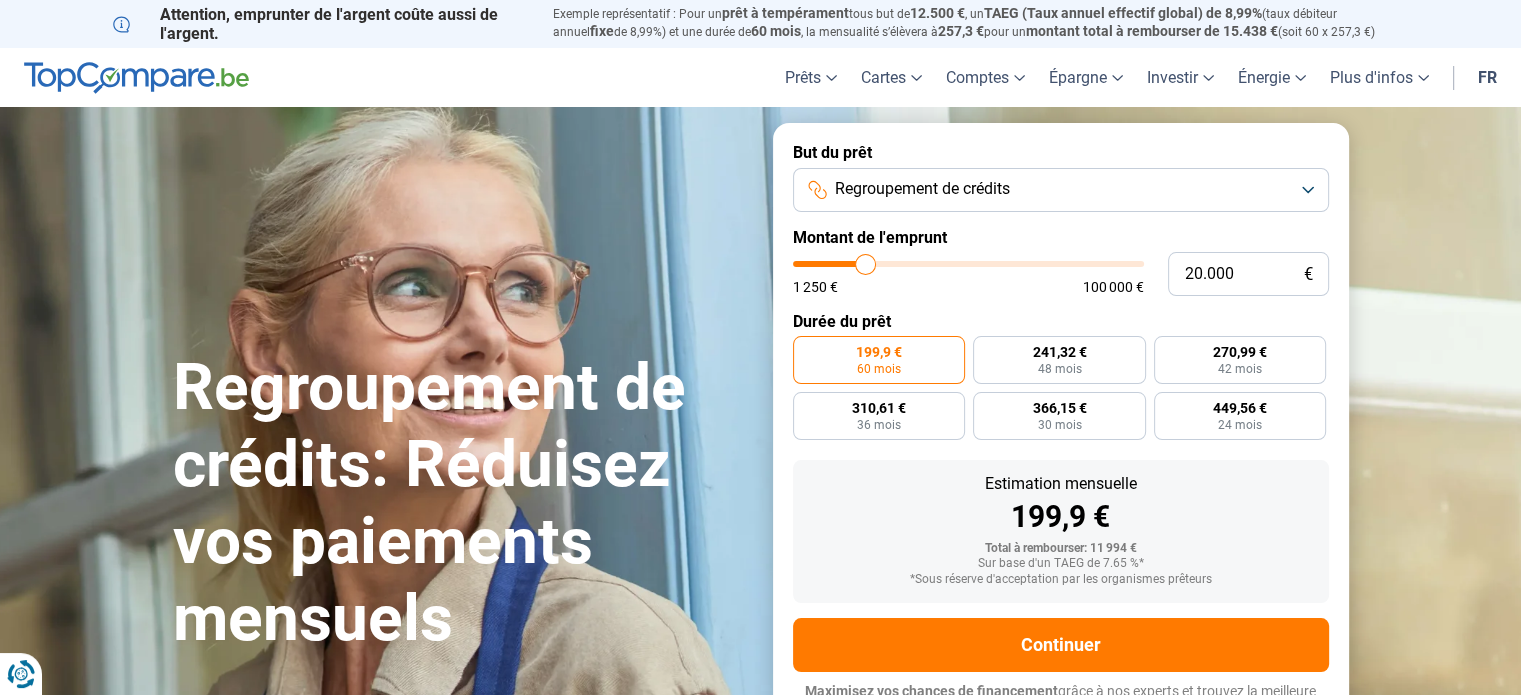 type on "19.750" 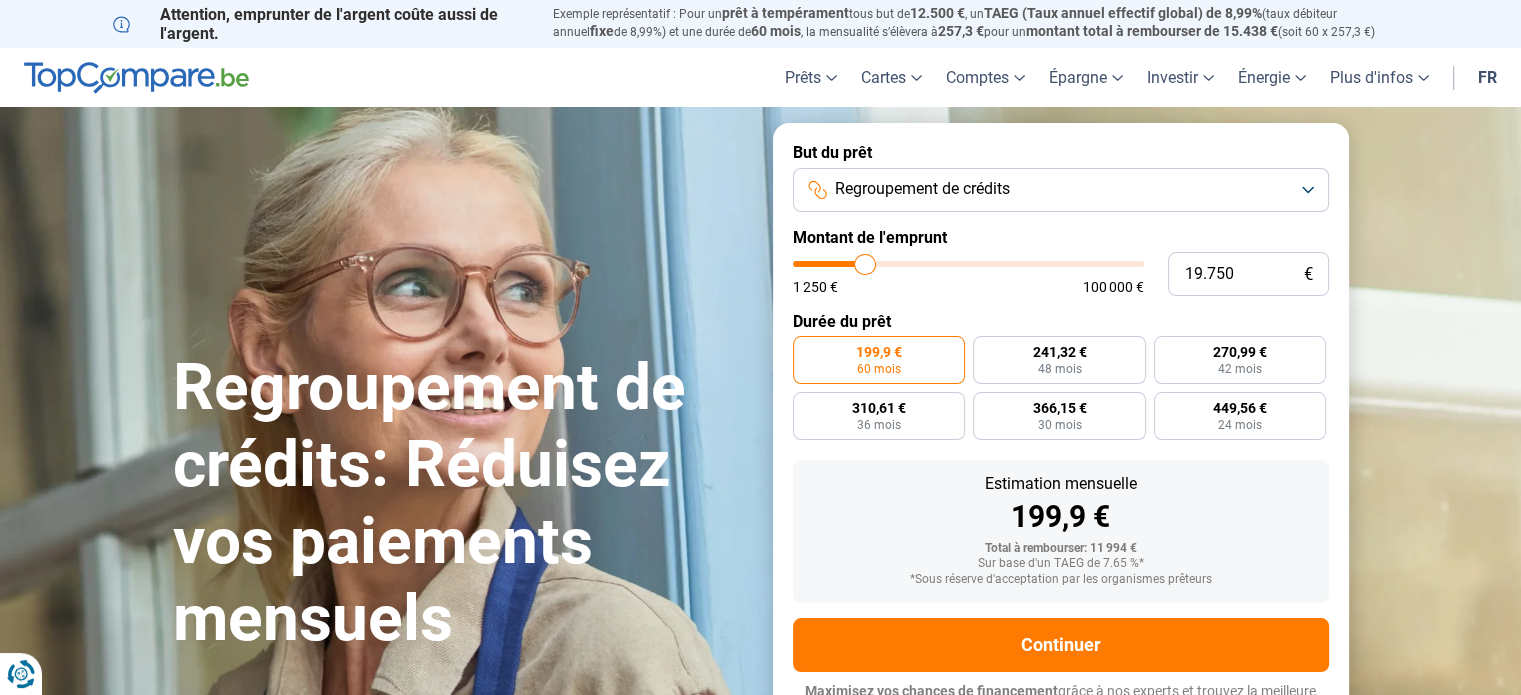 type on "19.500" 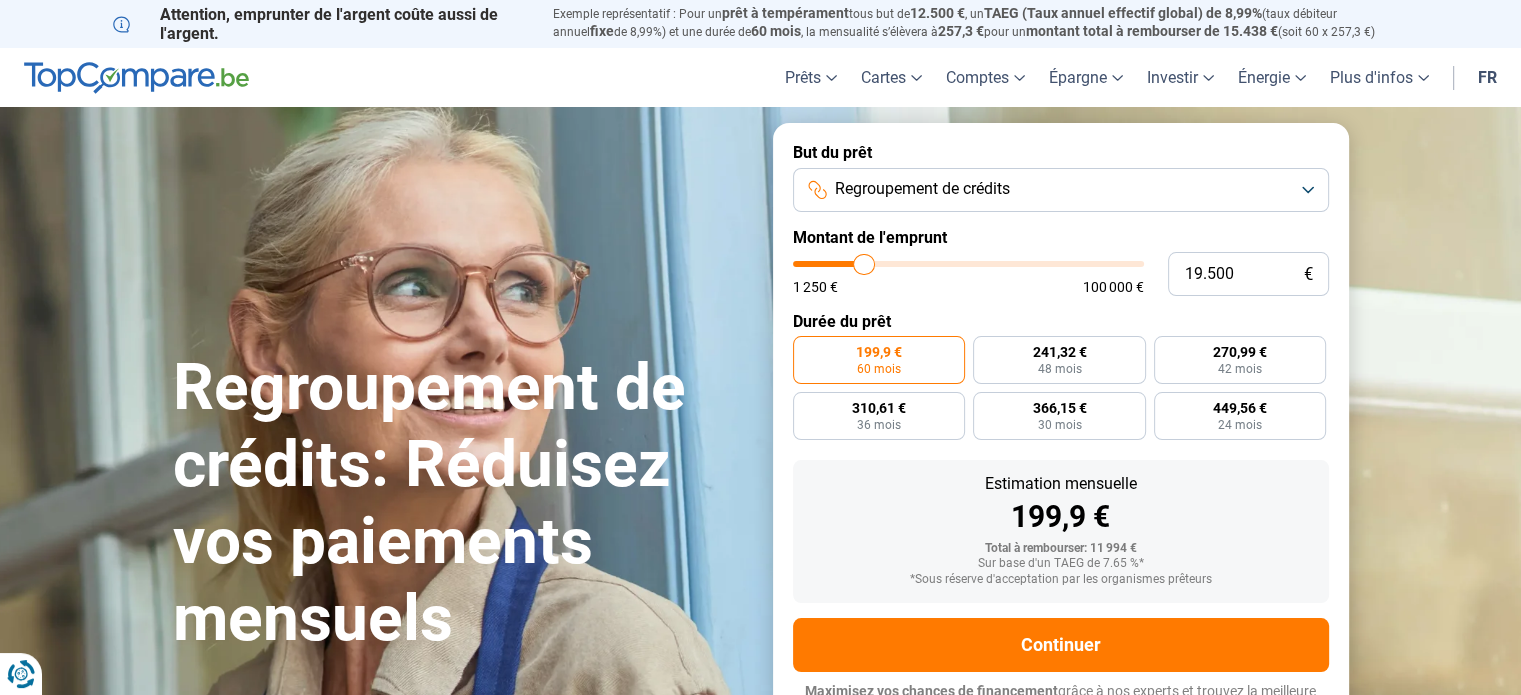 type on "19.250" 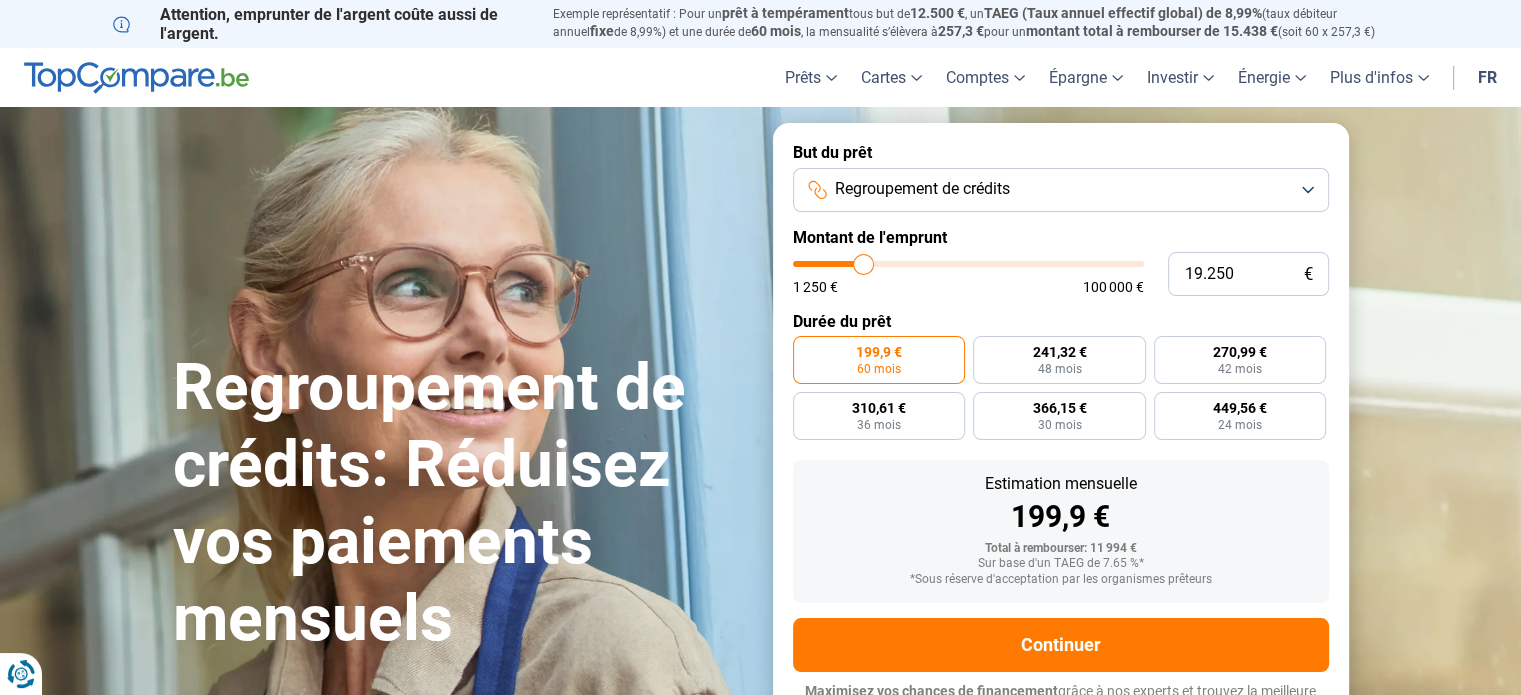 type on "19.000" 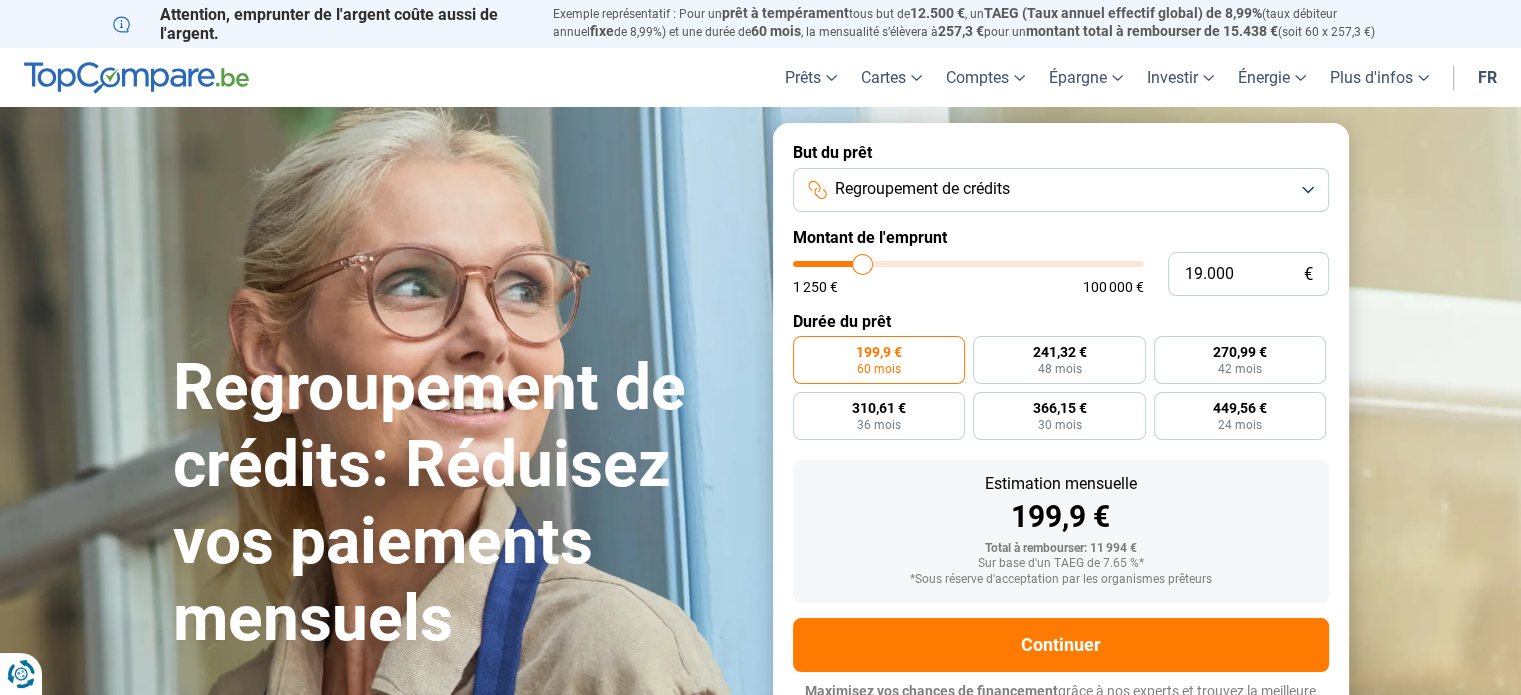 type on "18.750" 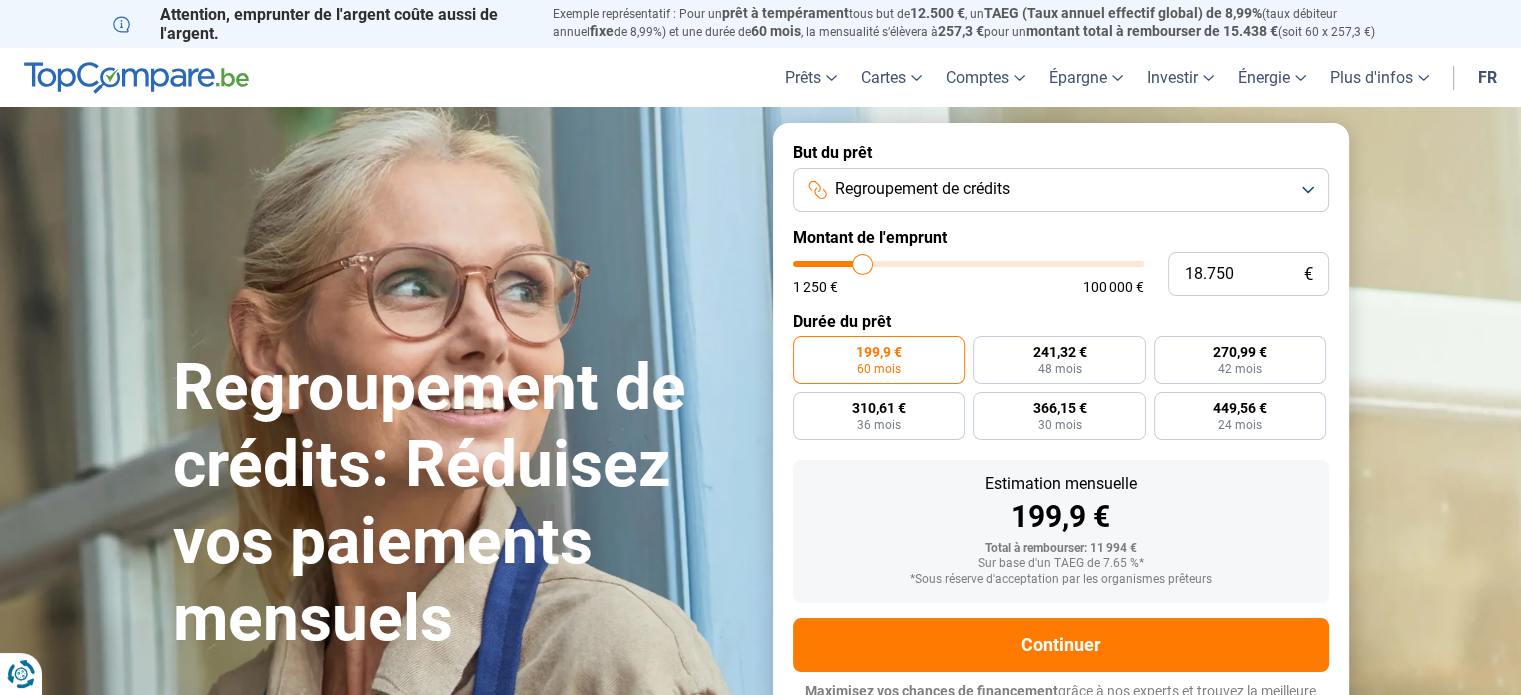type on "18750" 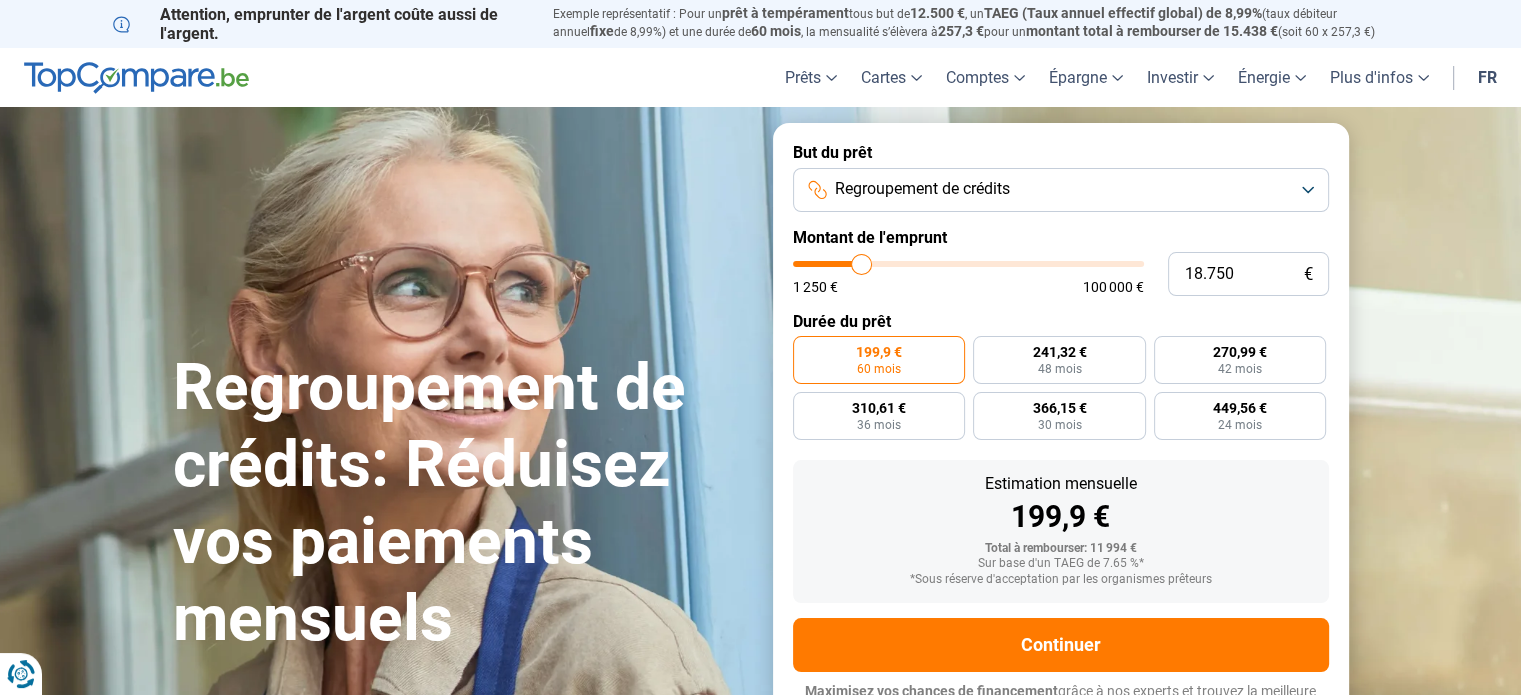 type on "18.500" 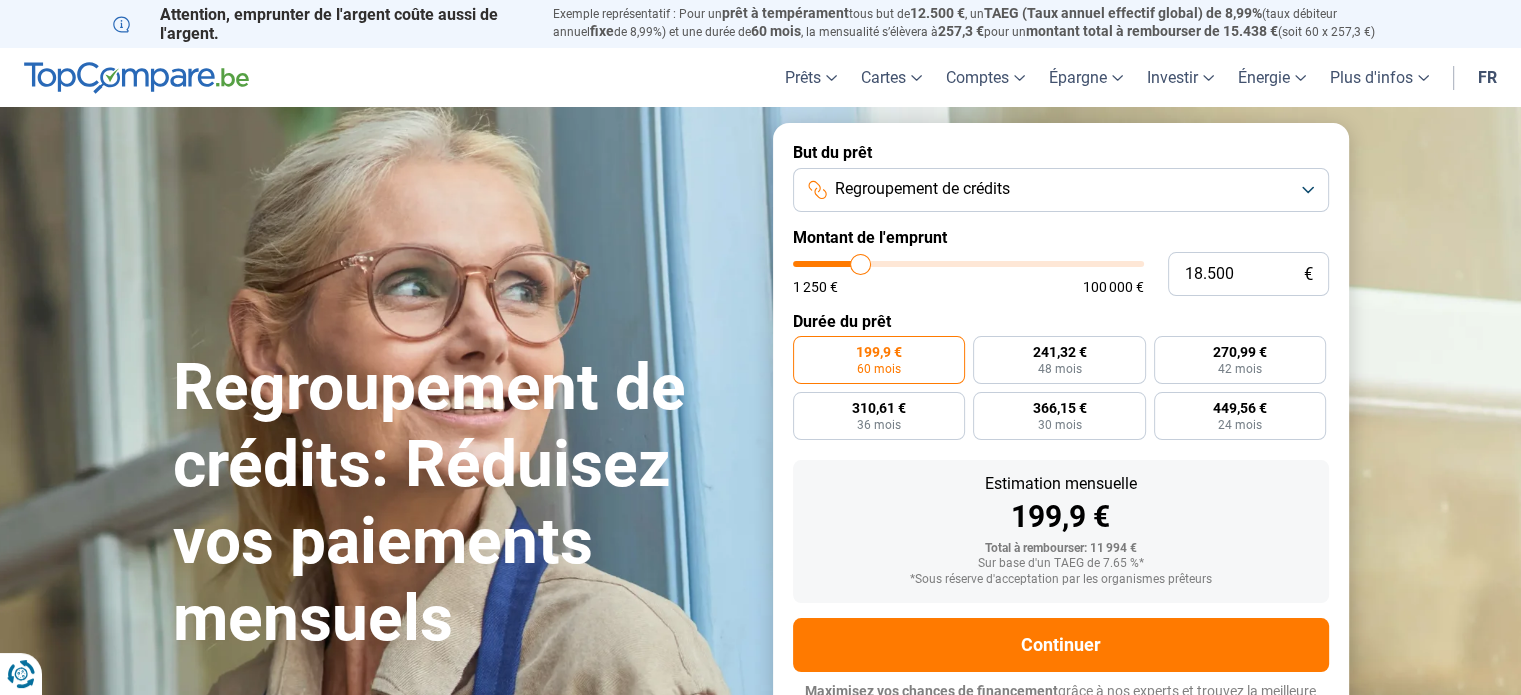 type on "18.250" 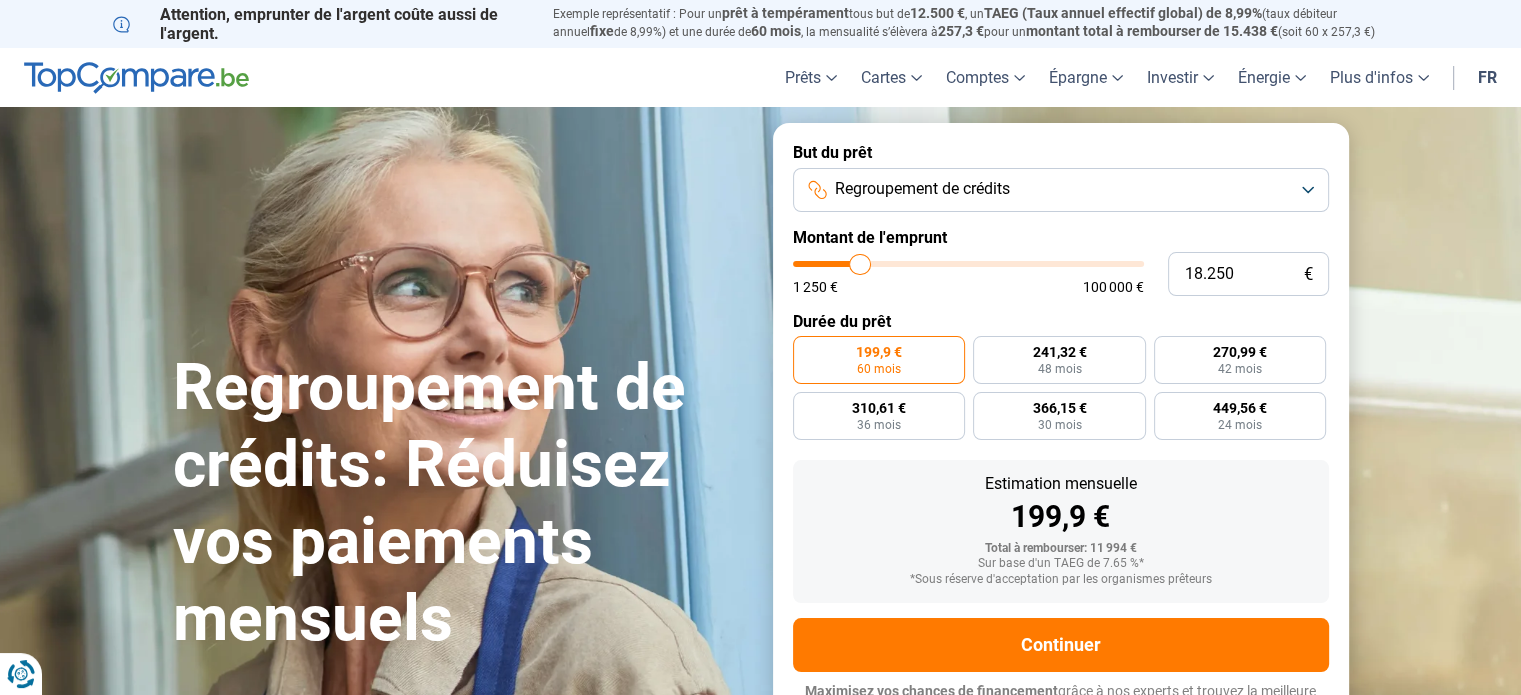 type on "18.000" 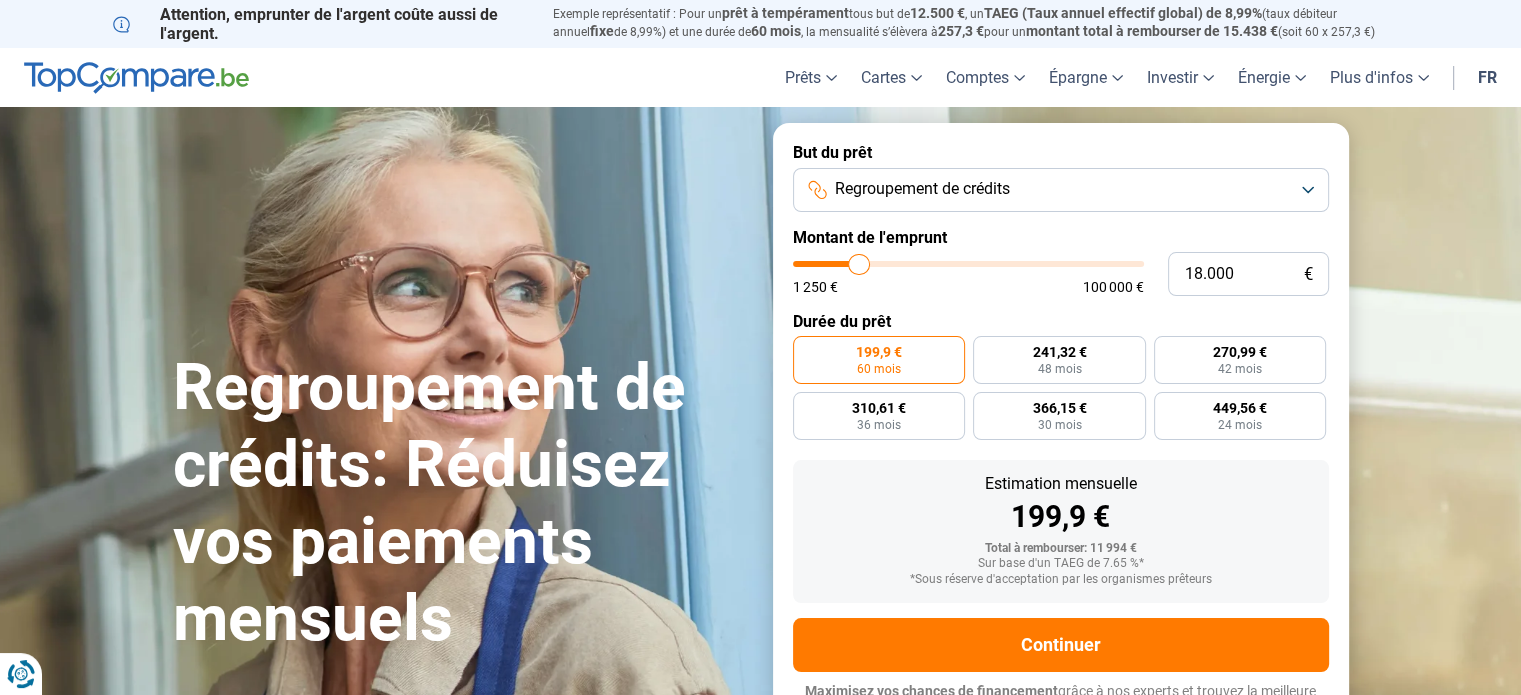 type on "17.750" 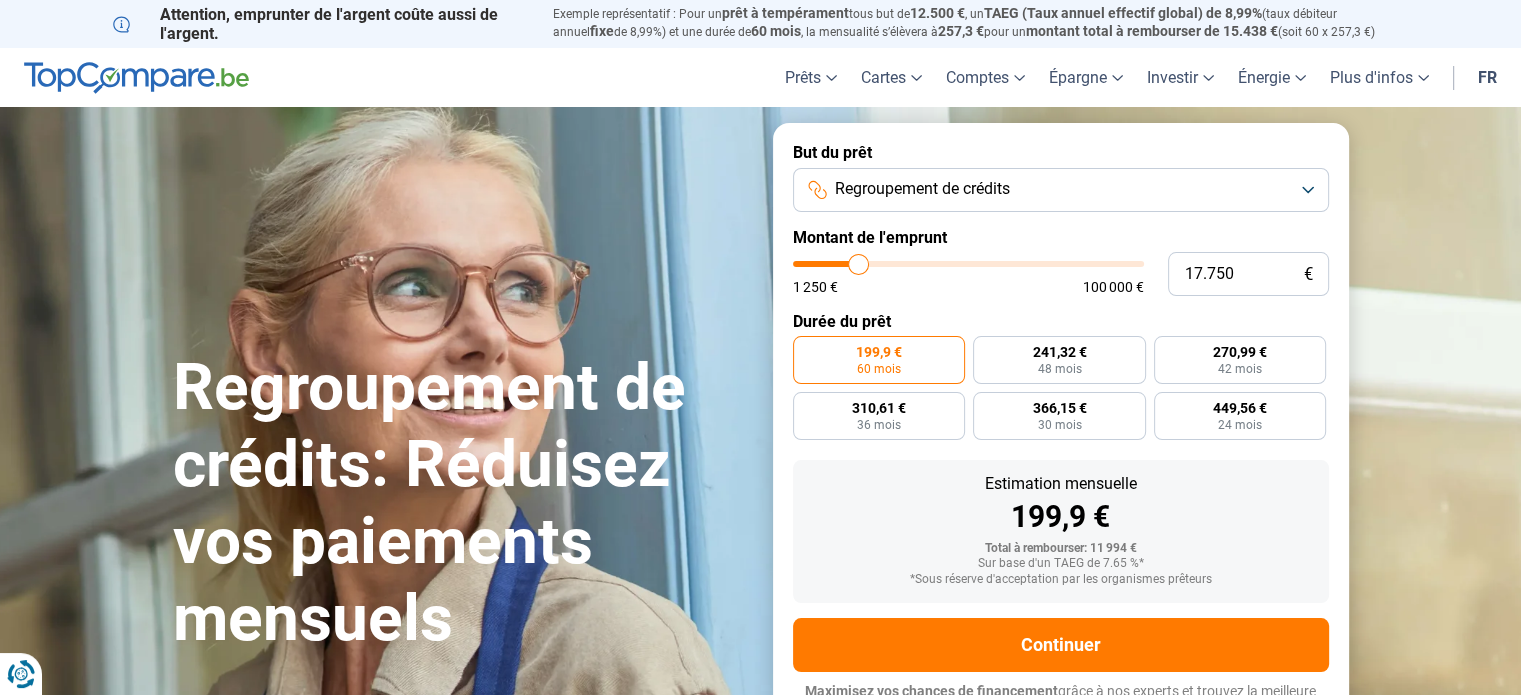 type on "17.500" 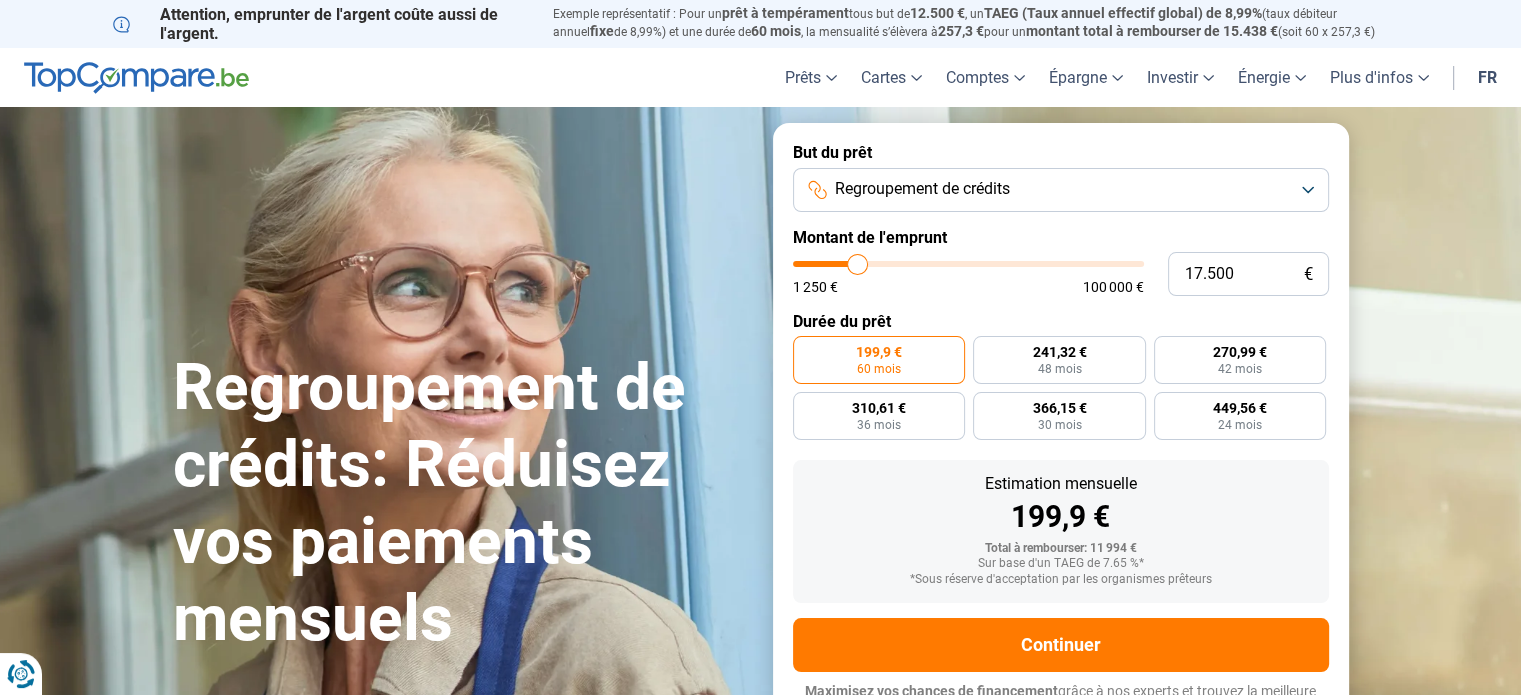 type on "17.250" 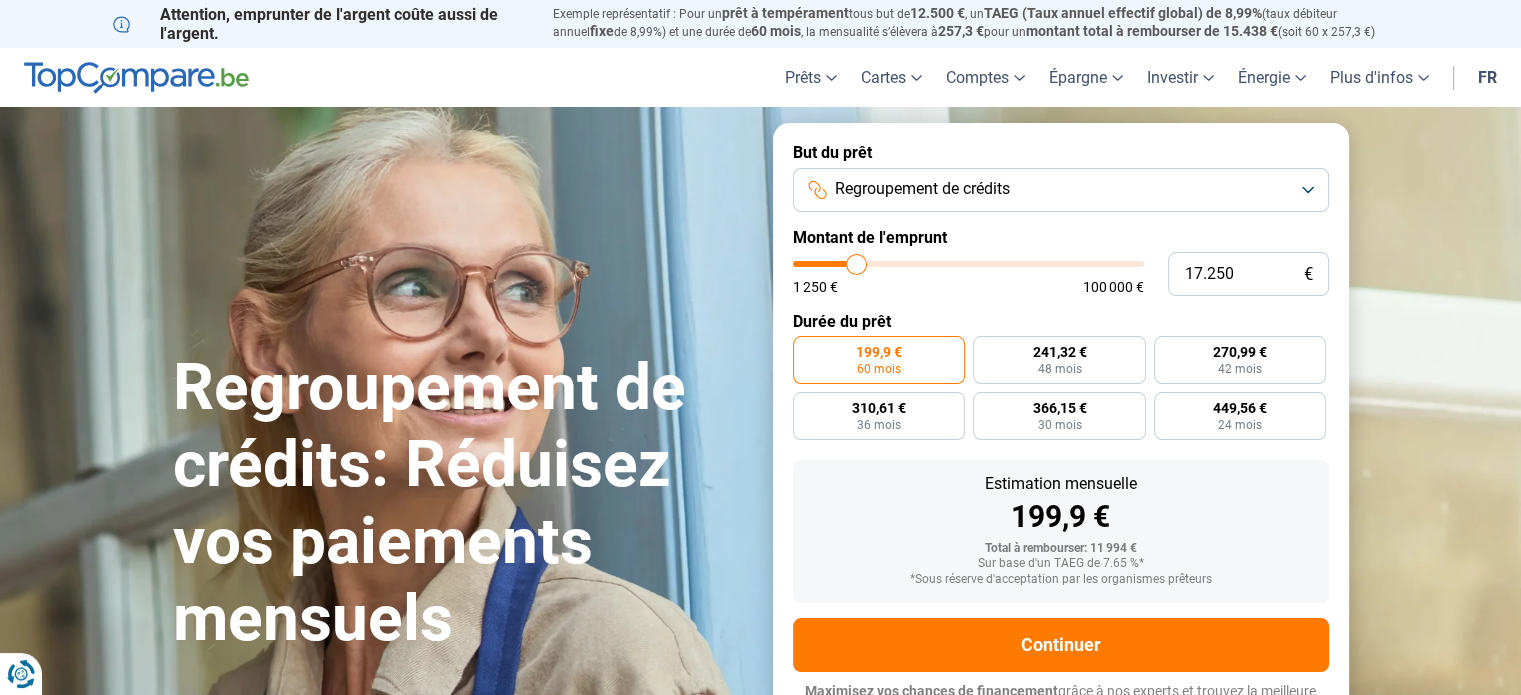 type on "17.000" 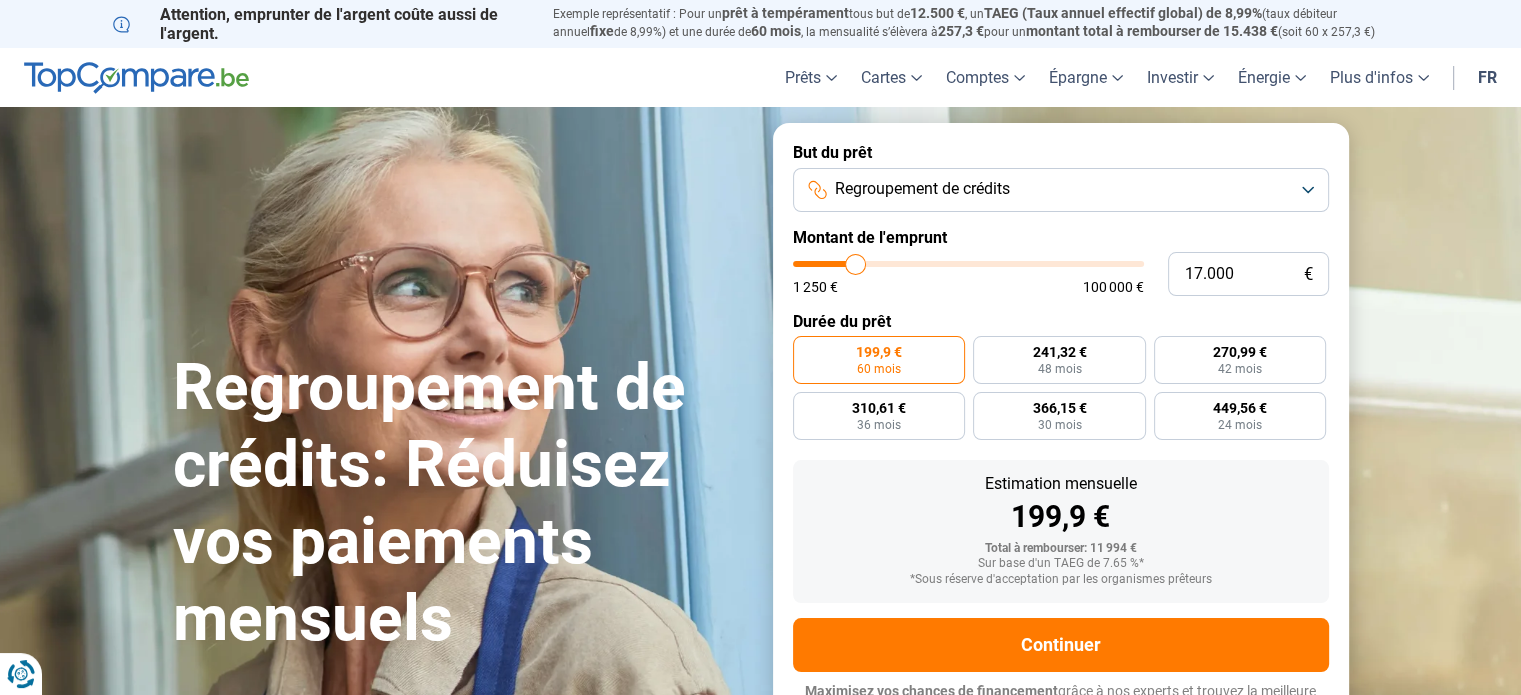type on "16.750" 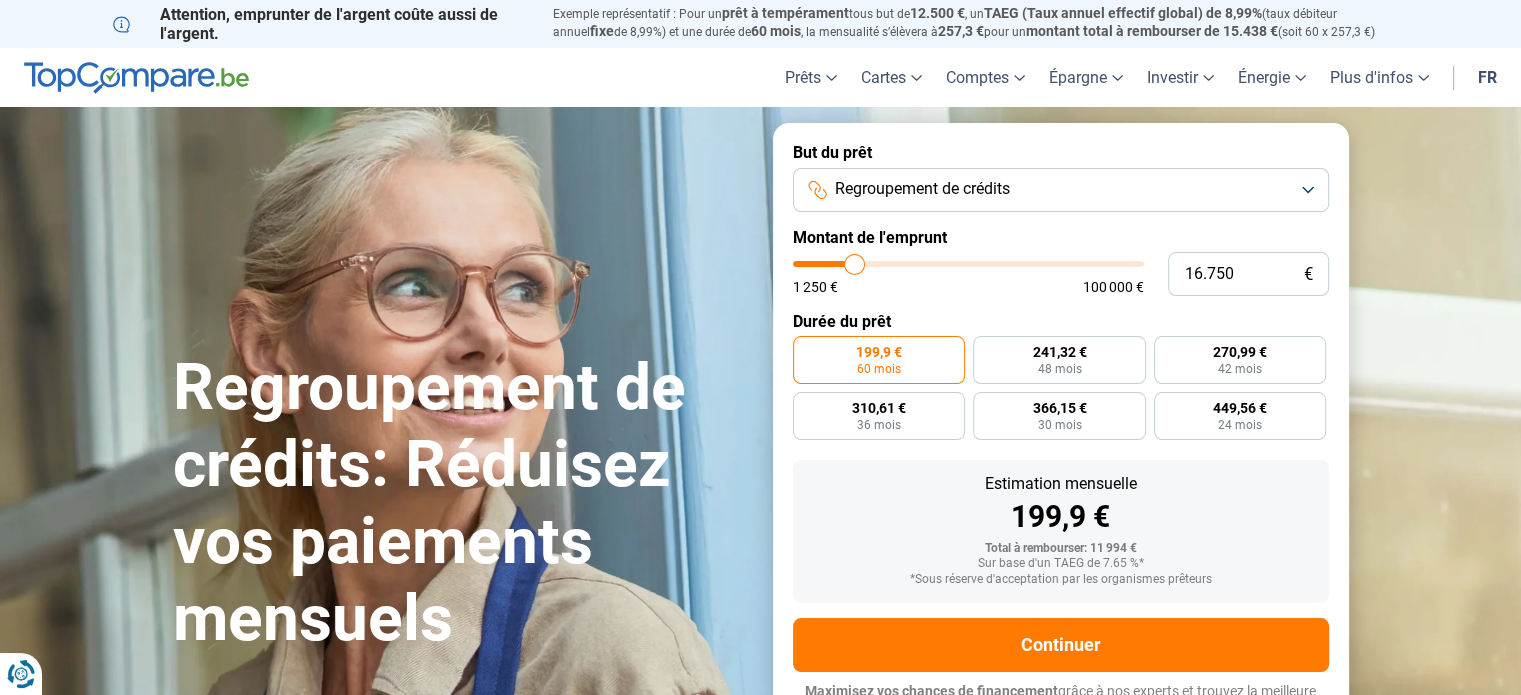 type on "17.000" 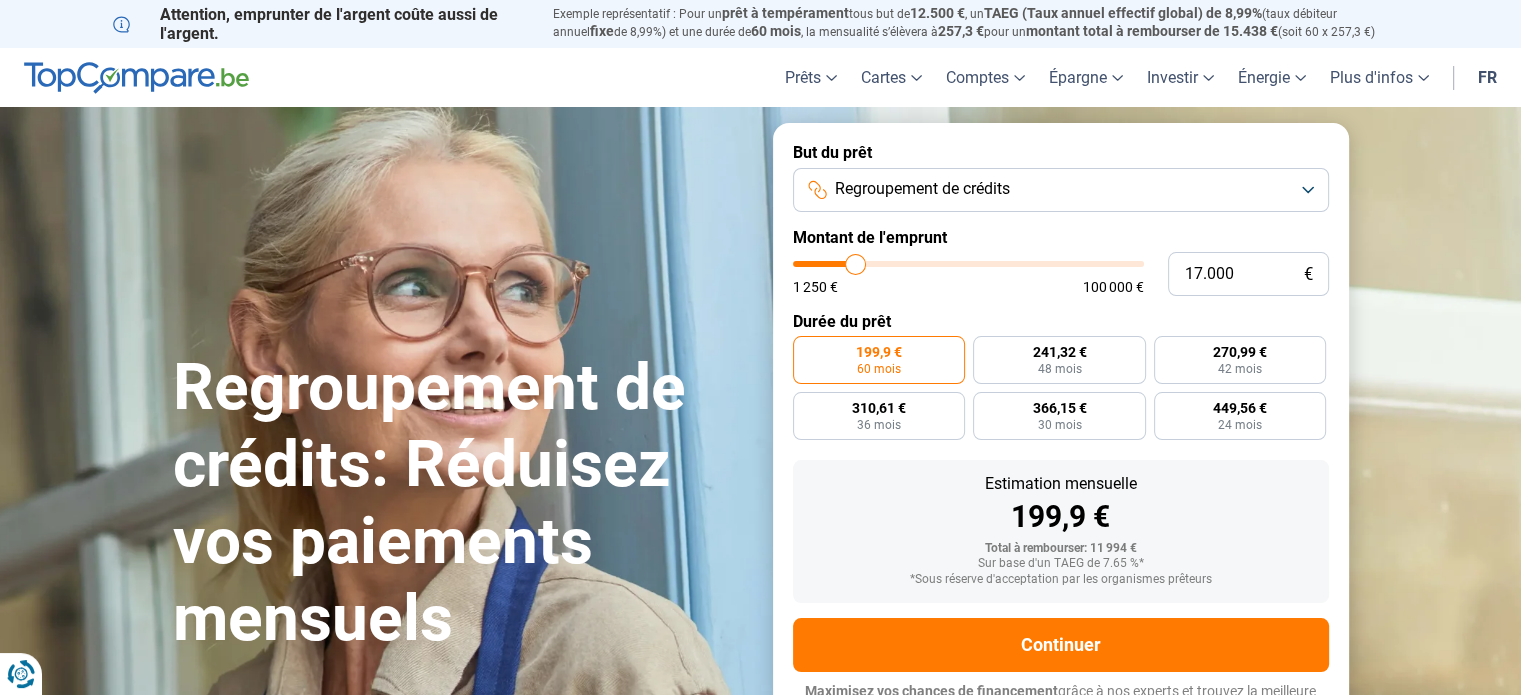 drag, startPoint x: 828, startPoint y: 268, endPoint x: 1320, endPoint y: 266, distance: 492.00406 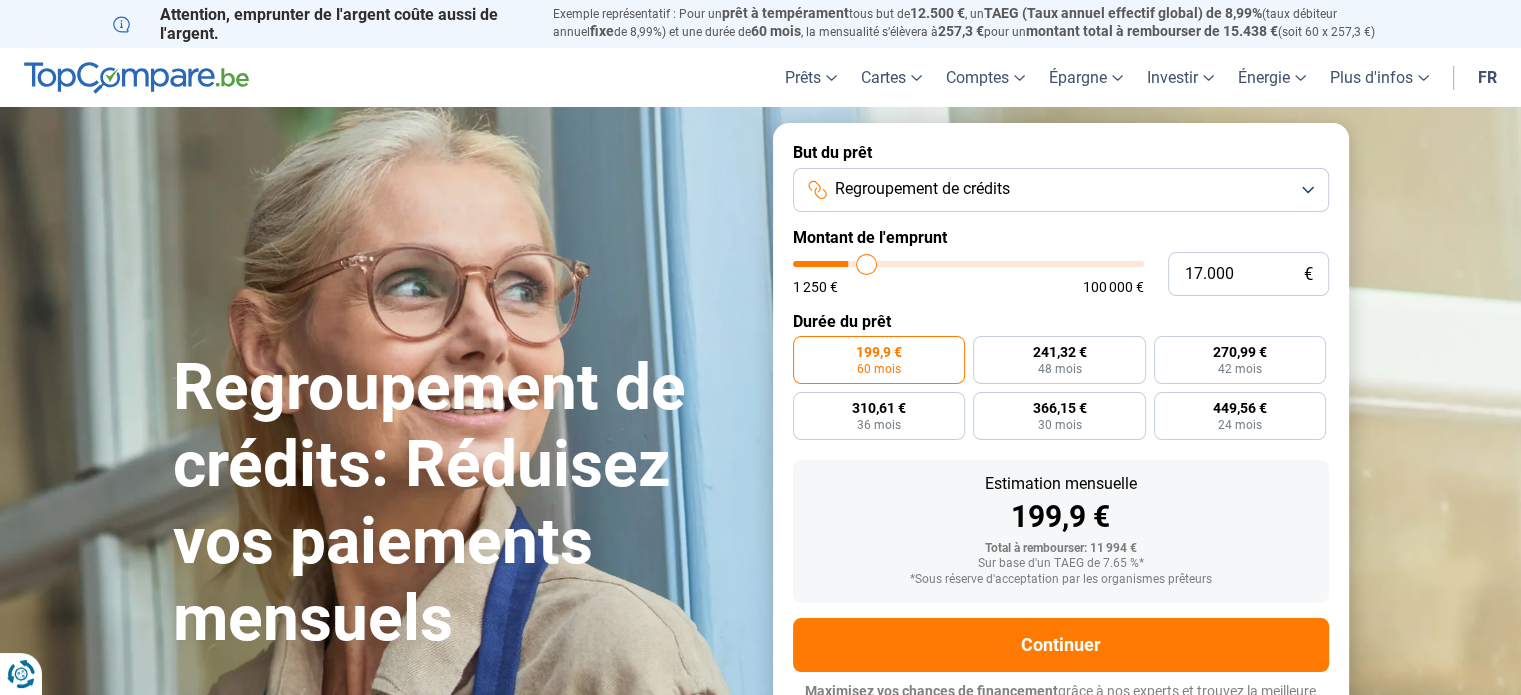click at bounding box center (968, 264) 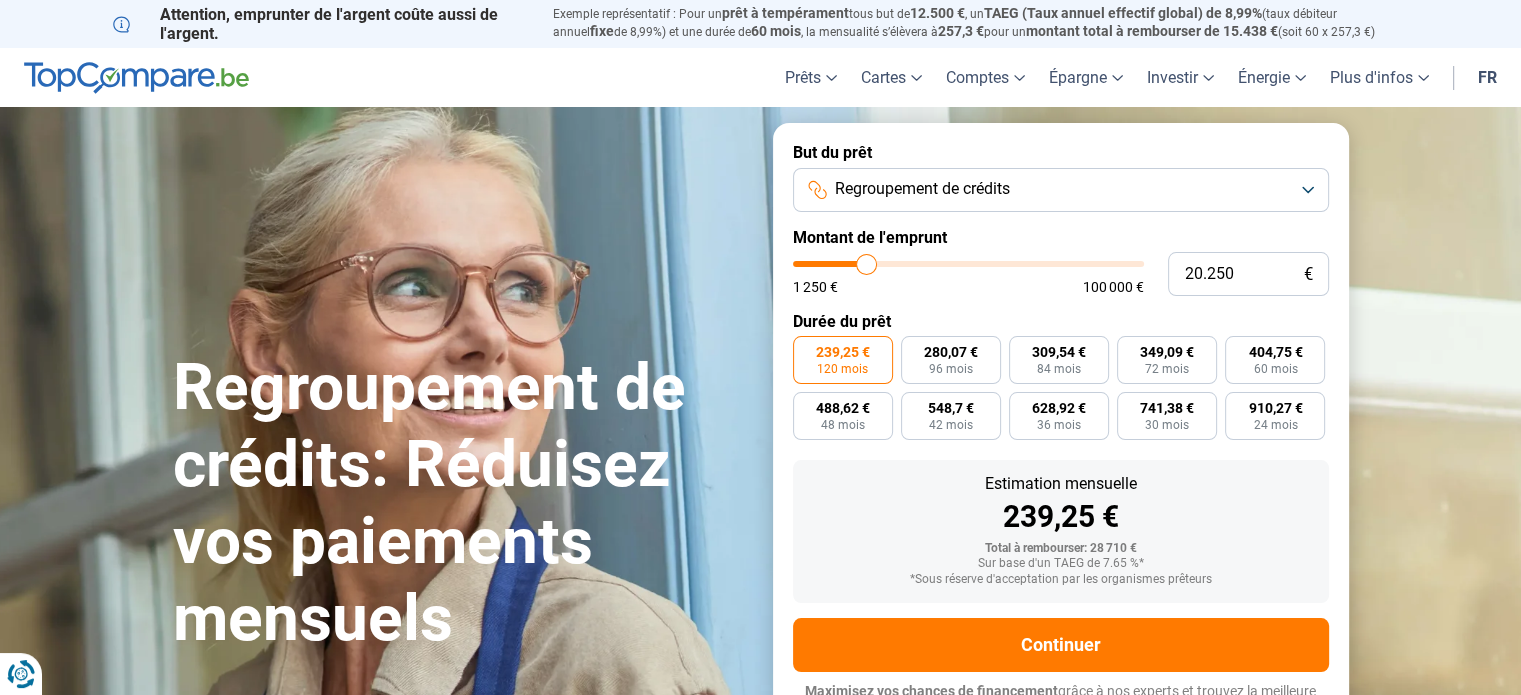 scroll, scrollTop: 27, scrollLeft: 0, axis: vertical 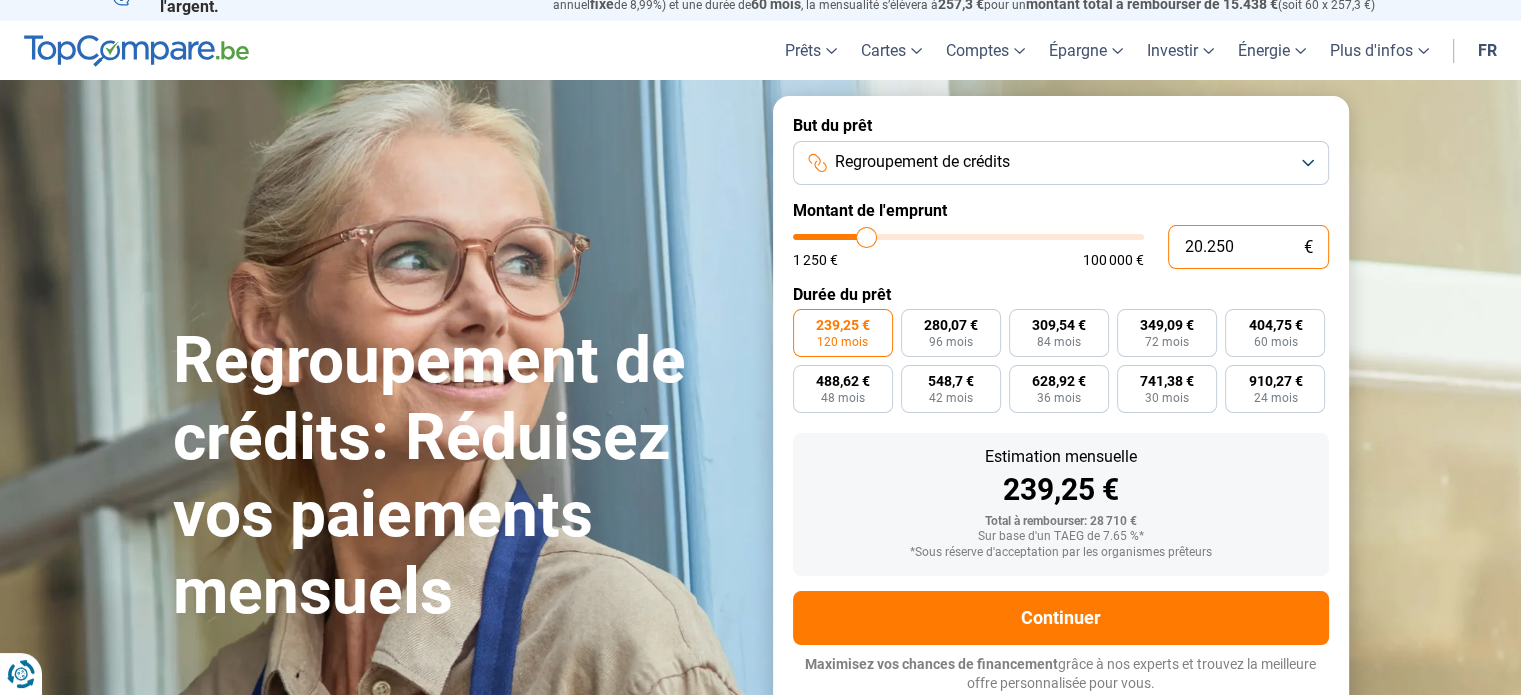 drag, startPoint x: 1259, startPoint y: 269, endPoint x: 1084, endPoint y: 255, distance: 175.55911 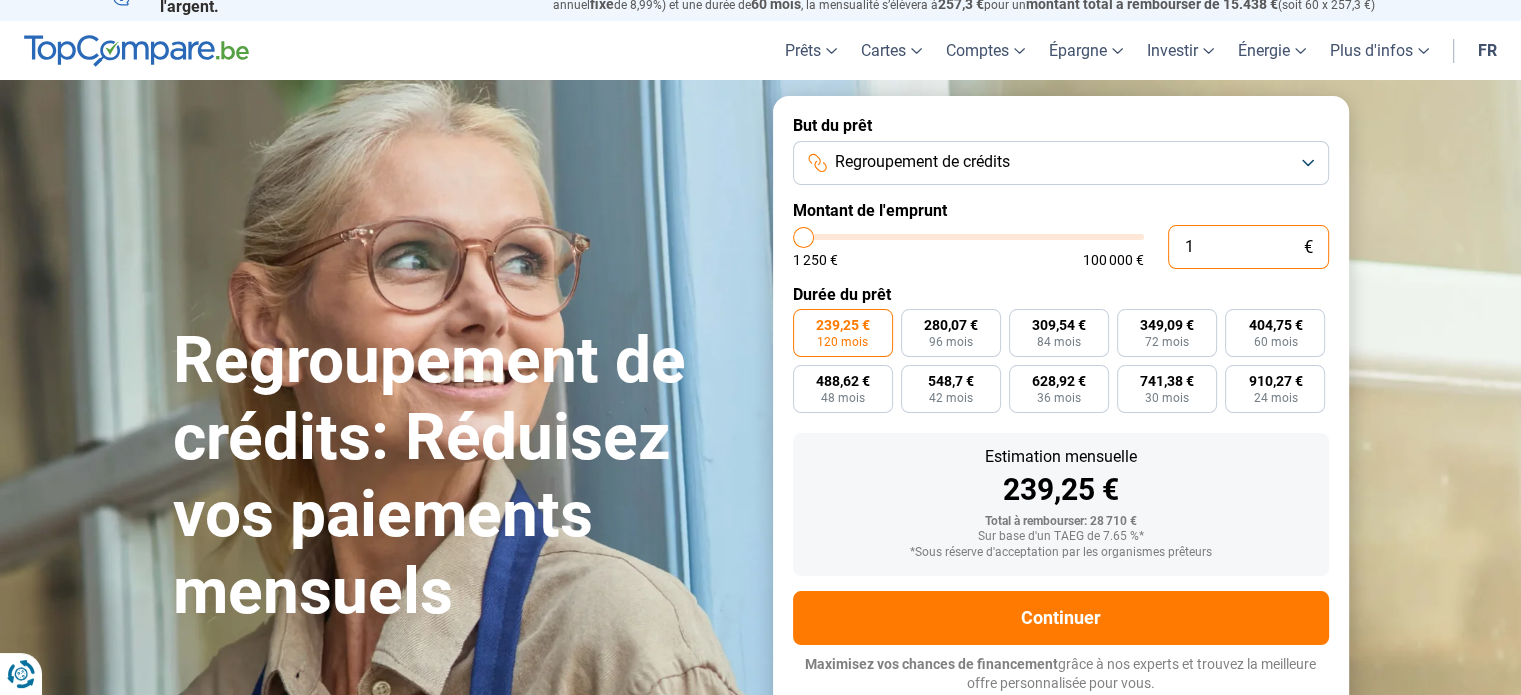 type on "10" 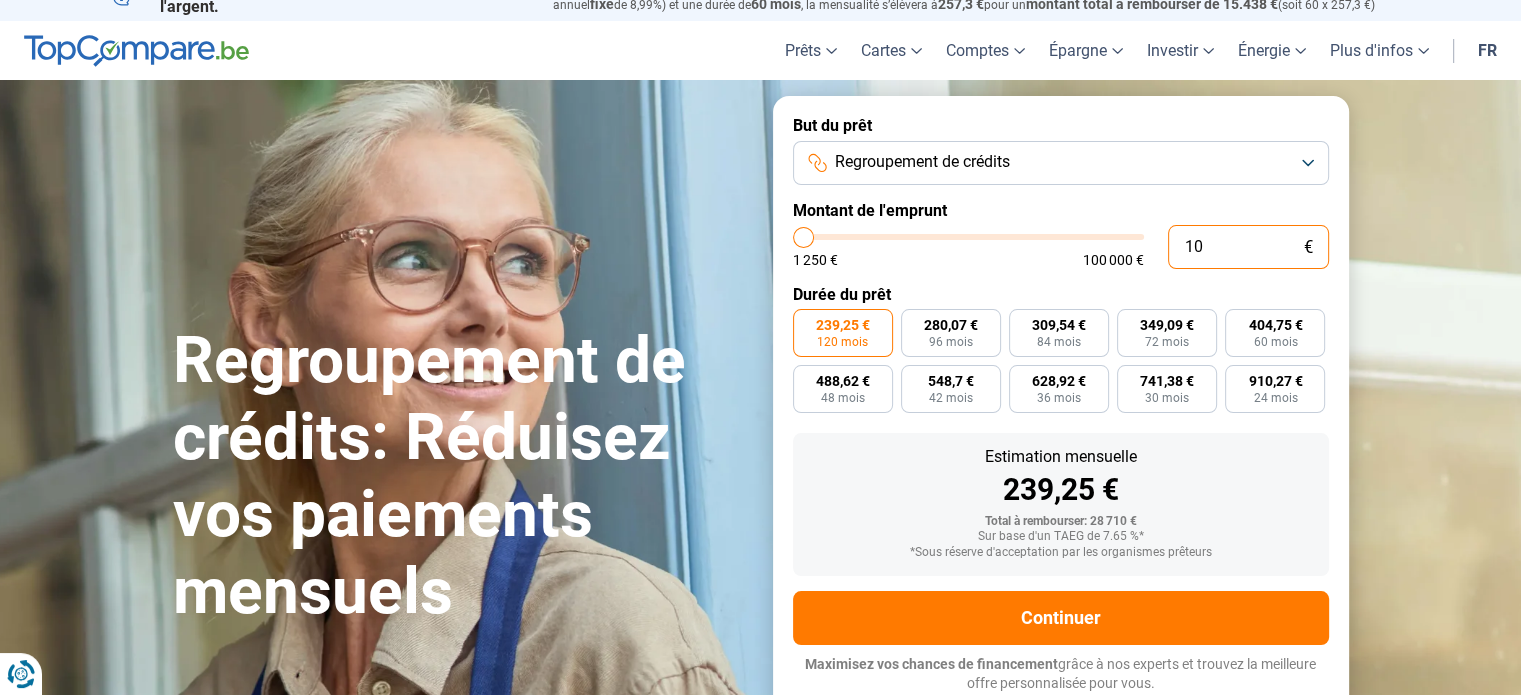 type on "100" 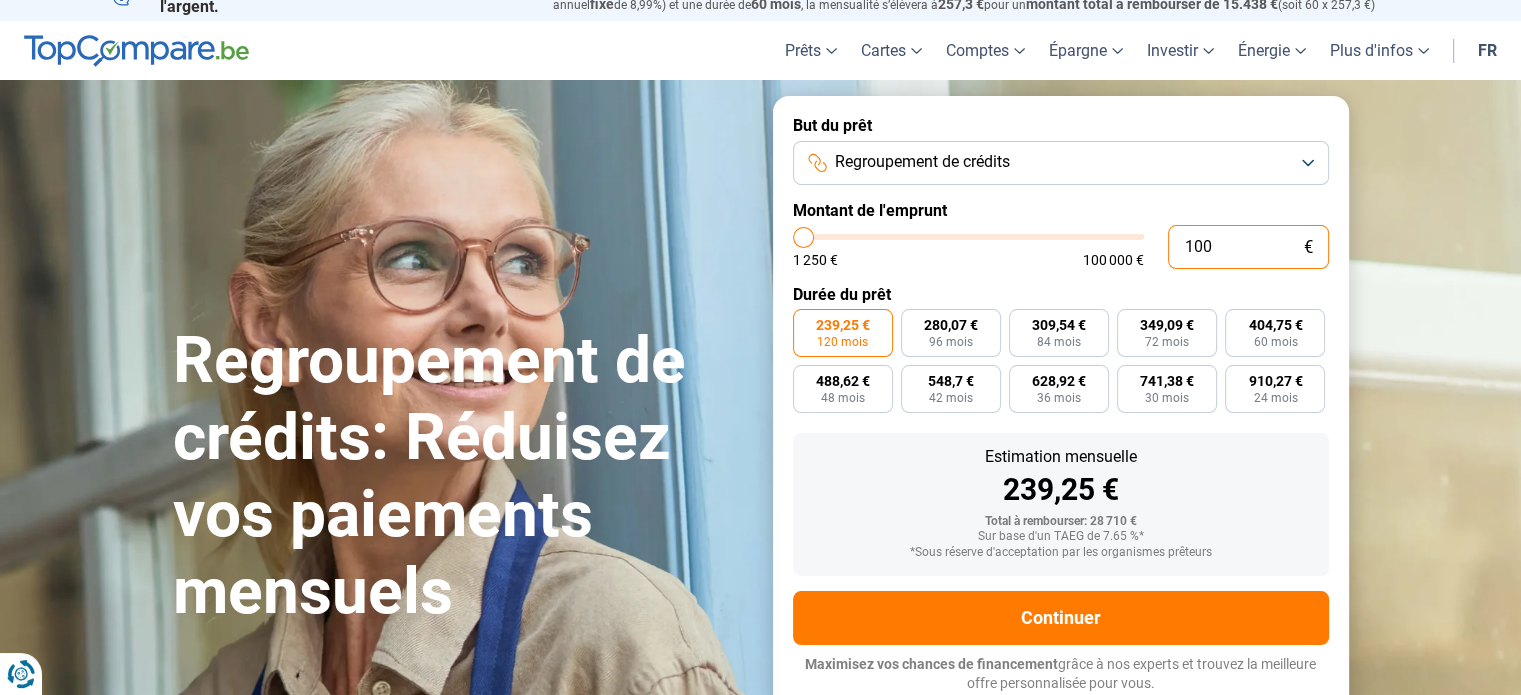 type on "1.000" 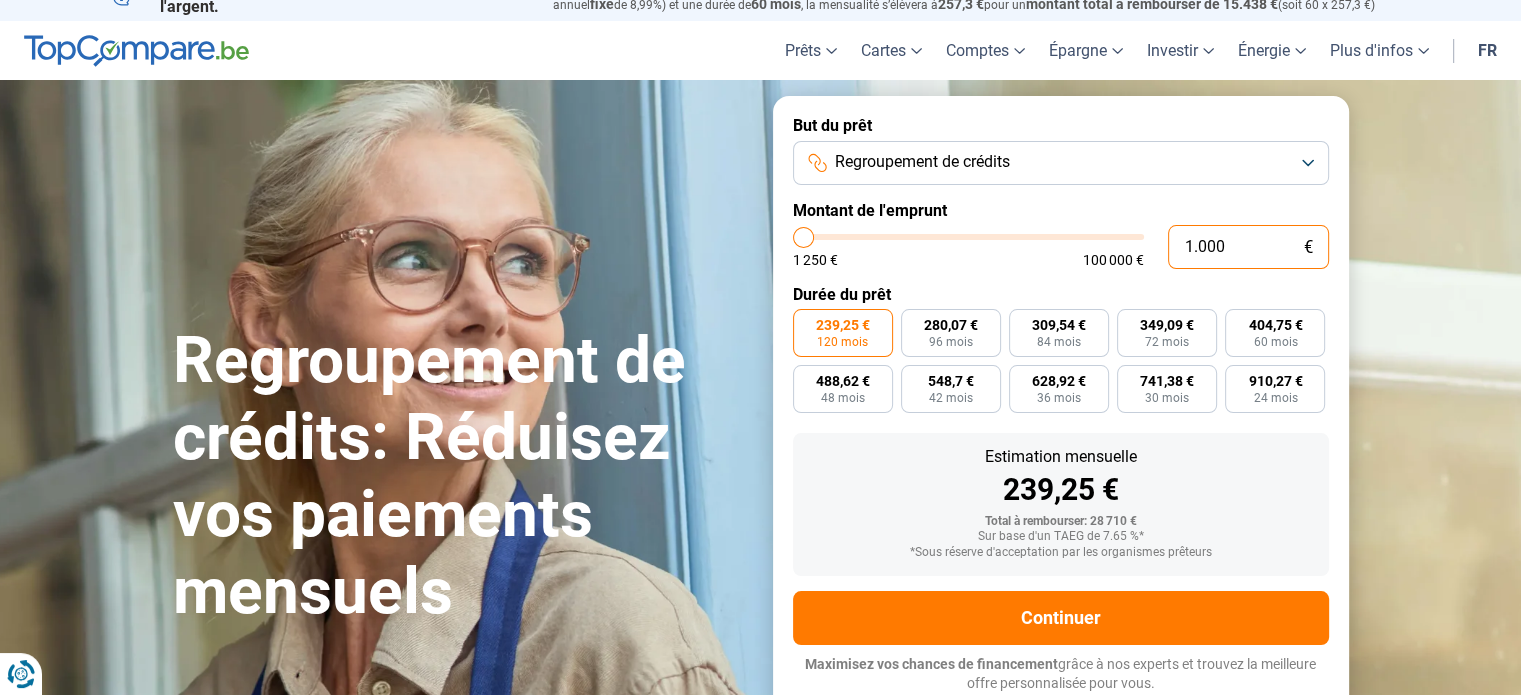 type on "10.000" 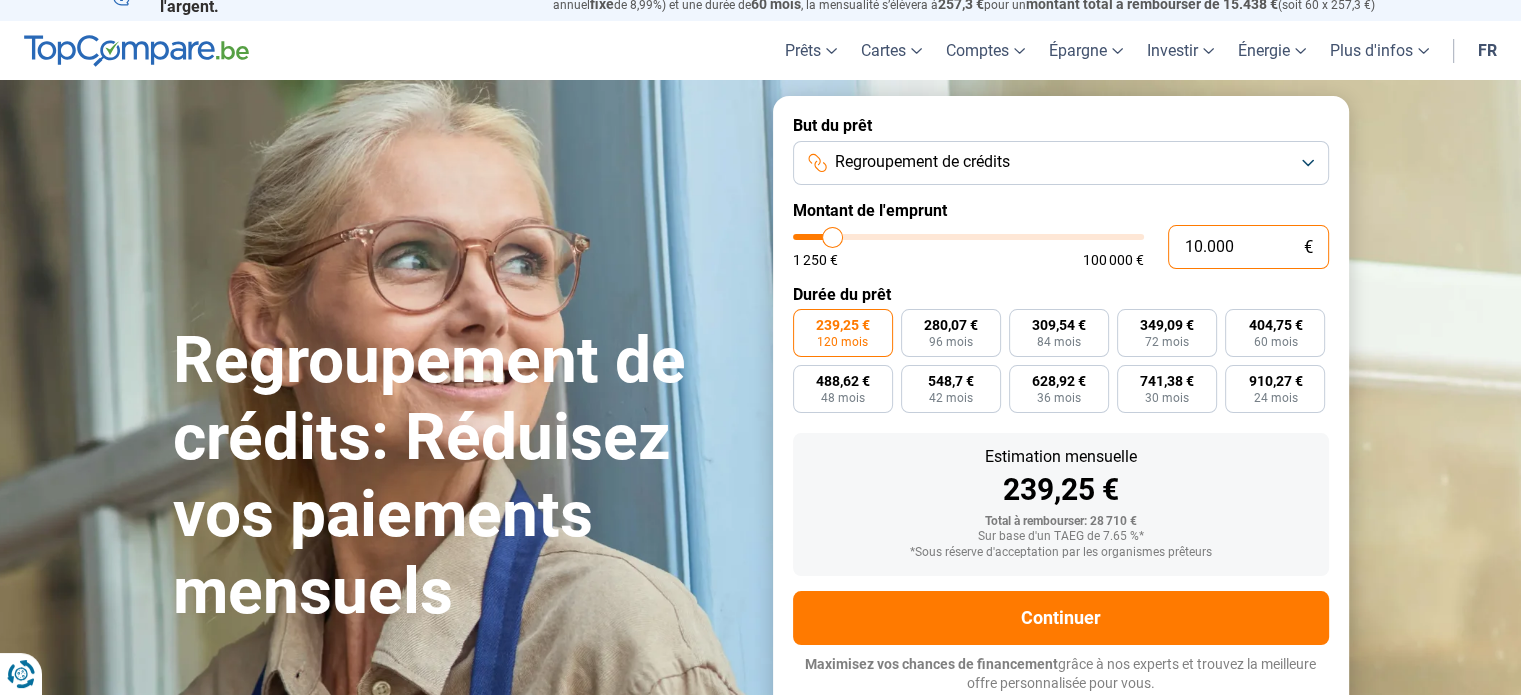 type on "10.000" 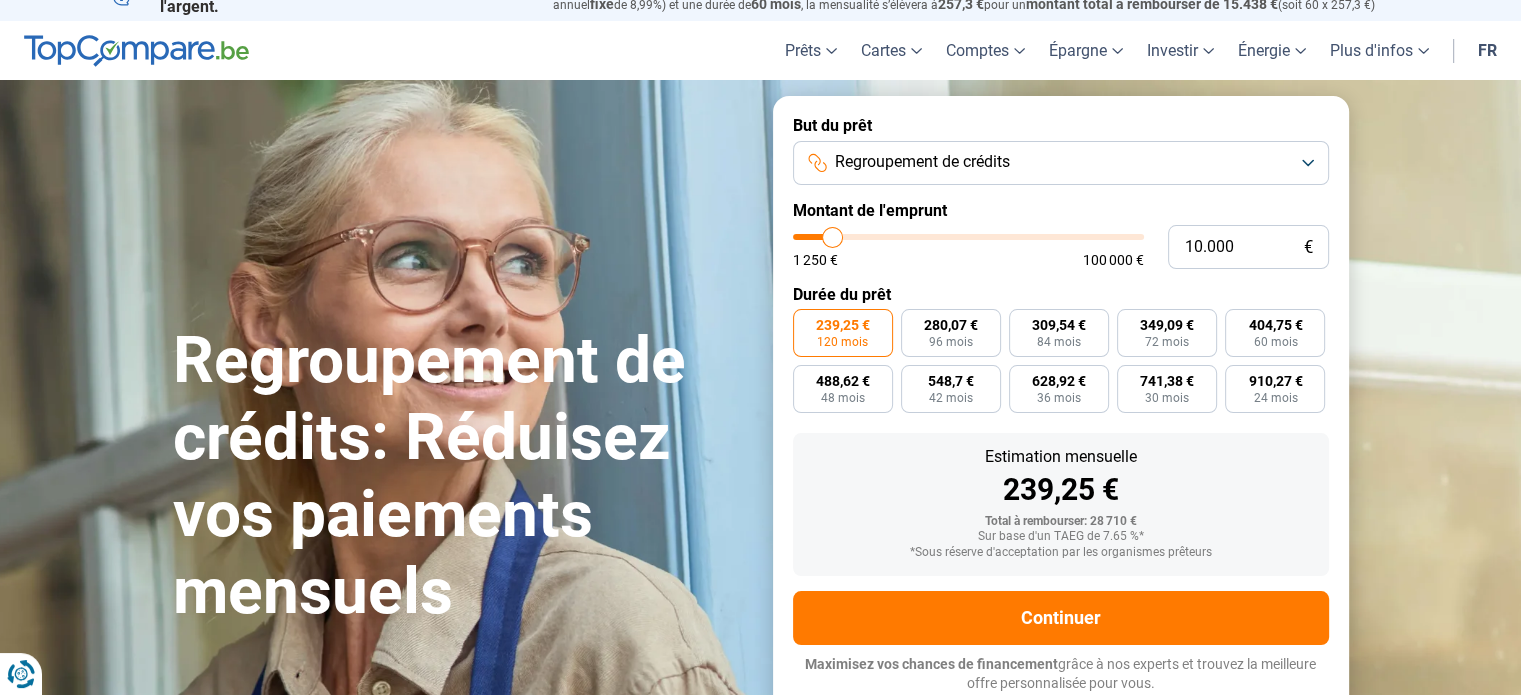 radio on "true" 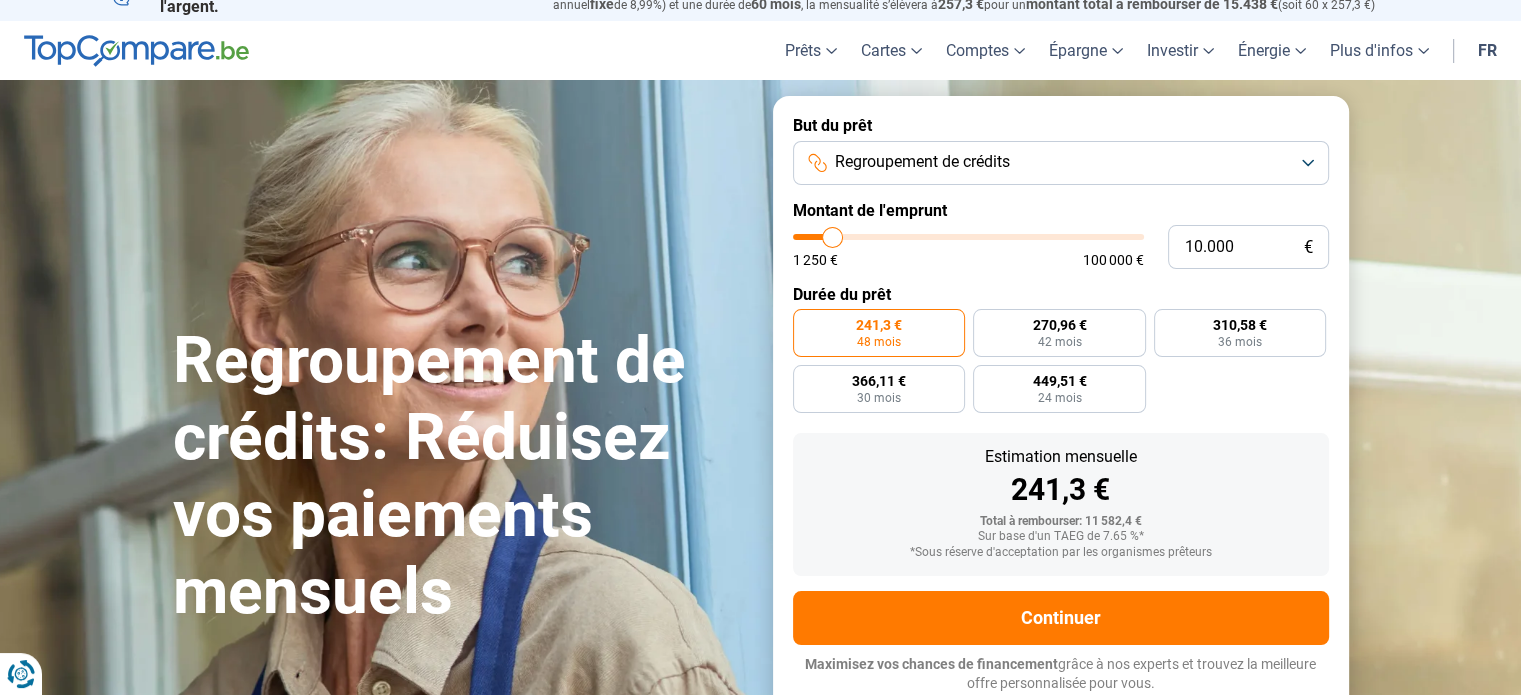 click on "Estimation mensuelle 241,3 € Total à rembourser: 11 582,4 € Sur base d'un TAEG de 7.65 %* *Sous réserve d'acceptation par les organismes prêteurs" at bounding box center (1061, 504) 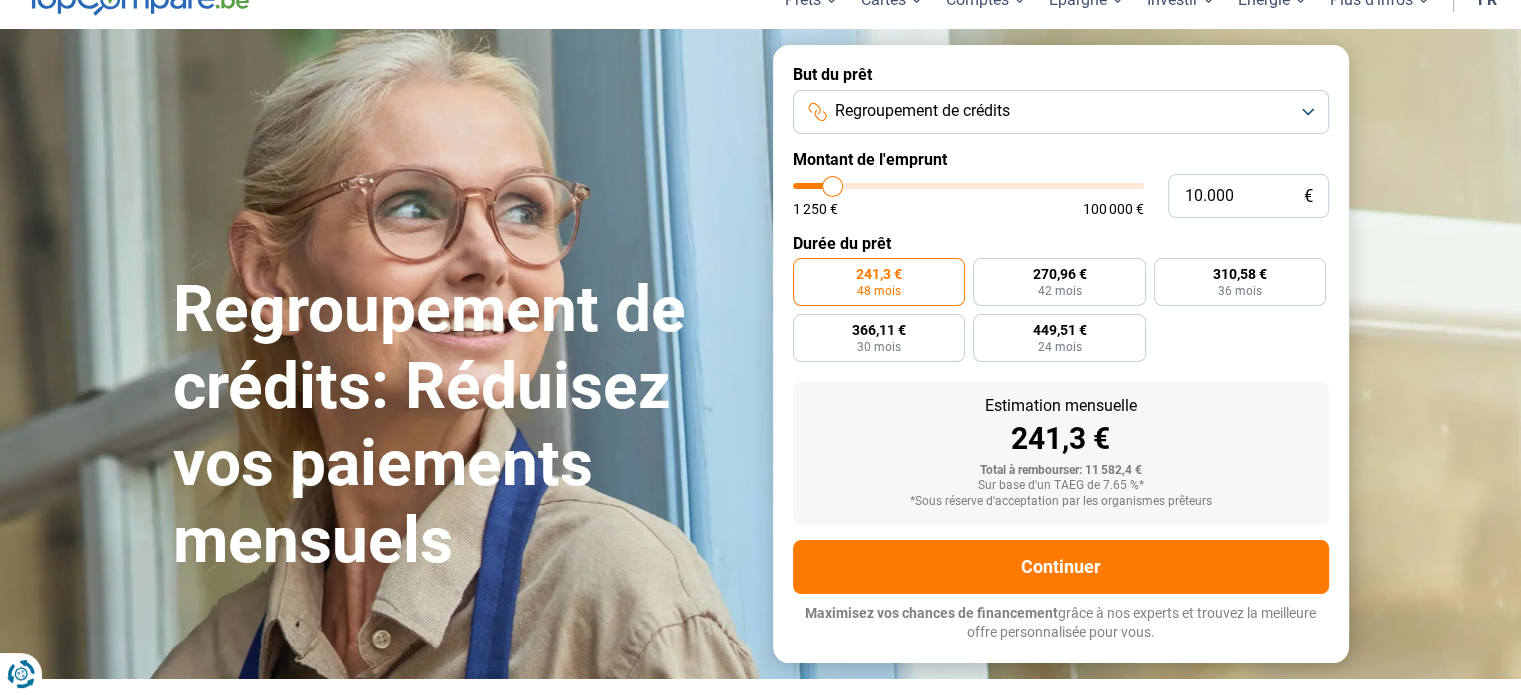 scroll, scrollTop: 27, scrollLeft: 0, axis: vertical 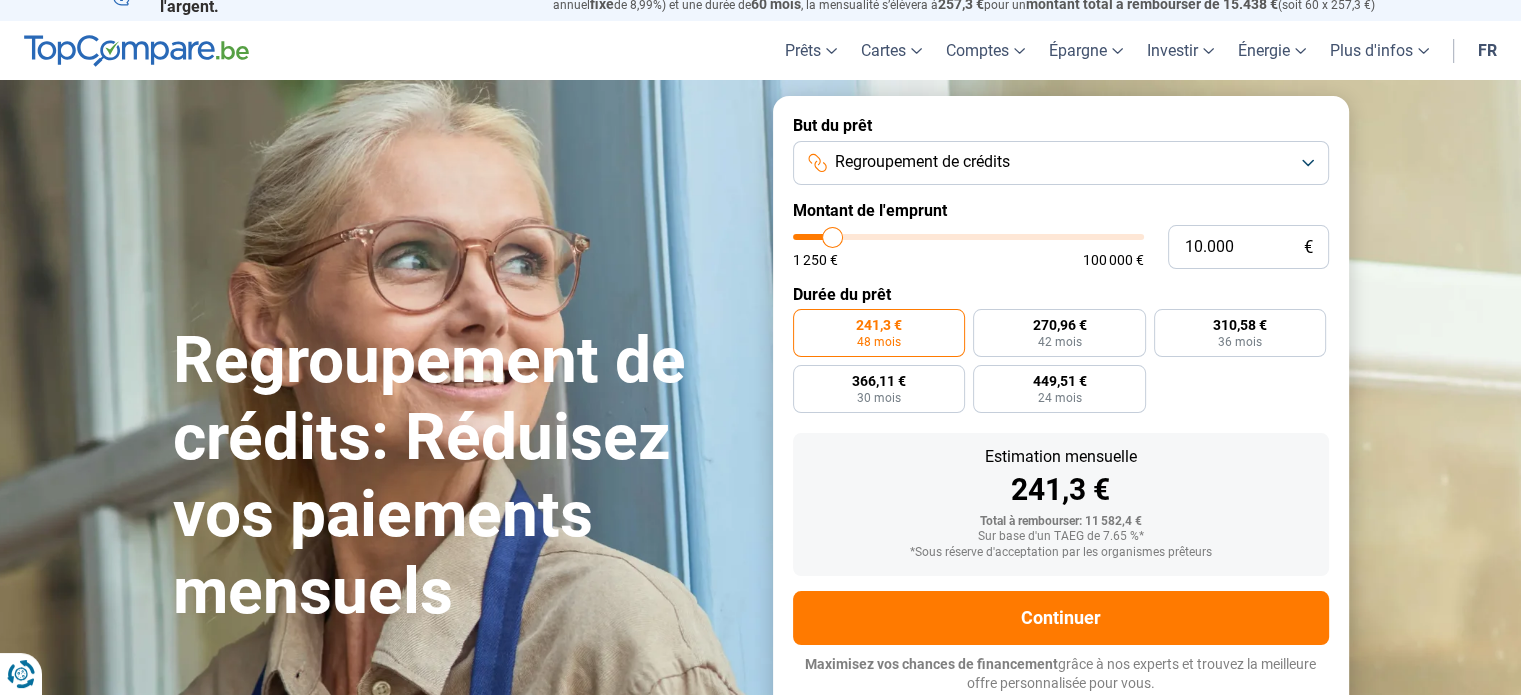 click on "Regroupement de crédits" at bounding box center (1061, 163) 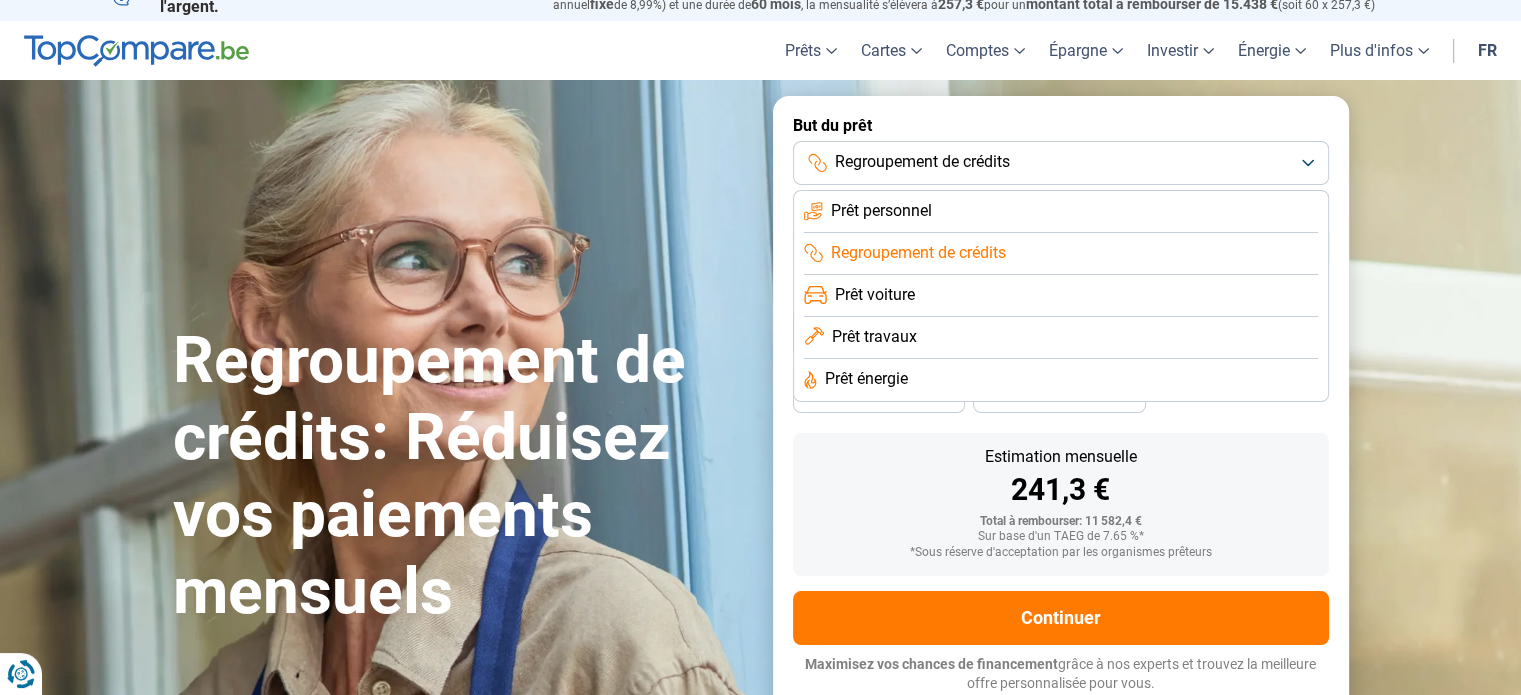 click on "Prêt personnel" 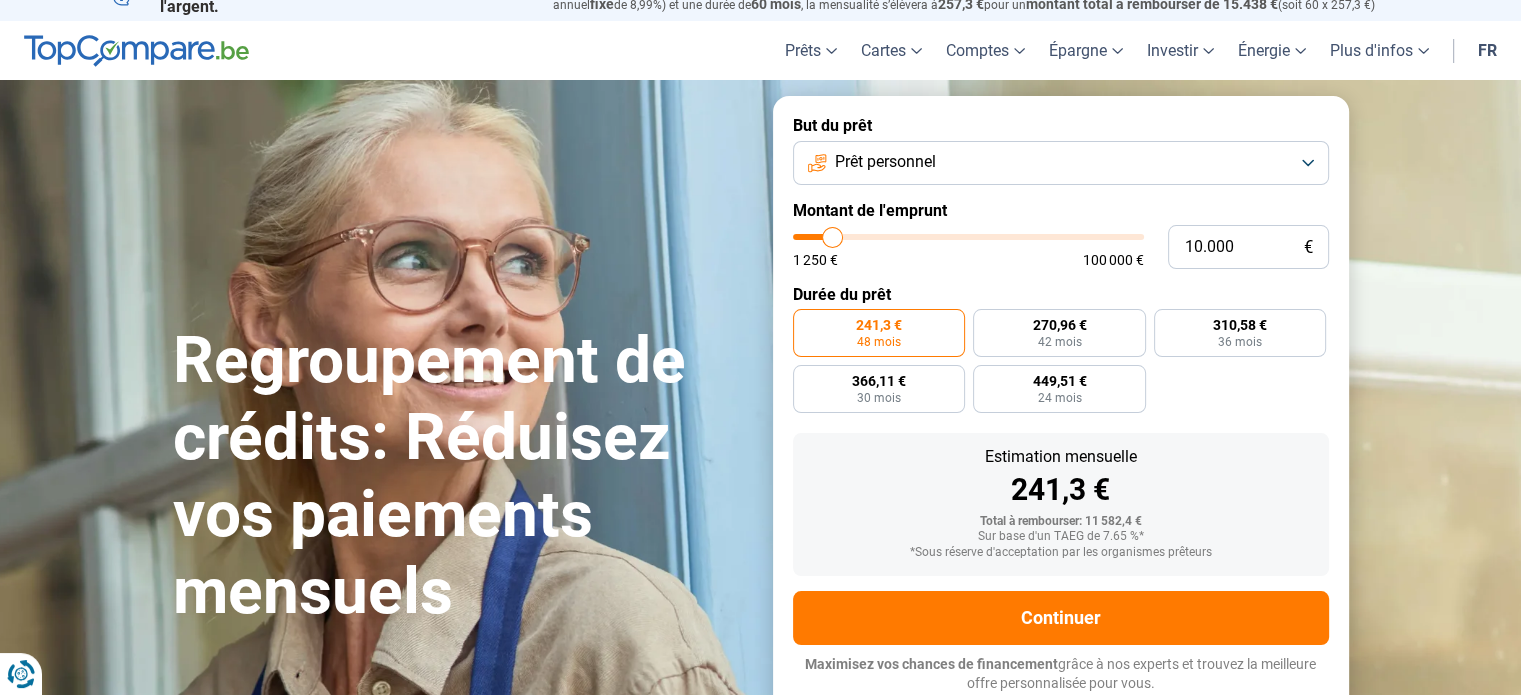 click on "But du prêt Prêt personnel Montant de l'emprunt 10.000 € 1 250 € 100 000 € Durée du prêt 241,3 € 48 mois 270,96 € 42 mois 310,58 € 36 mois 366,11 € 30 mois 449,51 € 24 mois Estimation mensuelle 241,3 € Total à rembourser: 11 582,4 € Sur base d'un TAEG de 7.65 %* *Sous réserve d'acceptation par les organismes prêteurs Continuer Maximisez vos chances de financement  grâce à nos experts et trouvez la meilleure offre personnalisée pour vous. 100.000+ simulations mensuelles réussies Maximisez vos chances de financement grâce à nos experts  Trouvez la meilleure offre personnalisée" at bounding box center [1061, 404] 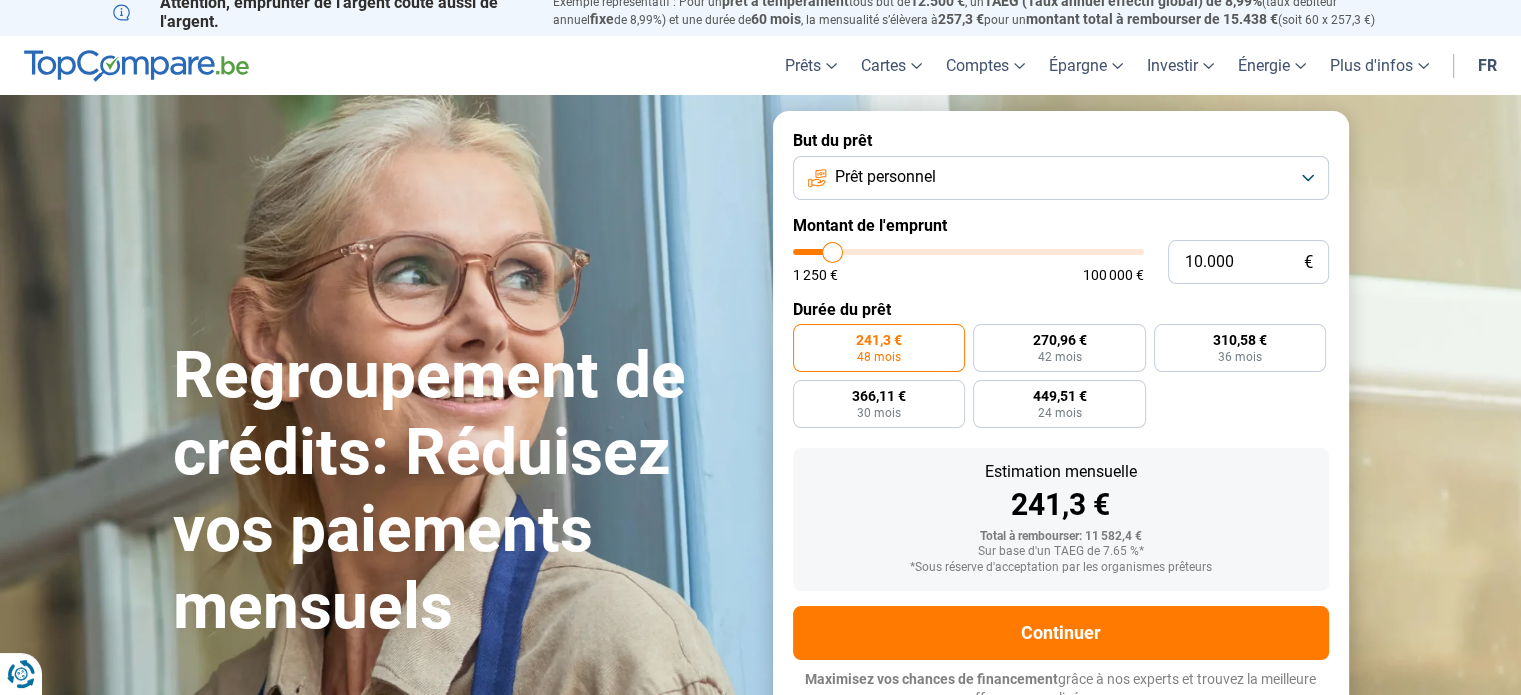 scroll, scrollTop: 0, scrollLeft: 0, axis: both 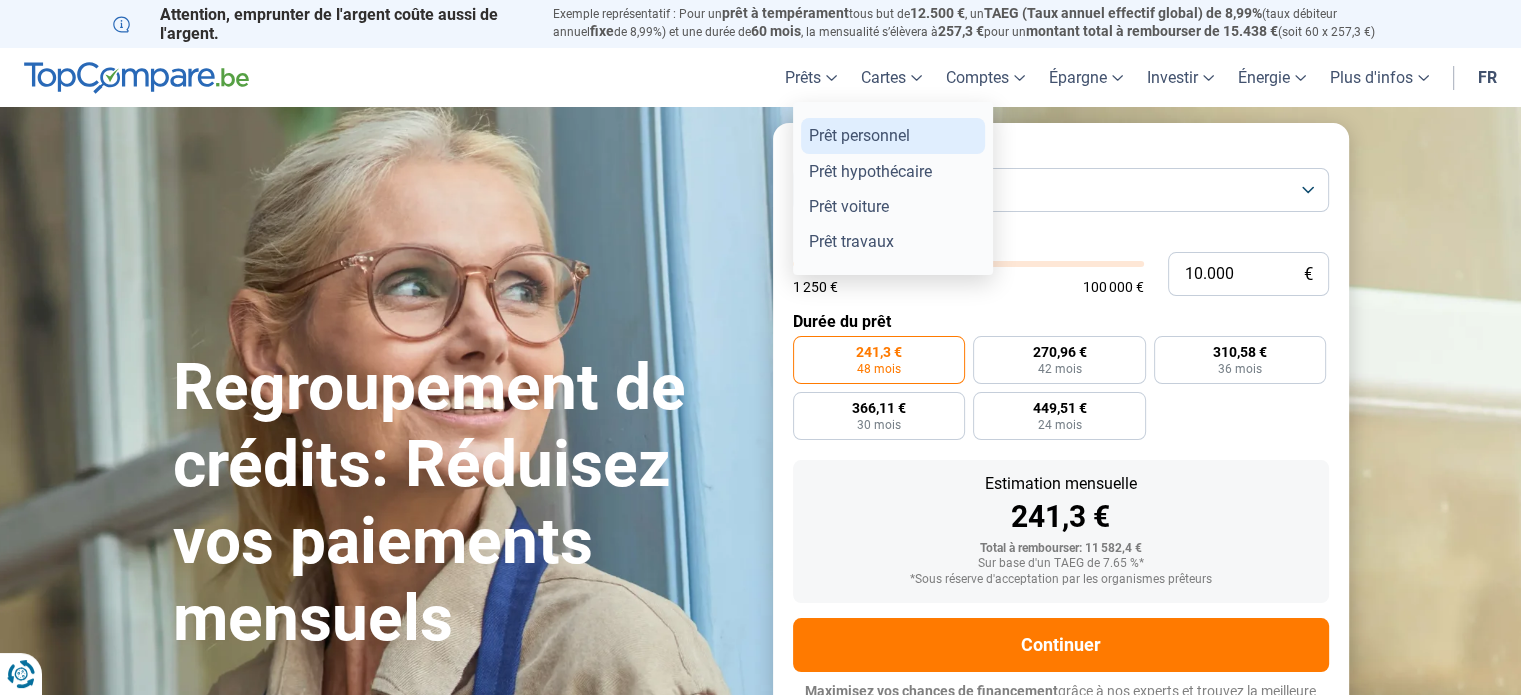 click on "Prêt personnel" at bounding box center [893, 135] 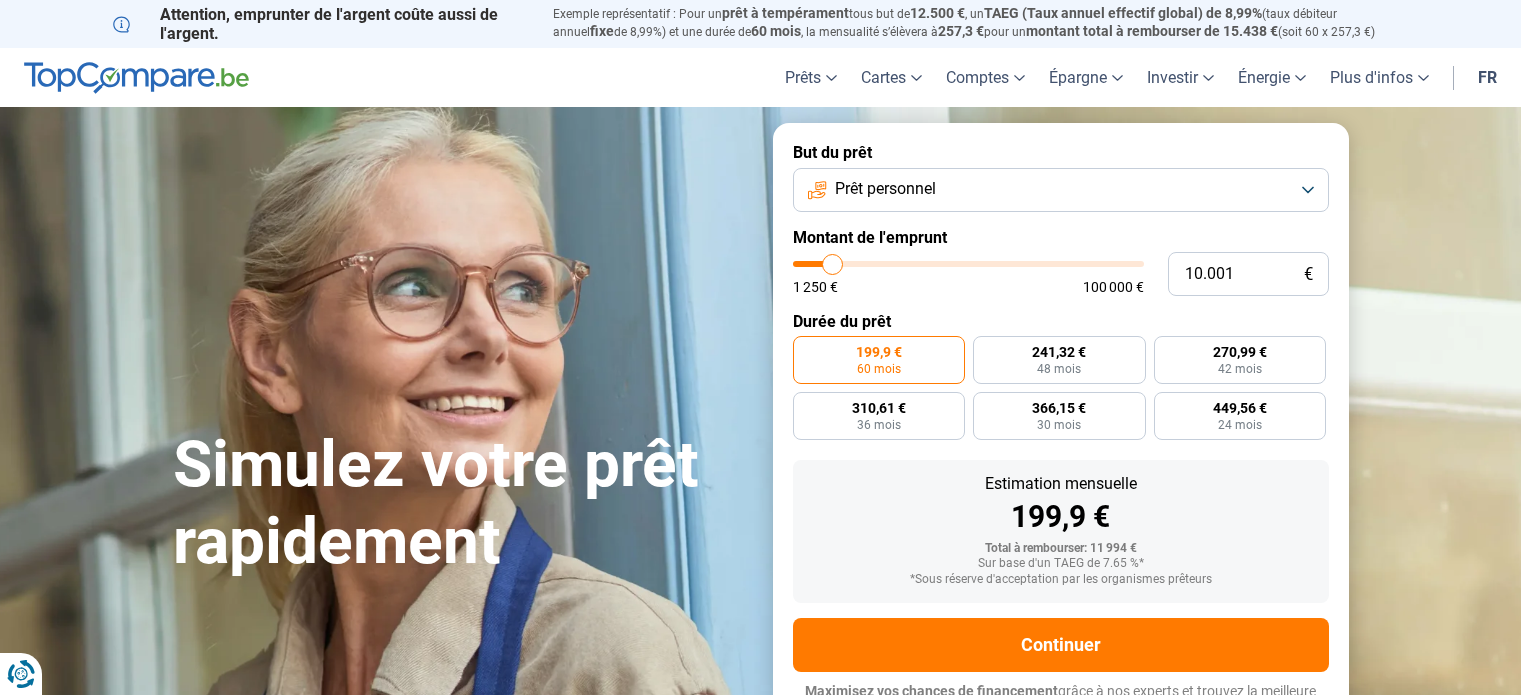 scroll, scrollTop: 0, scrollLeft: 0, axis: both 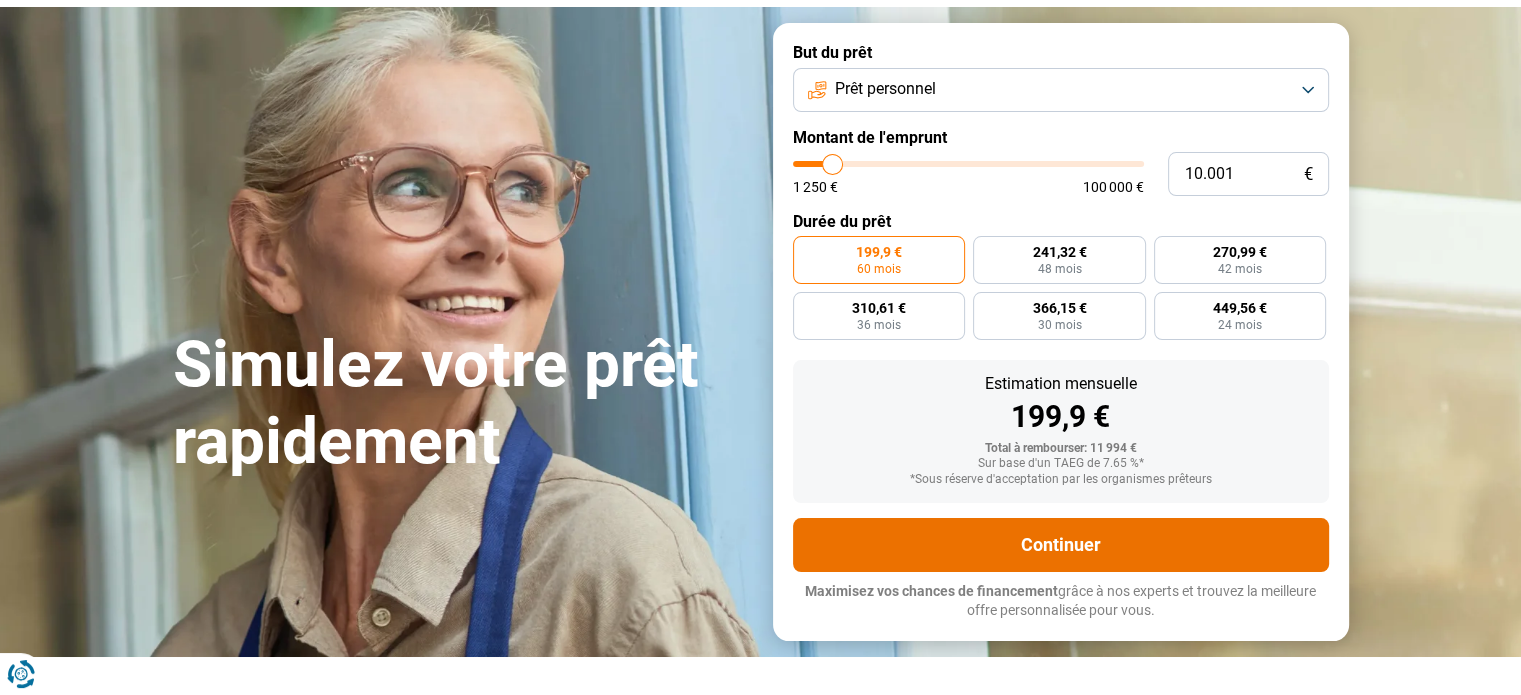 click on "Continuer" at bounding box center [1061, 545] 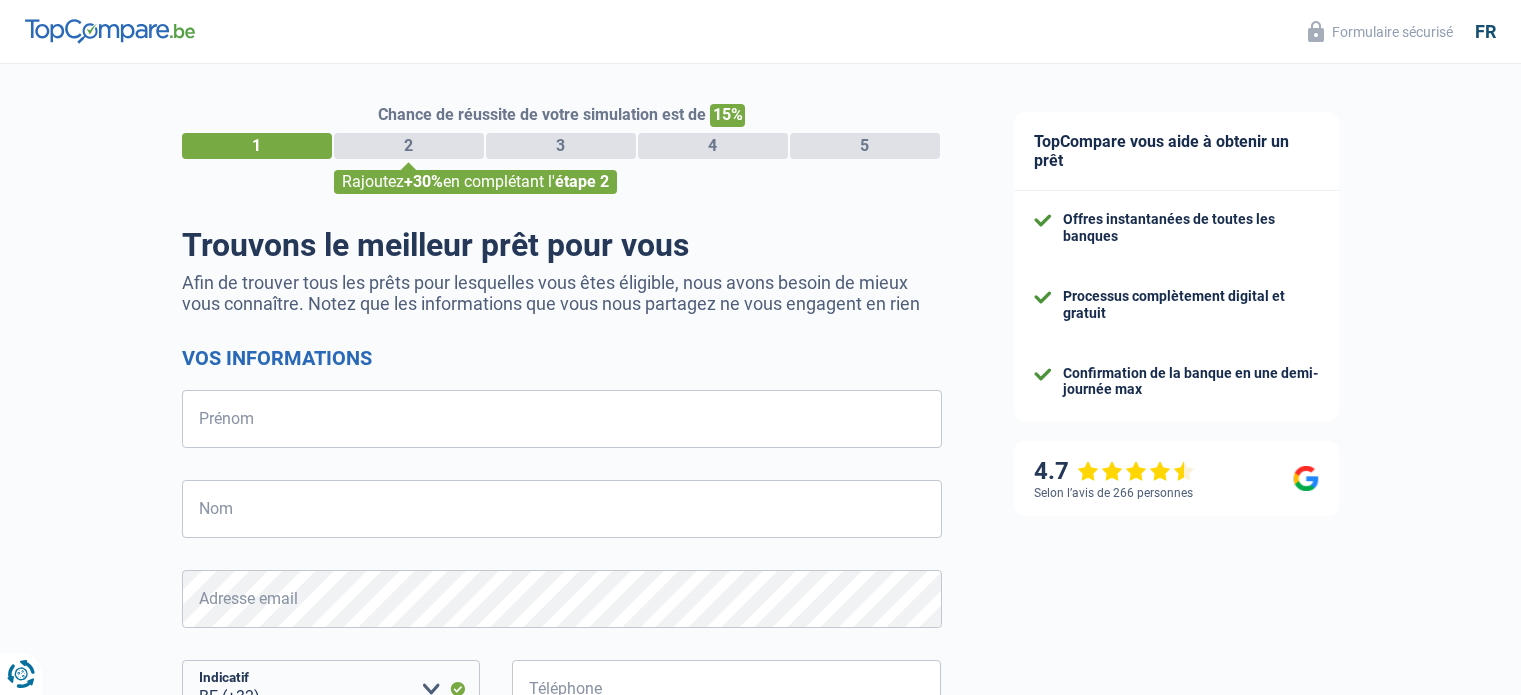 select on "32" 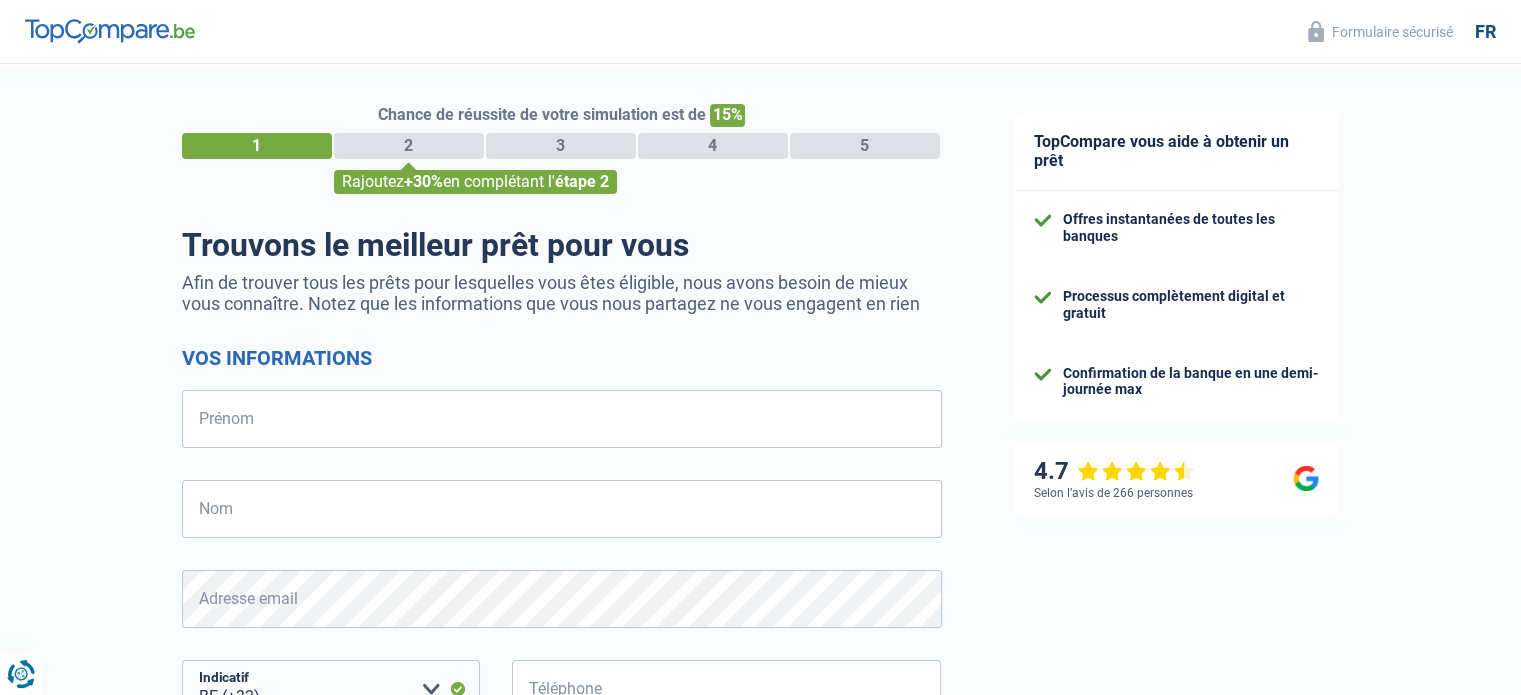 scroll, scrollTop: 0, scrollLeft: 0, axis: both 